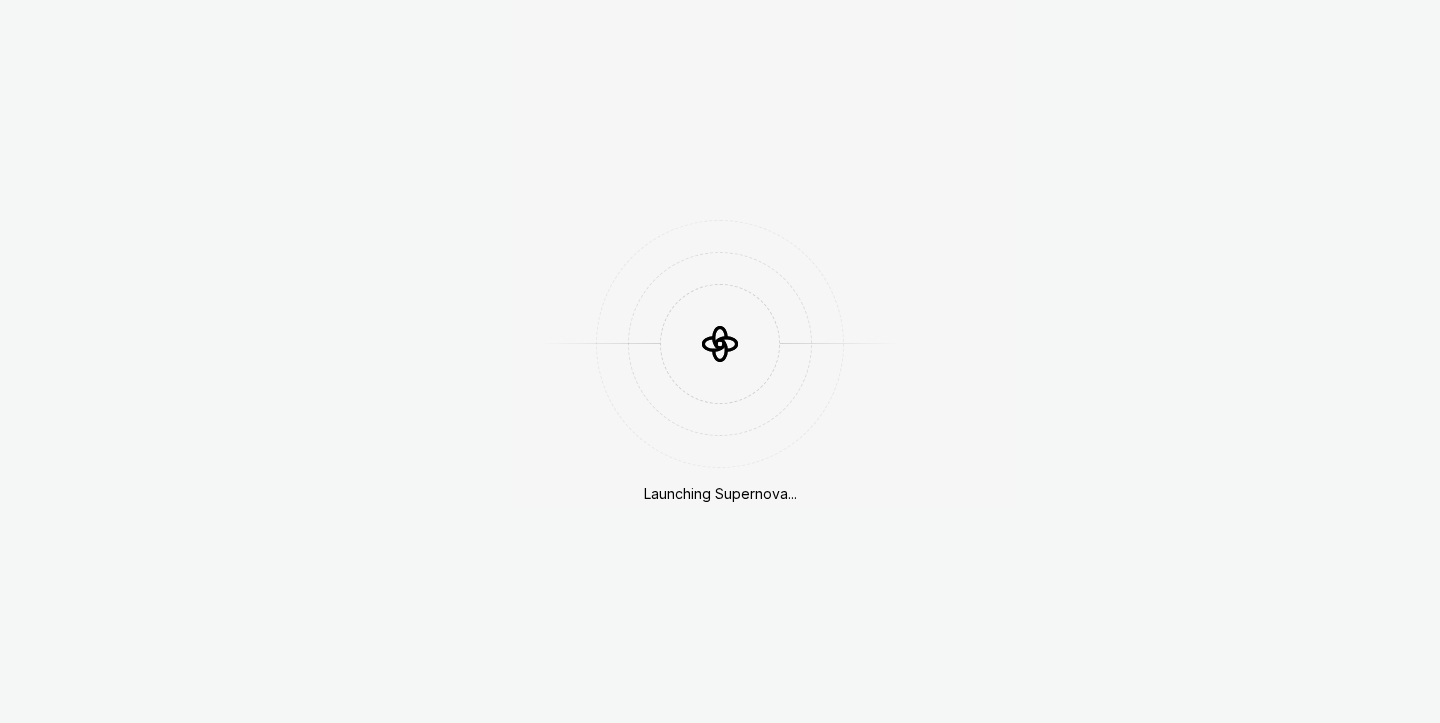 scroll, scrollTop: 0, scrollLeft: 0, axis: both 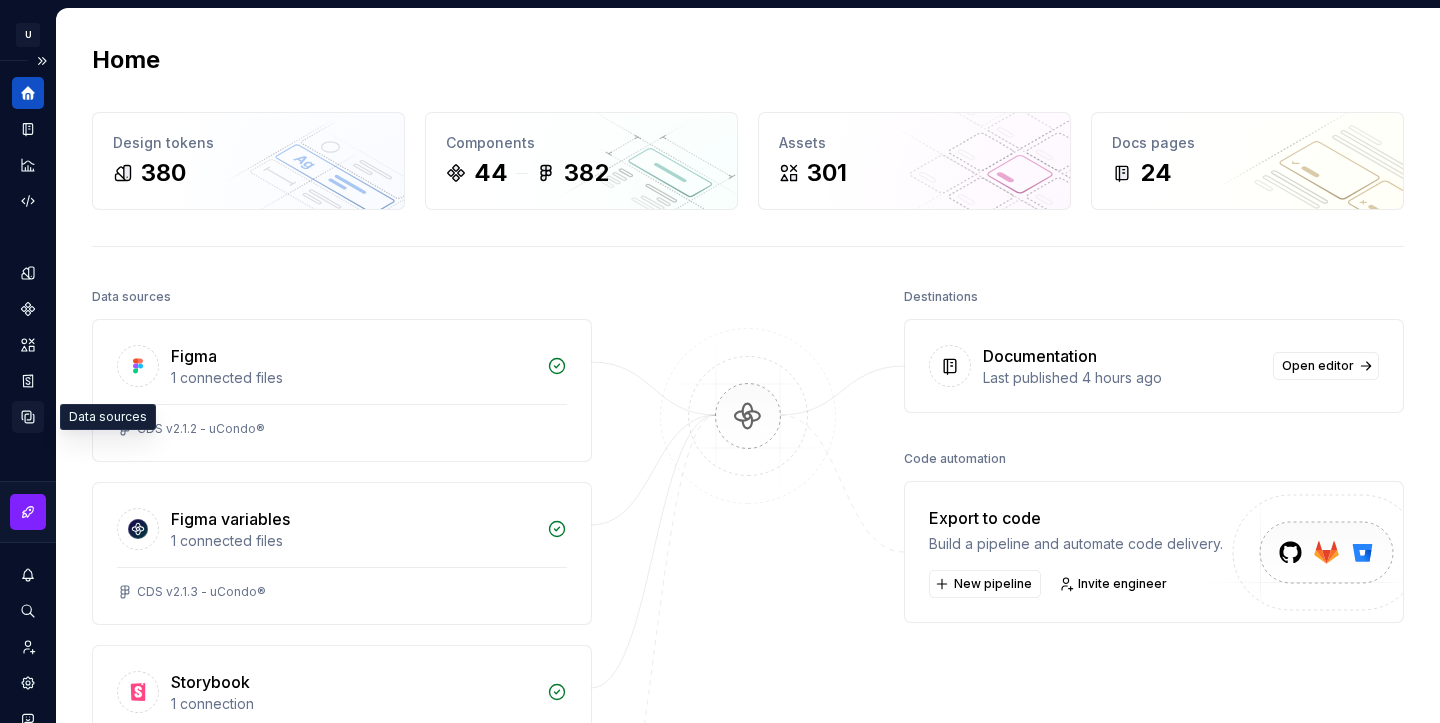 click 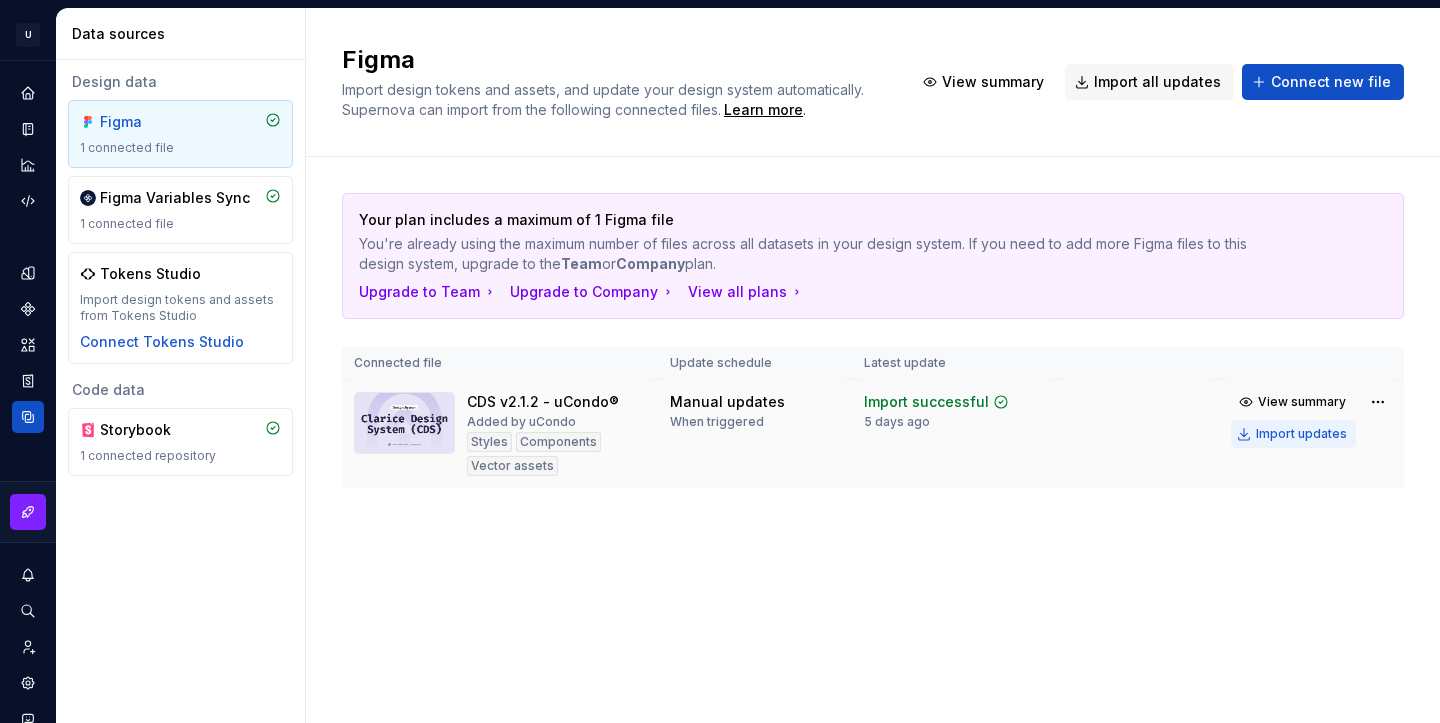 click on "Import updates" at bounding box center [1301, 434] 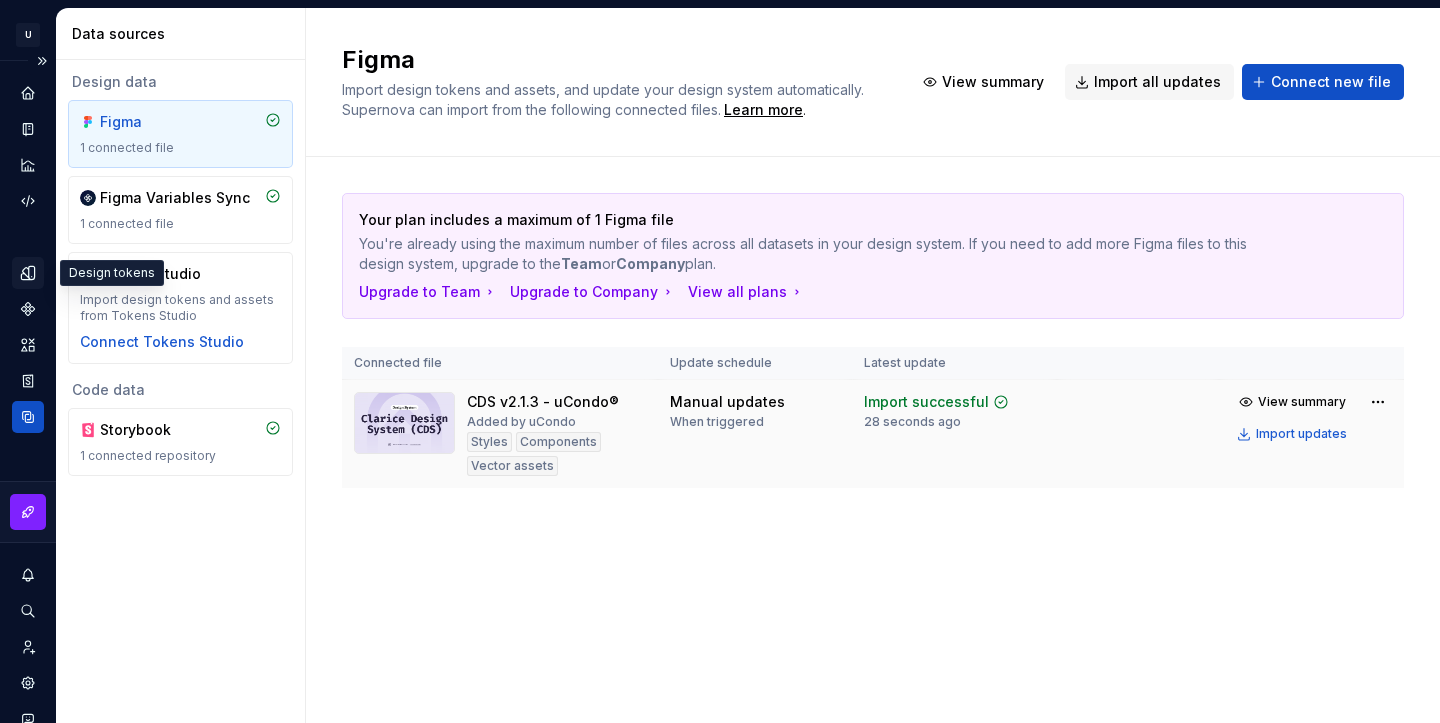 click at bounding box center (28, 273) 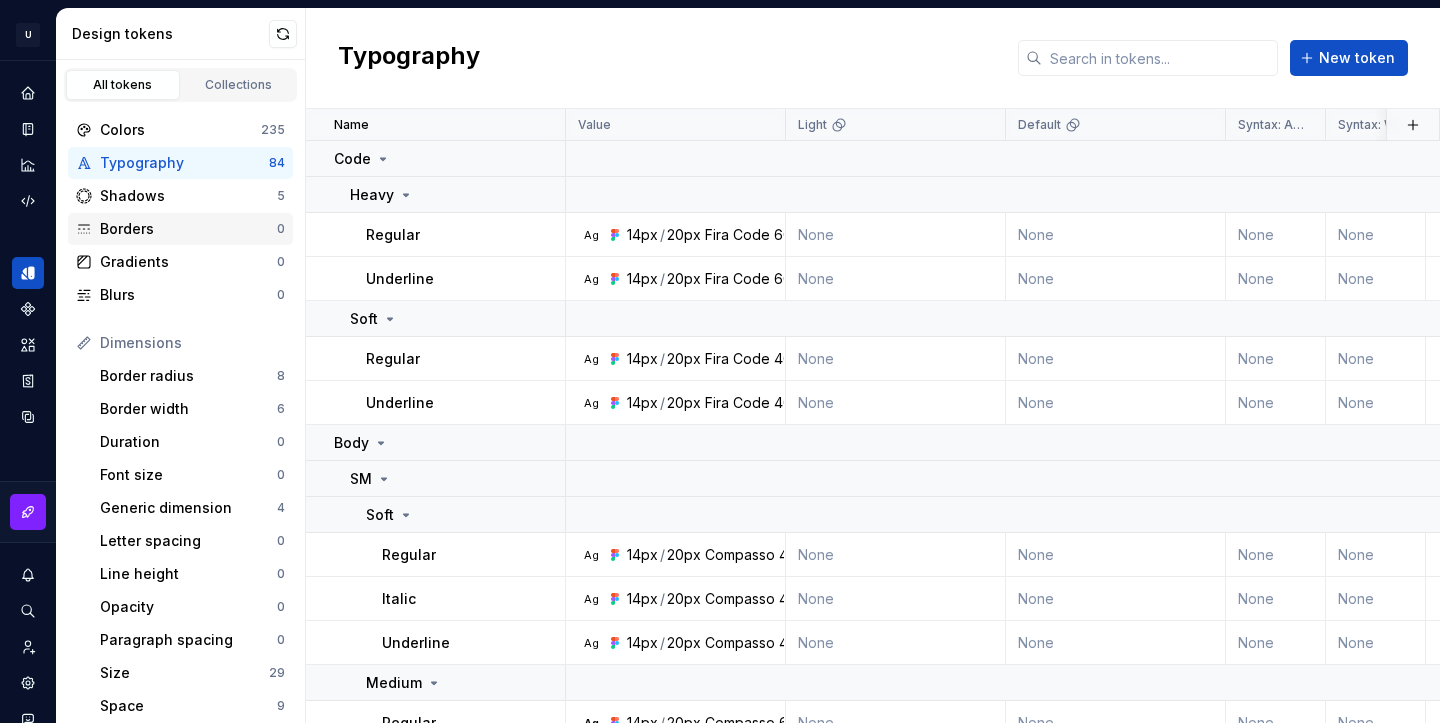 click on "Borders" at bounding box center [188, 229] 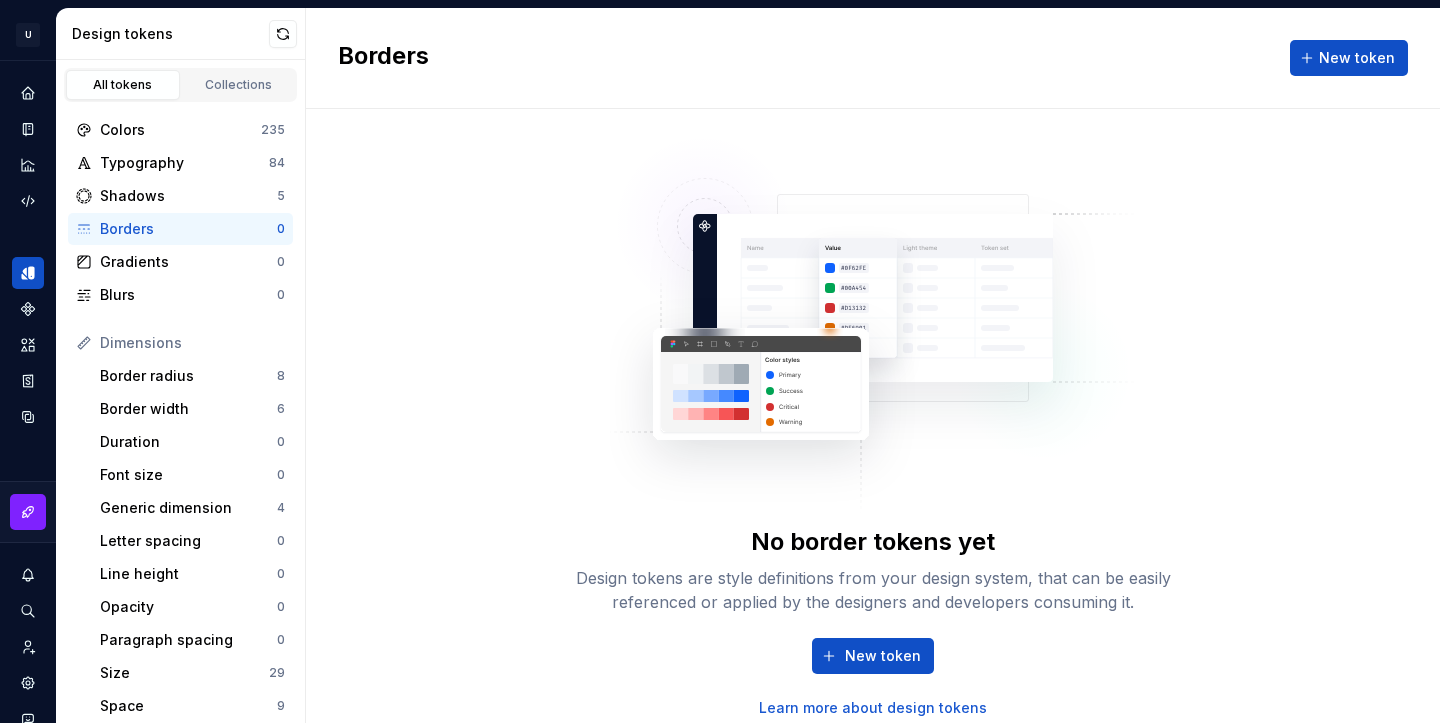 click on "Learn more about design tokens" at bounding box center [873, 708] 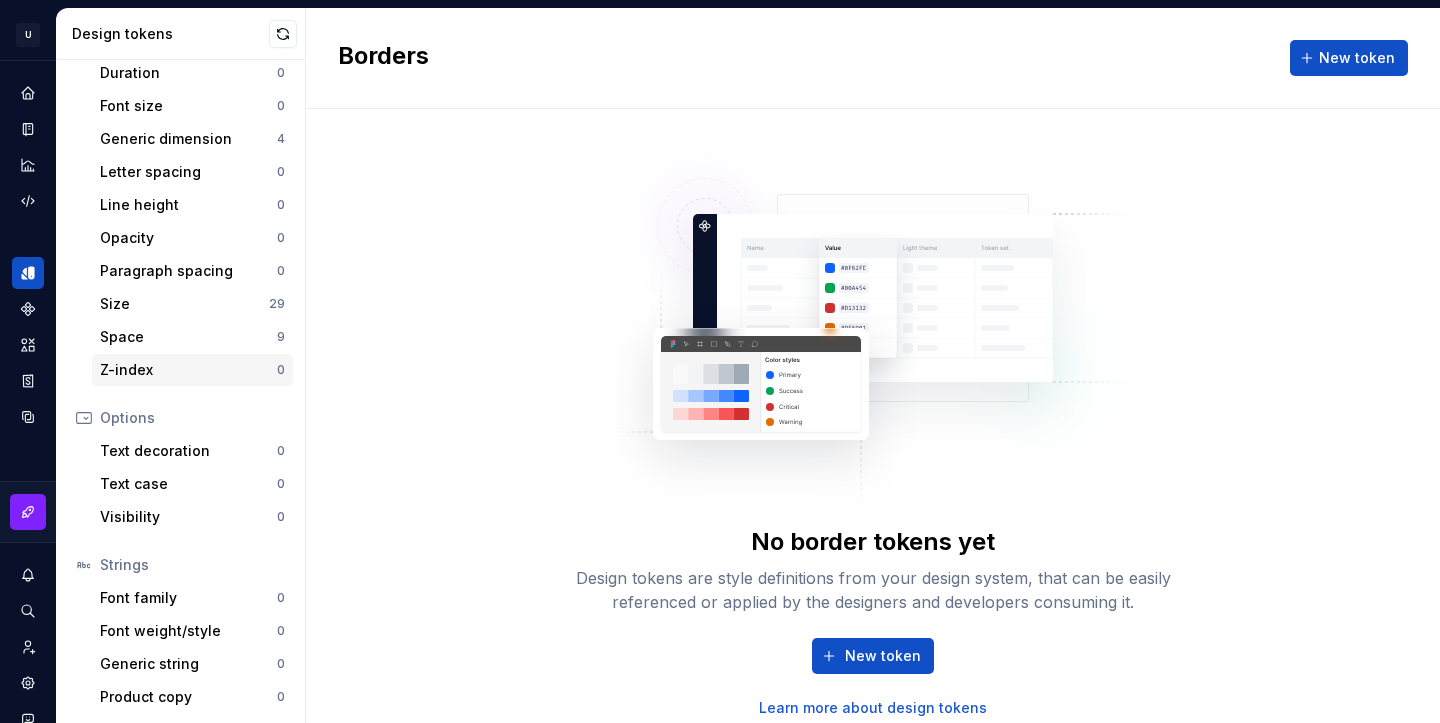 scroll, scrollTop: 371, scrollLeft: 0, axis: vertical 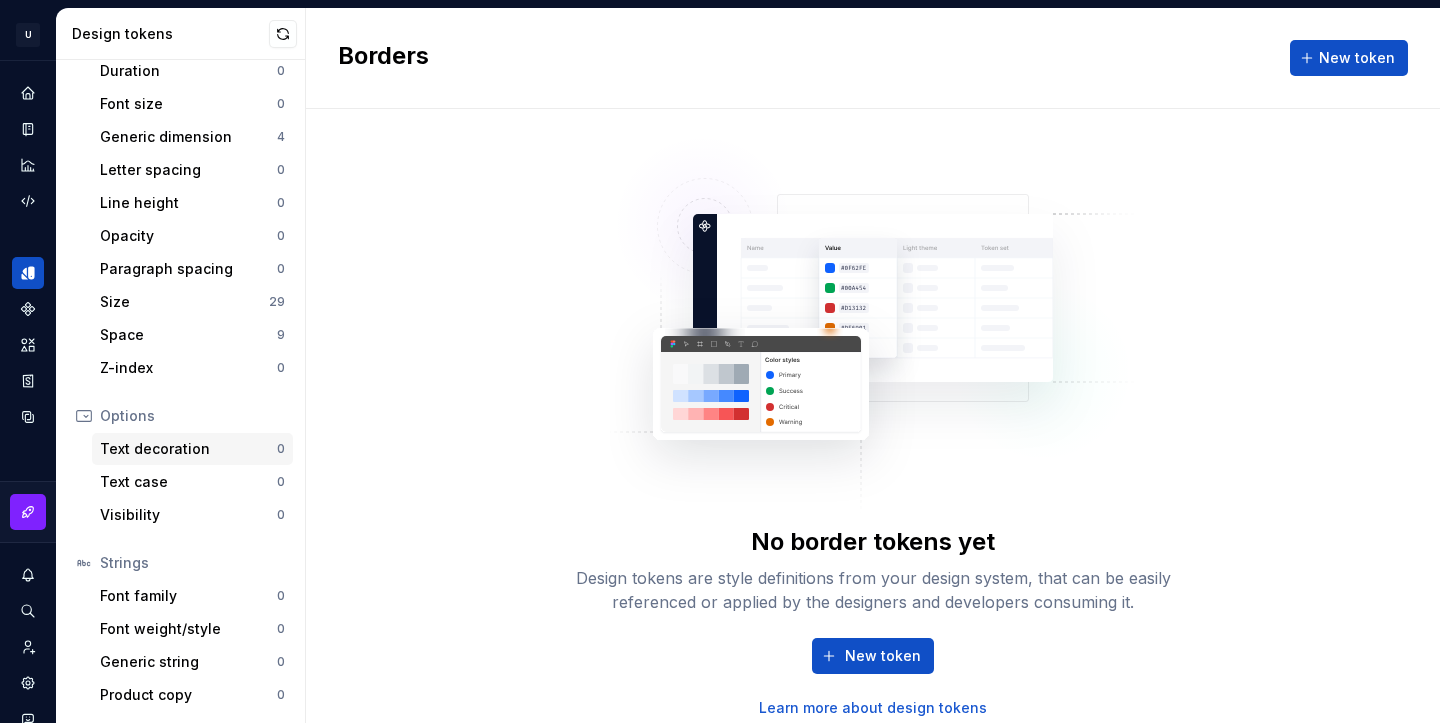click on "Text decoration" at bounding box center (188, 449) 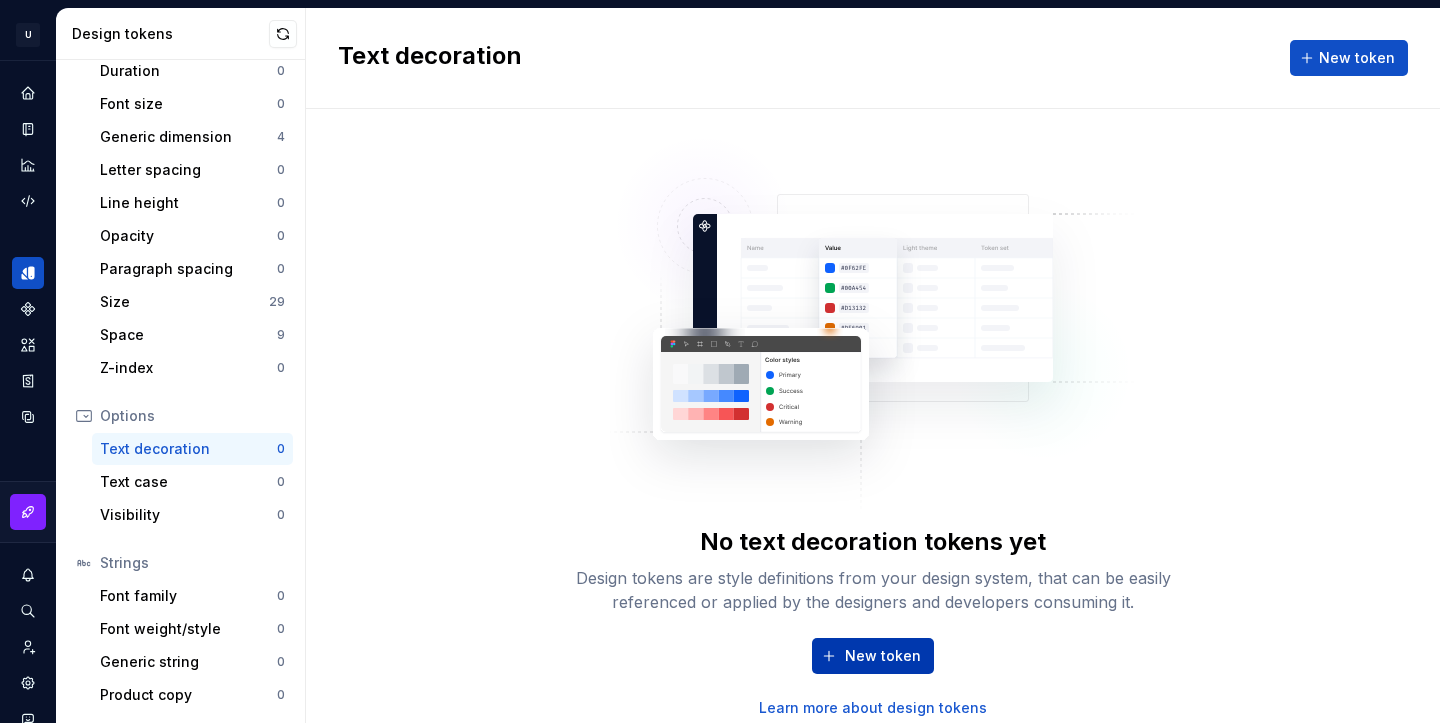 click on "New token" at bounding box center (883, 656) 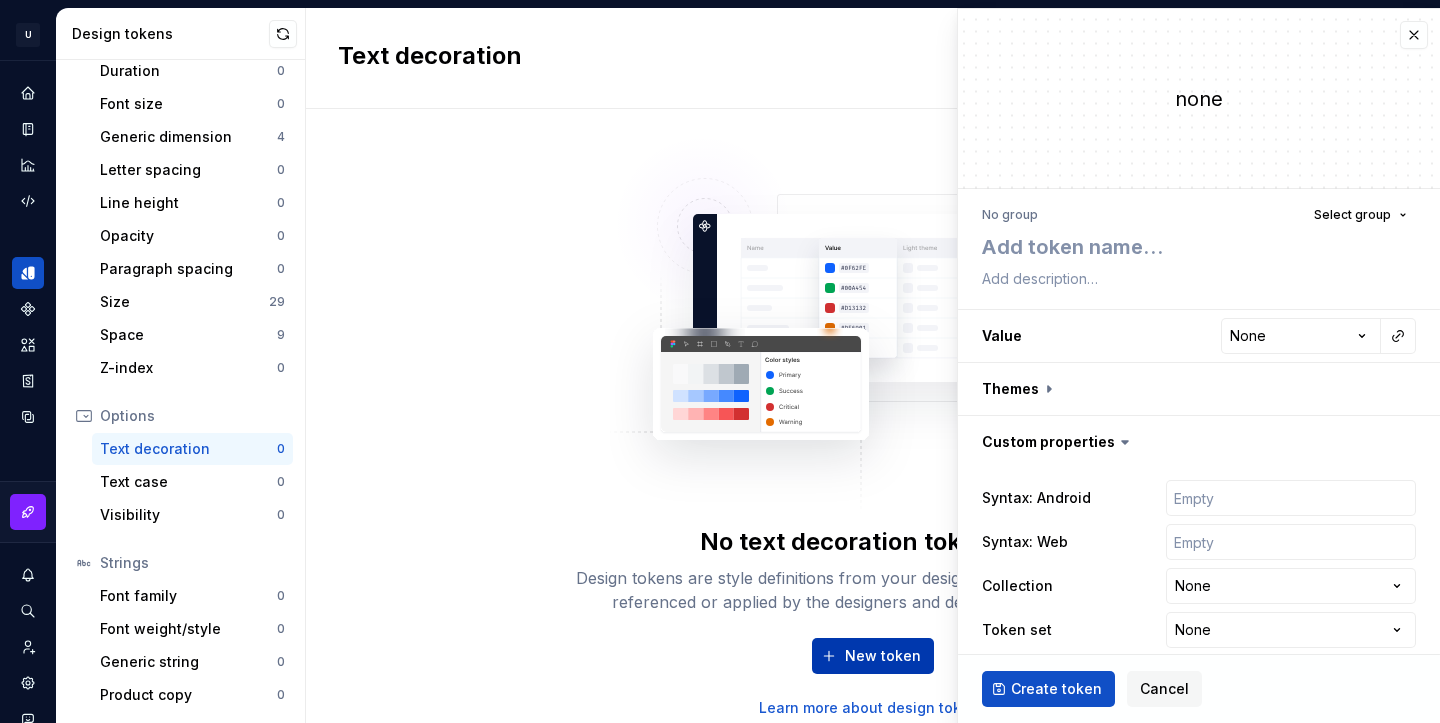 type on "*" 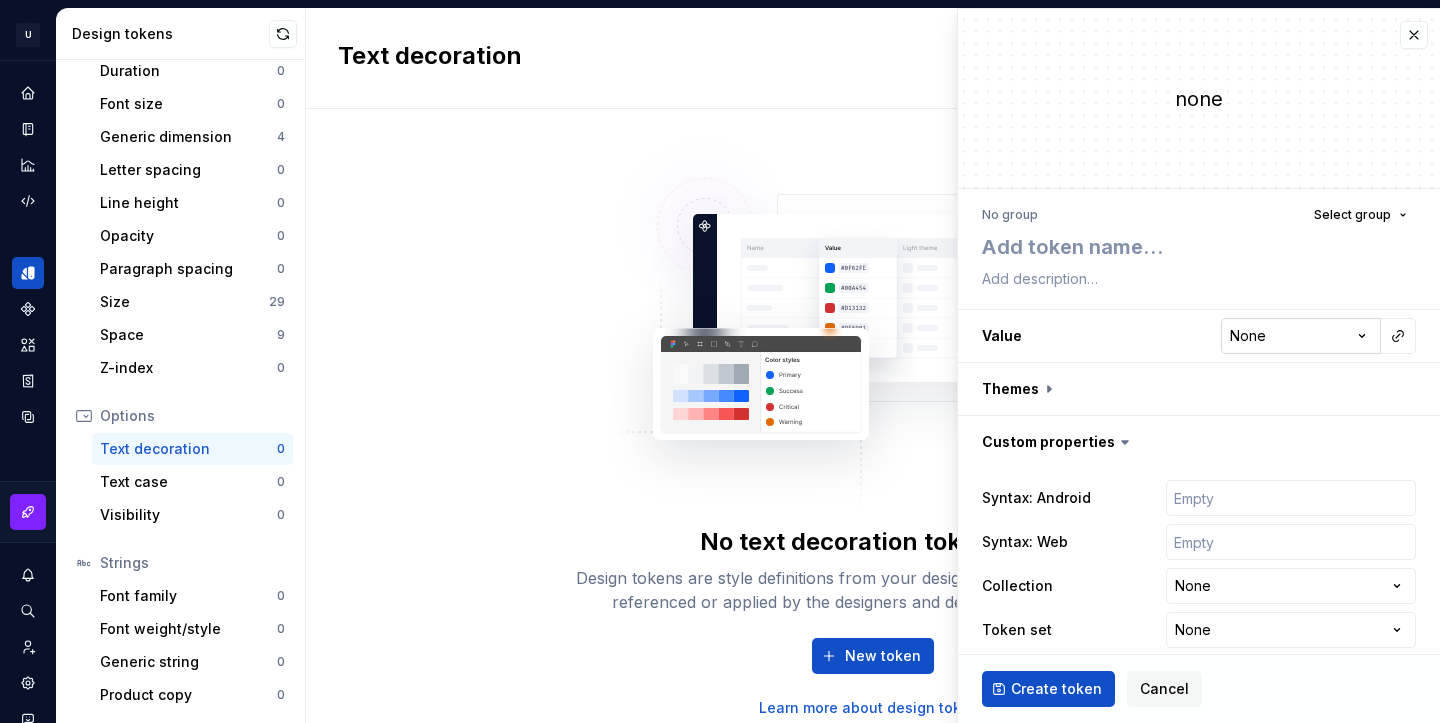 click on "**********" at bounding box center (720, 361) 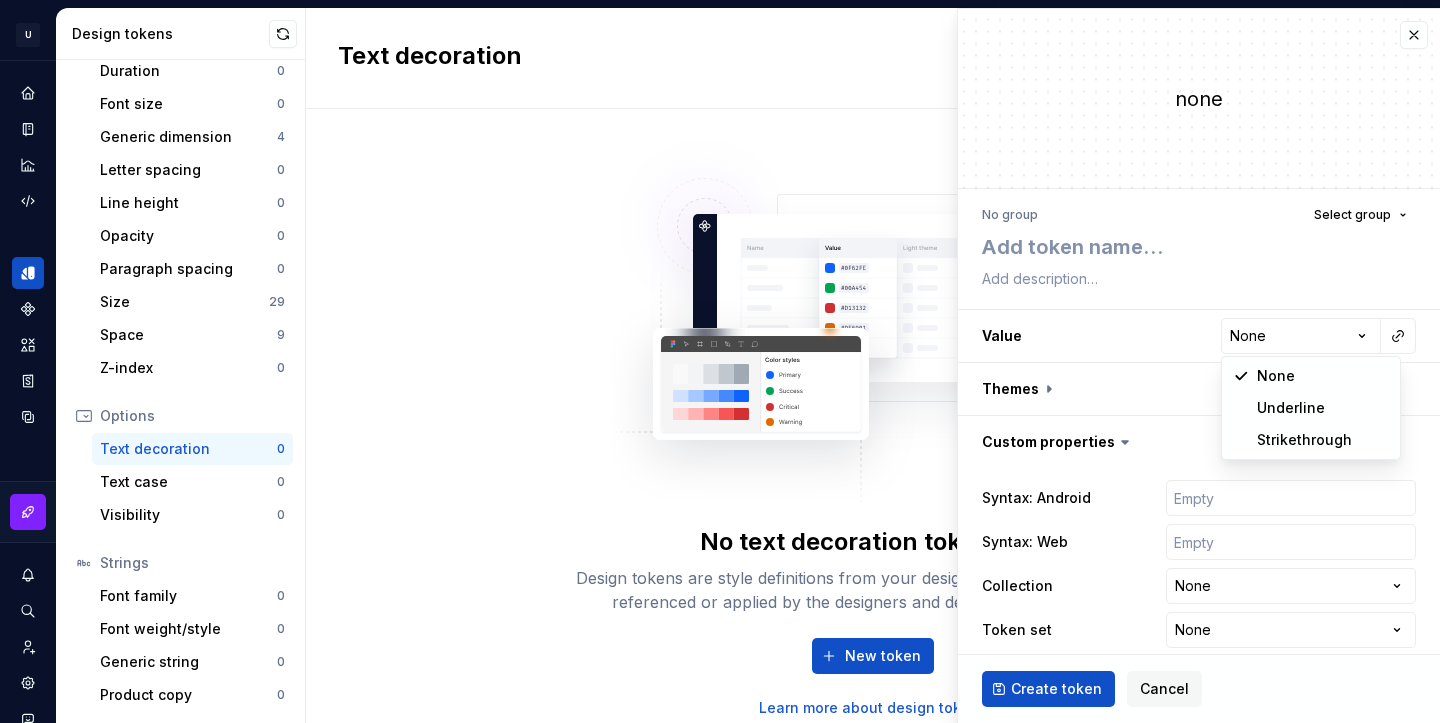 select on "*********" 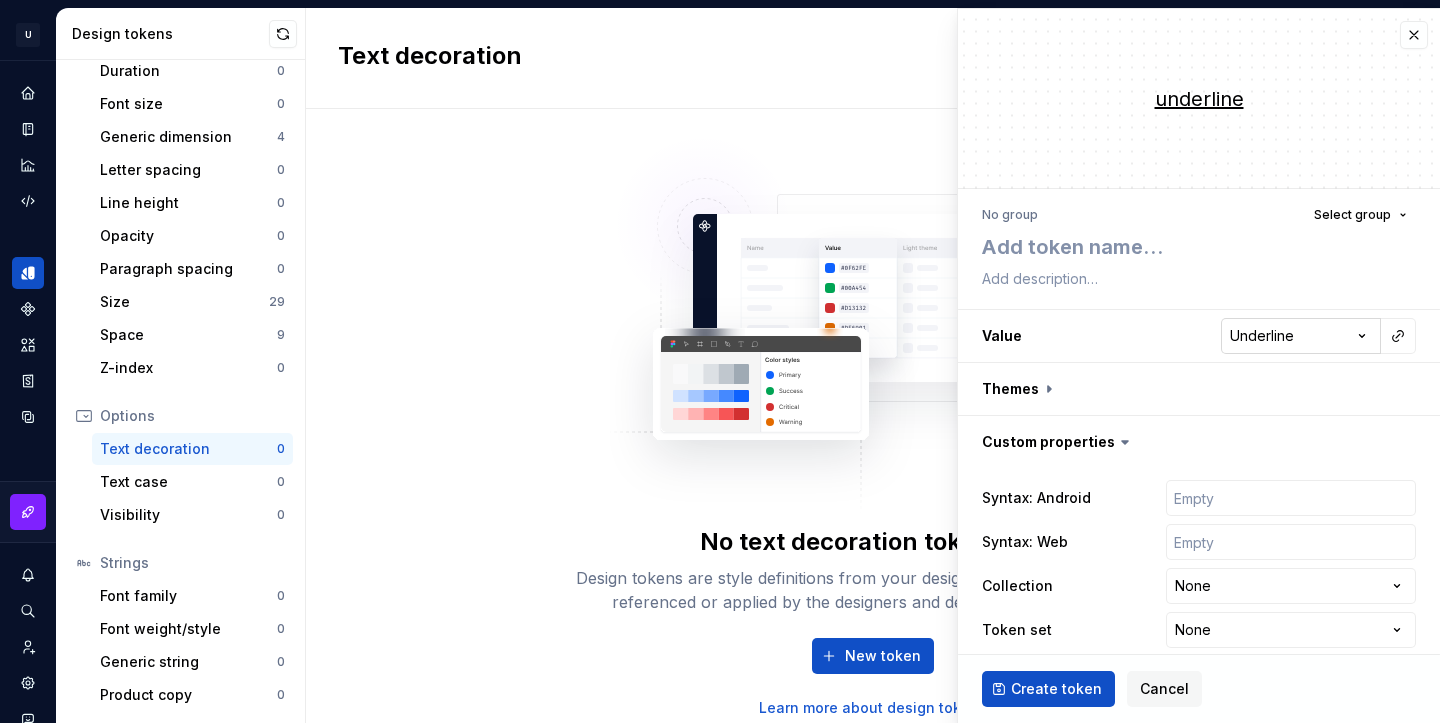 click on "**********" at bounding box center [720, 361] 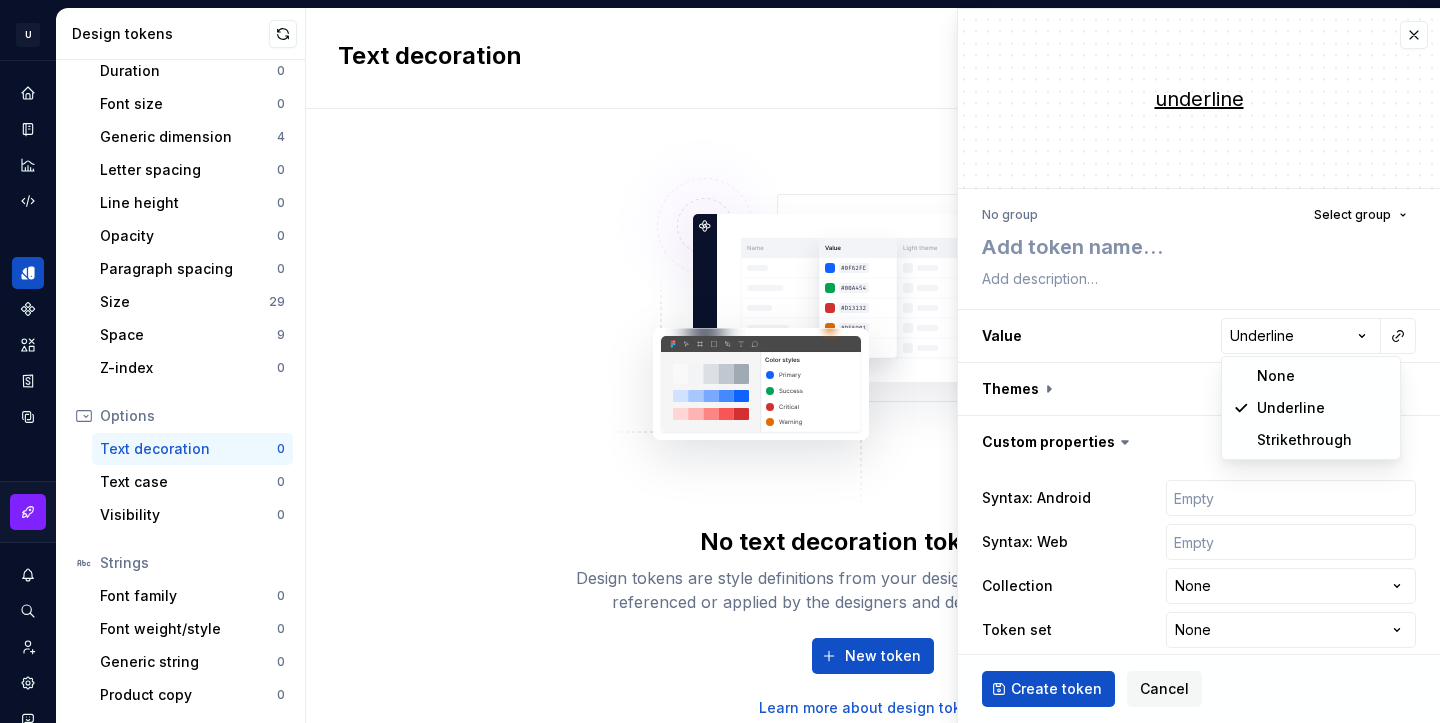 select on "****" 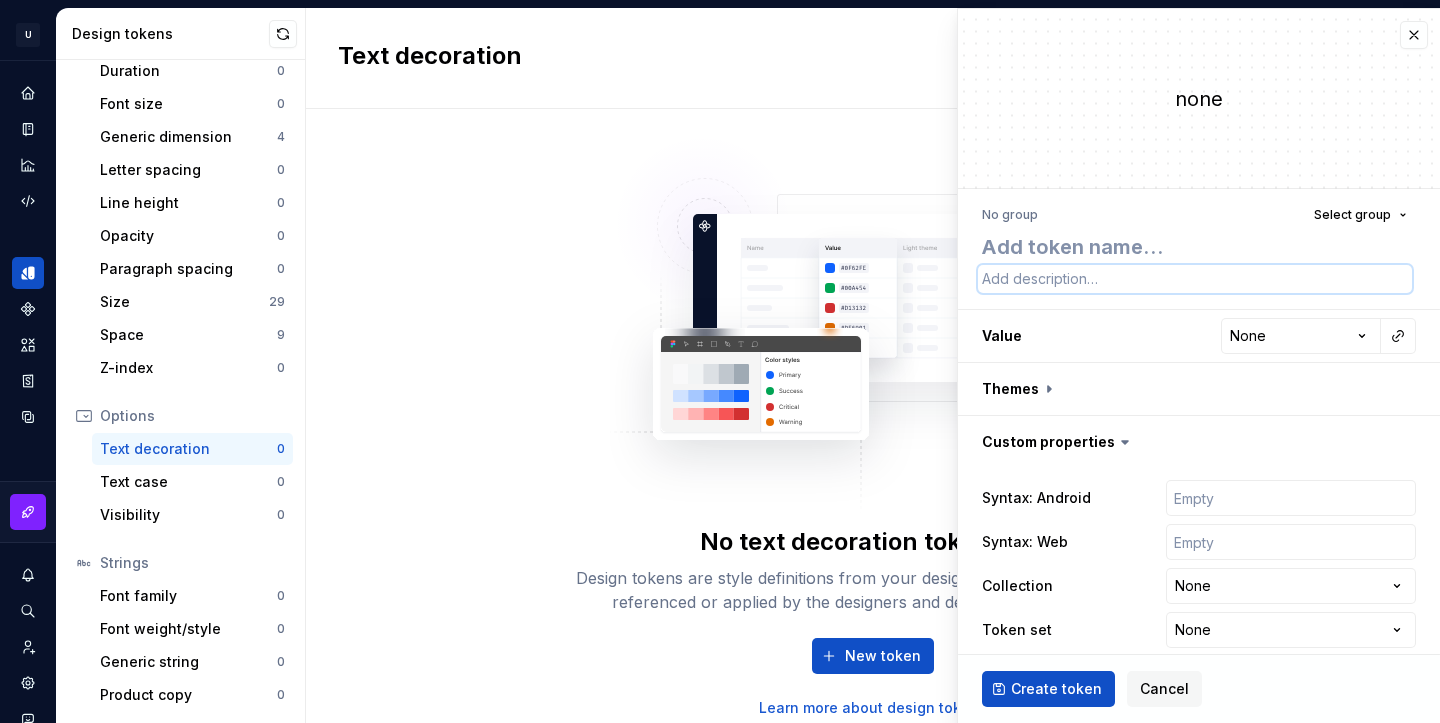 click at bounding box center (1195, 279) 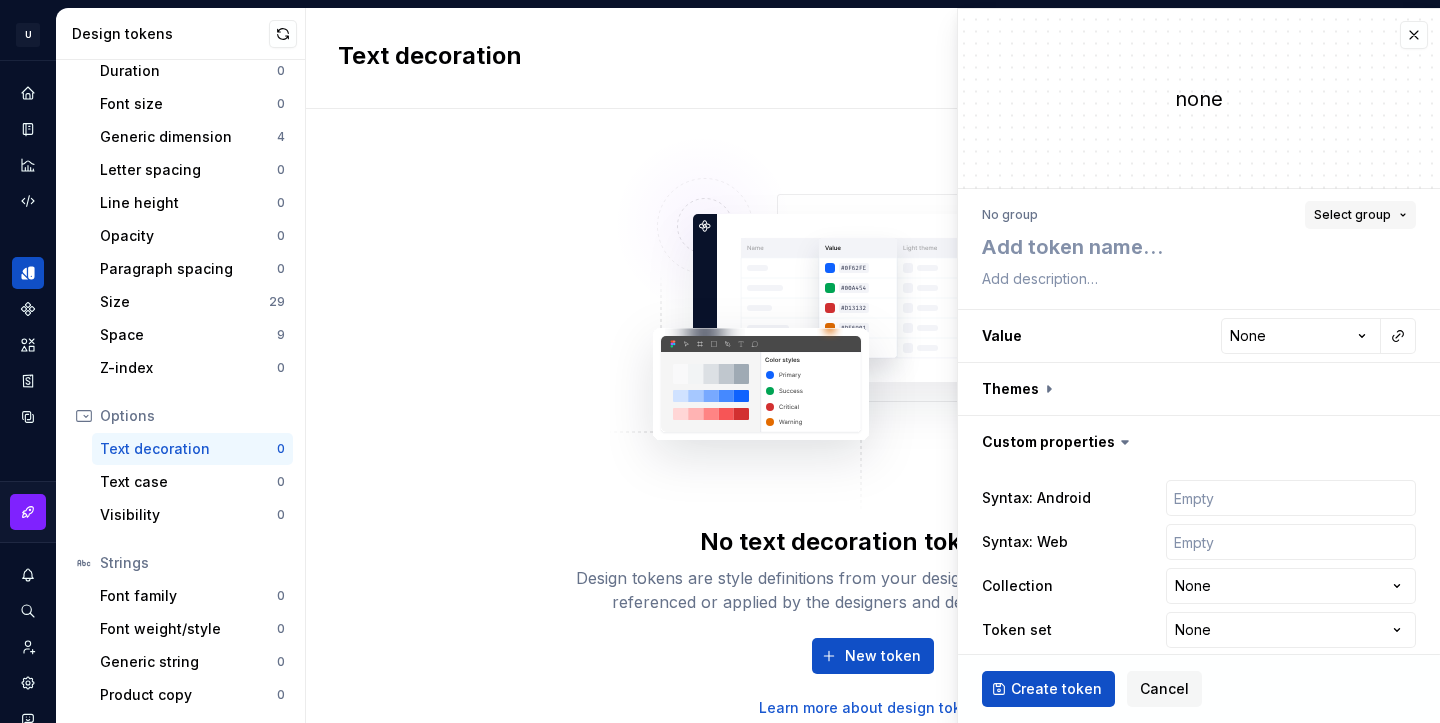 click on "Select group" at bounding box center (1352, 215) 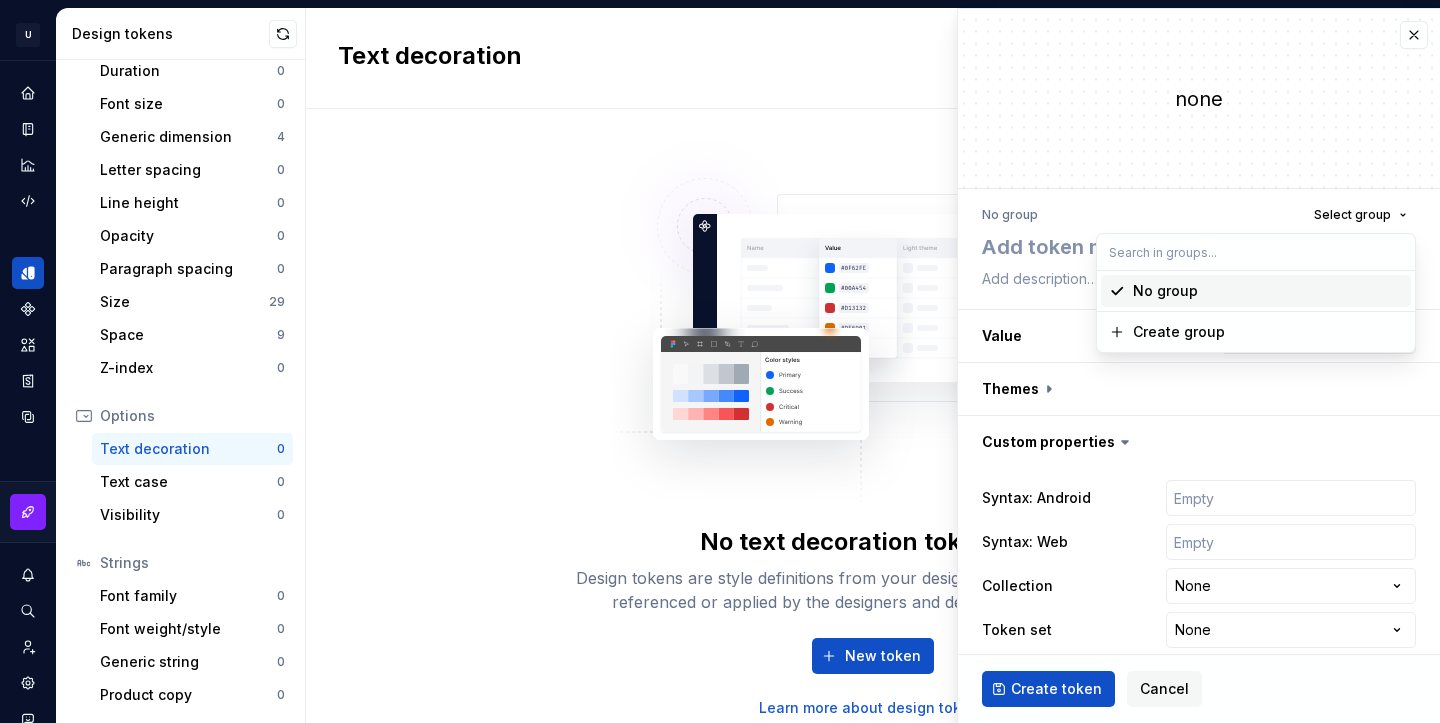 click on "No group Select group" at bounding box center [1199, 215] 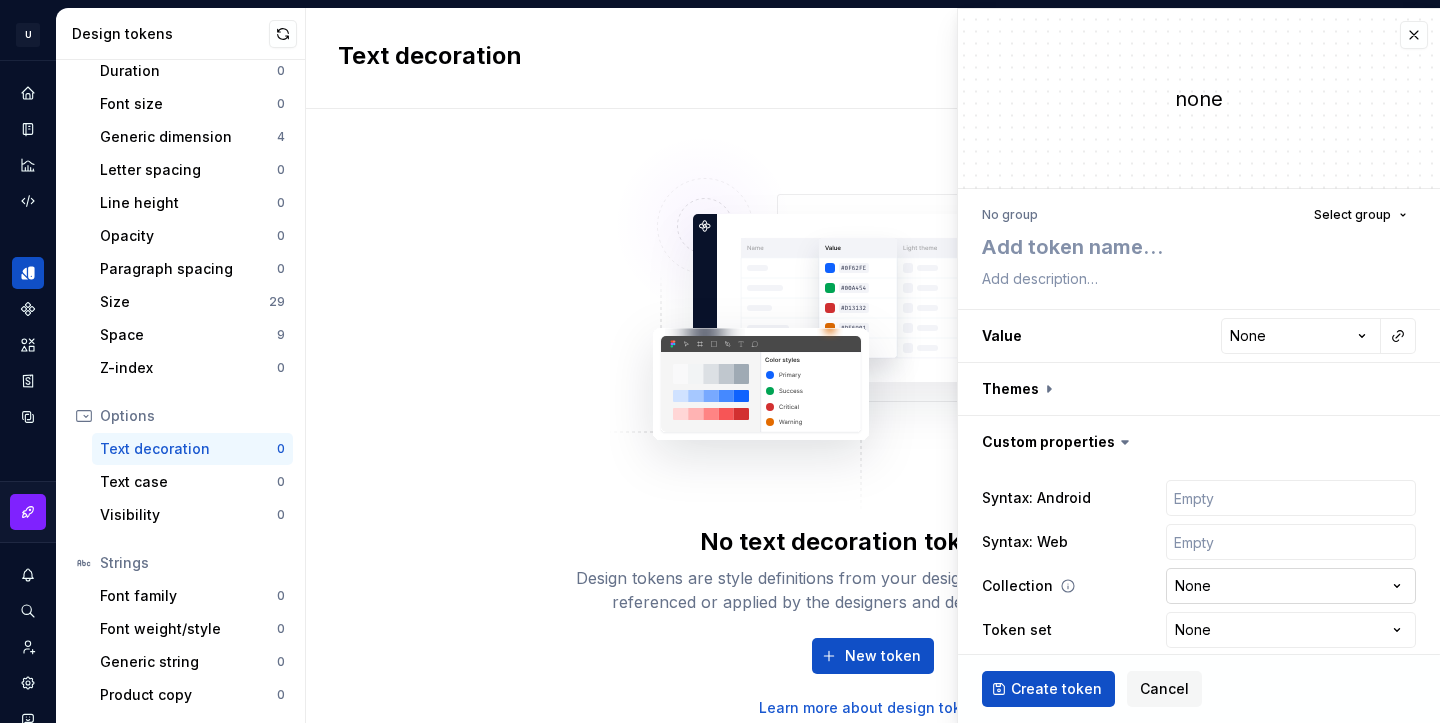 click on "**********" at bounding box center [720, 361] 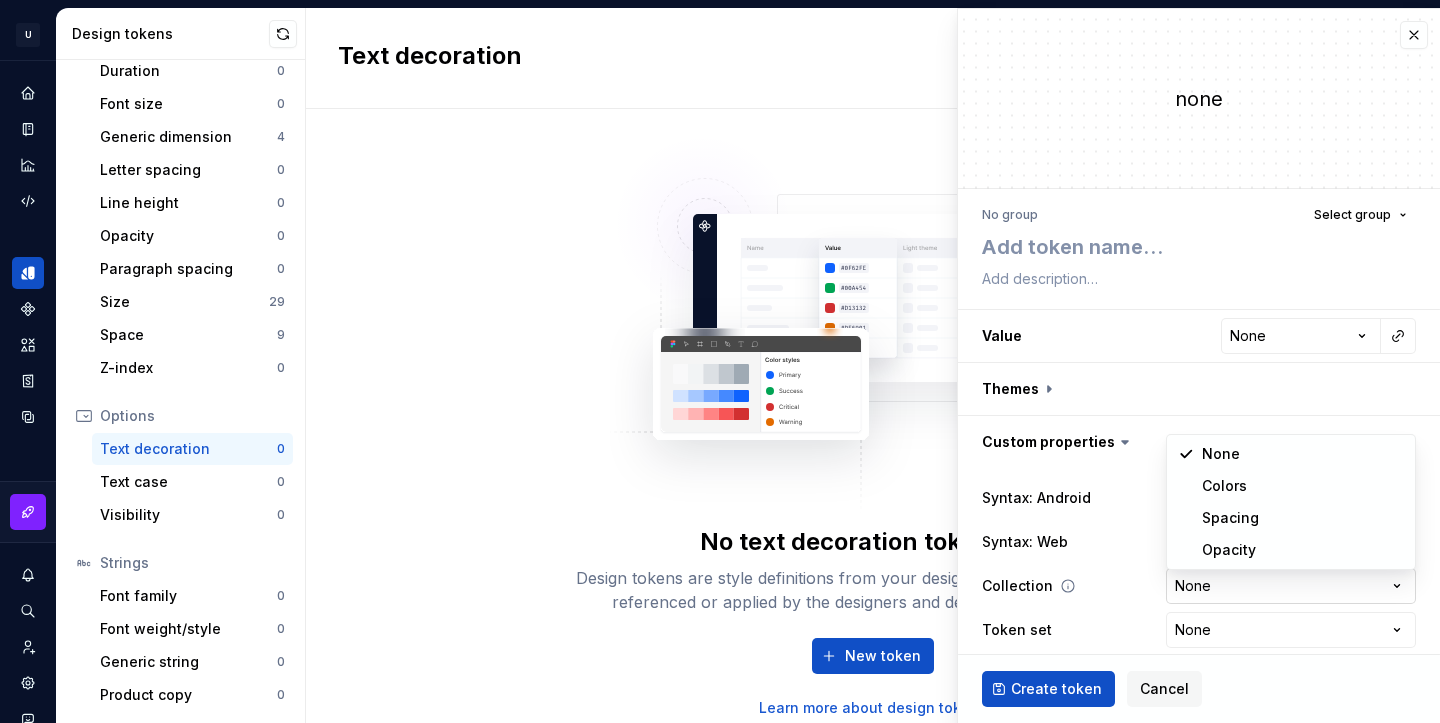 click on "**********" at bounding box center [720, 361] 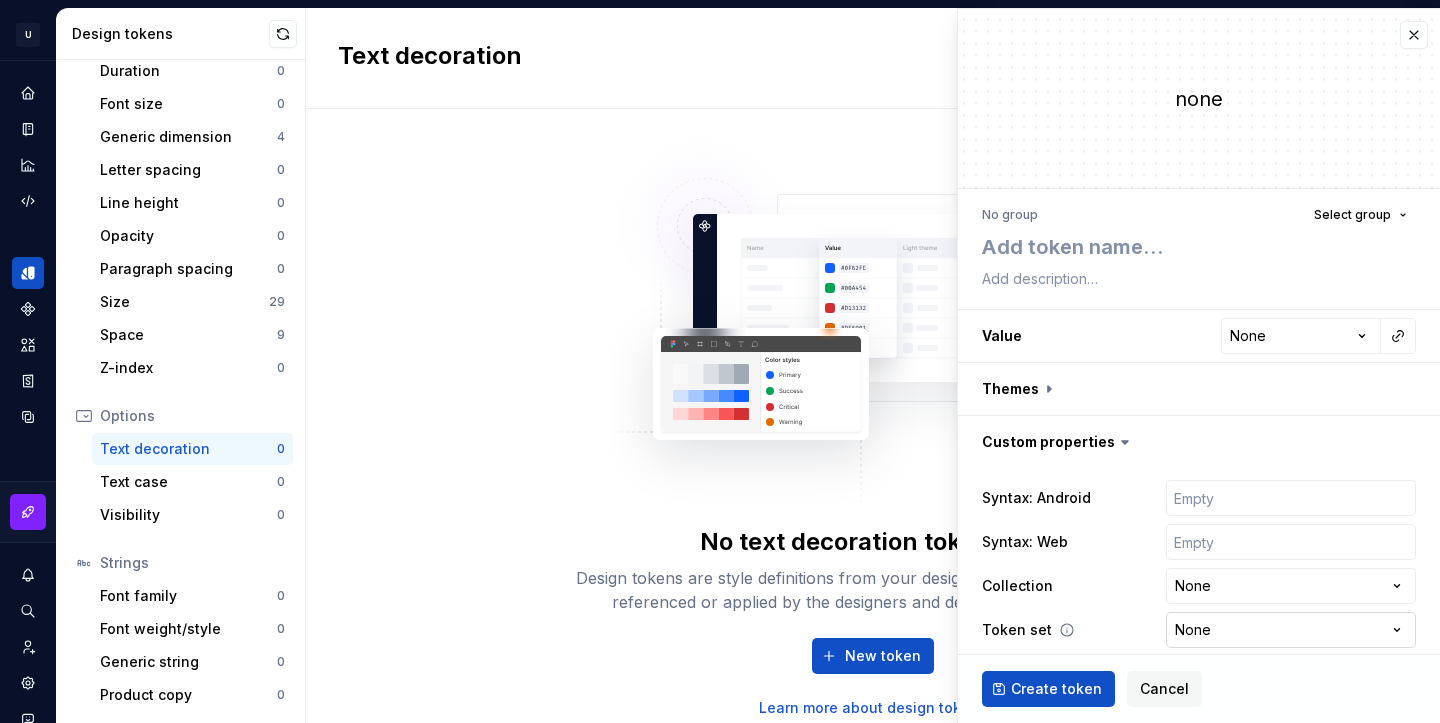 click on "**********" at bounding box center (720, 361) 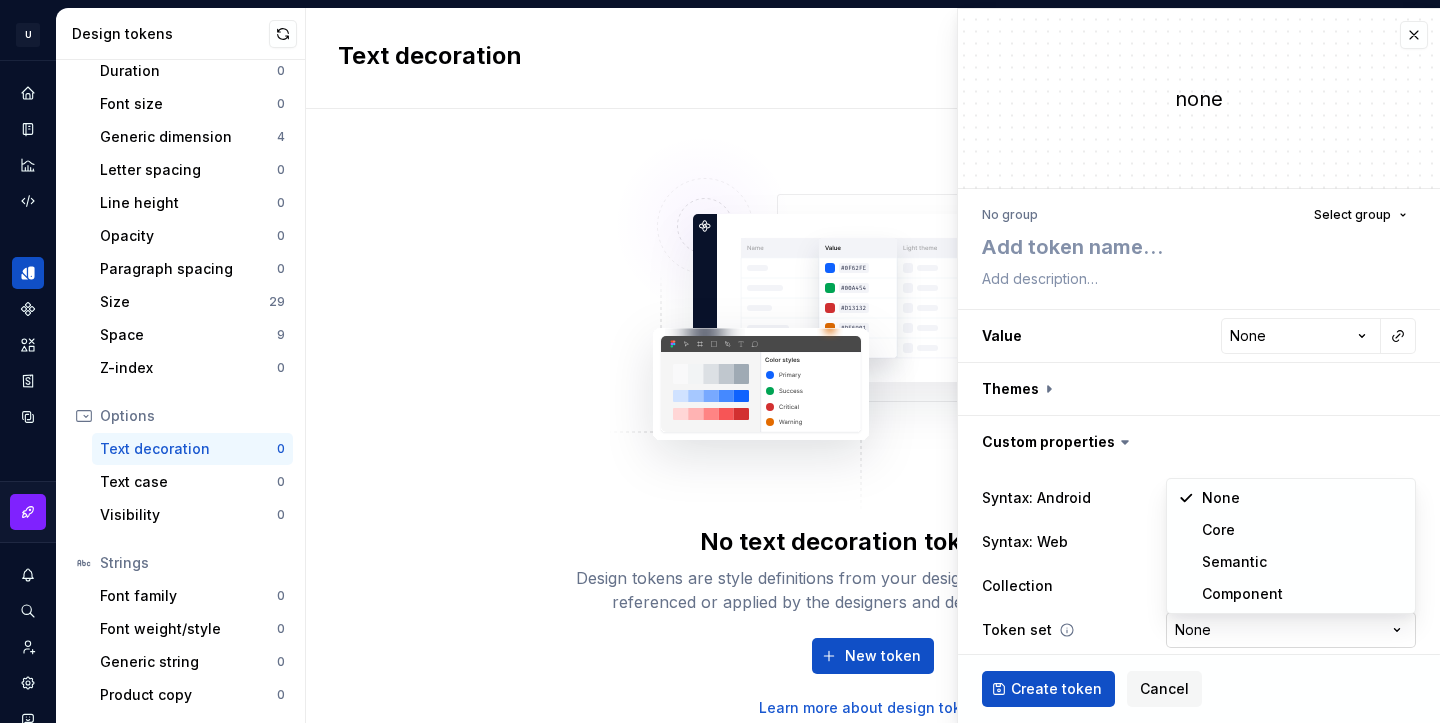 click on "**********" at bounding box center [720, 361] 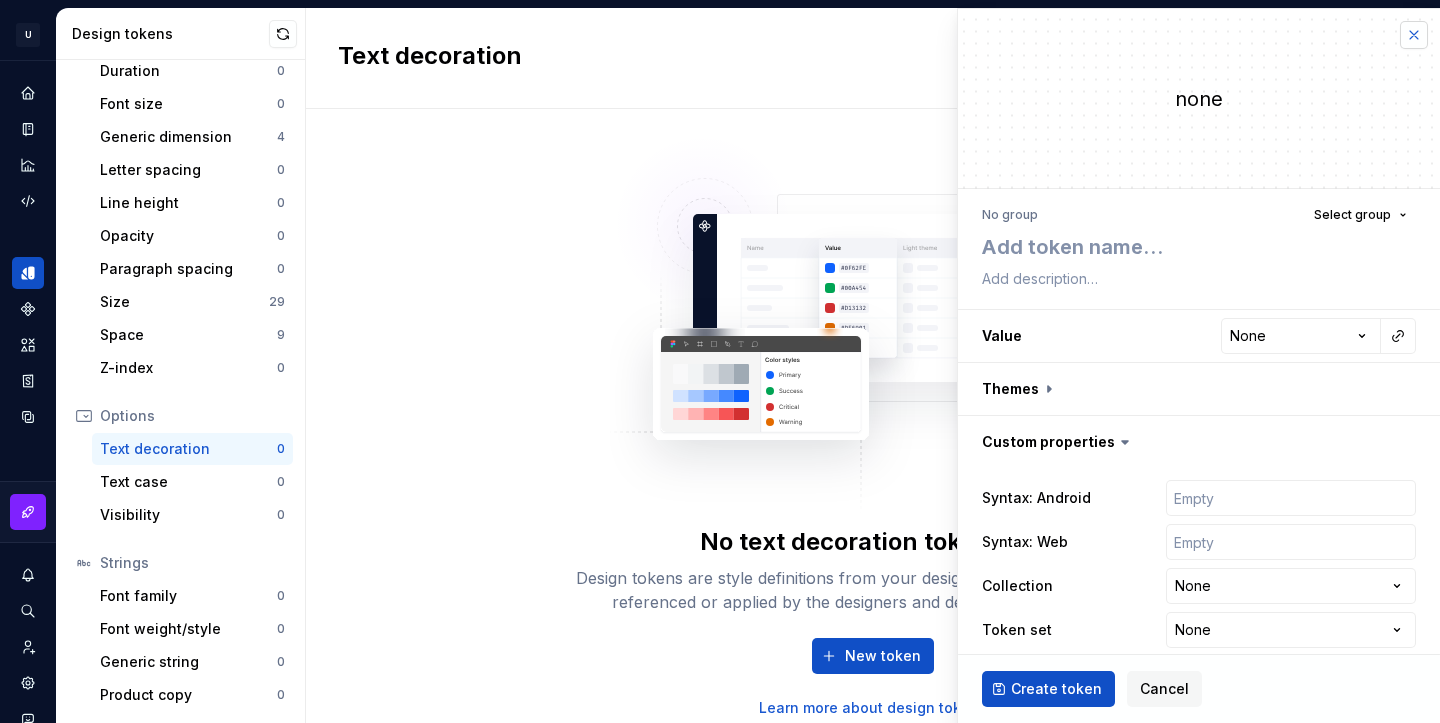 click at bounding box center [1414, 35] 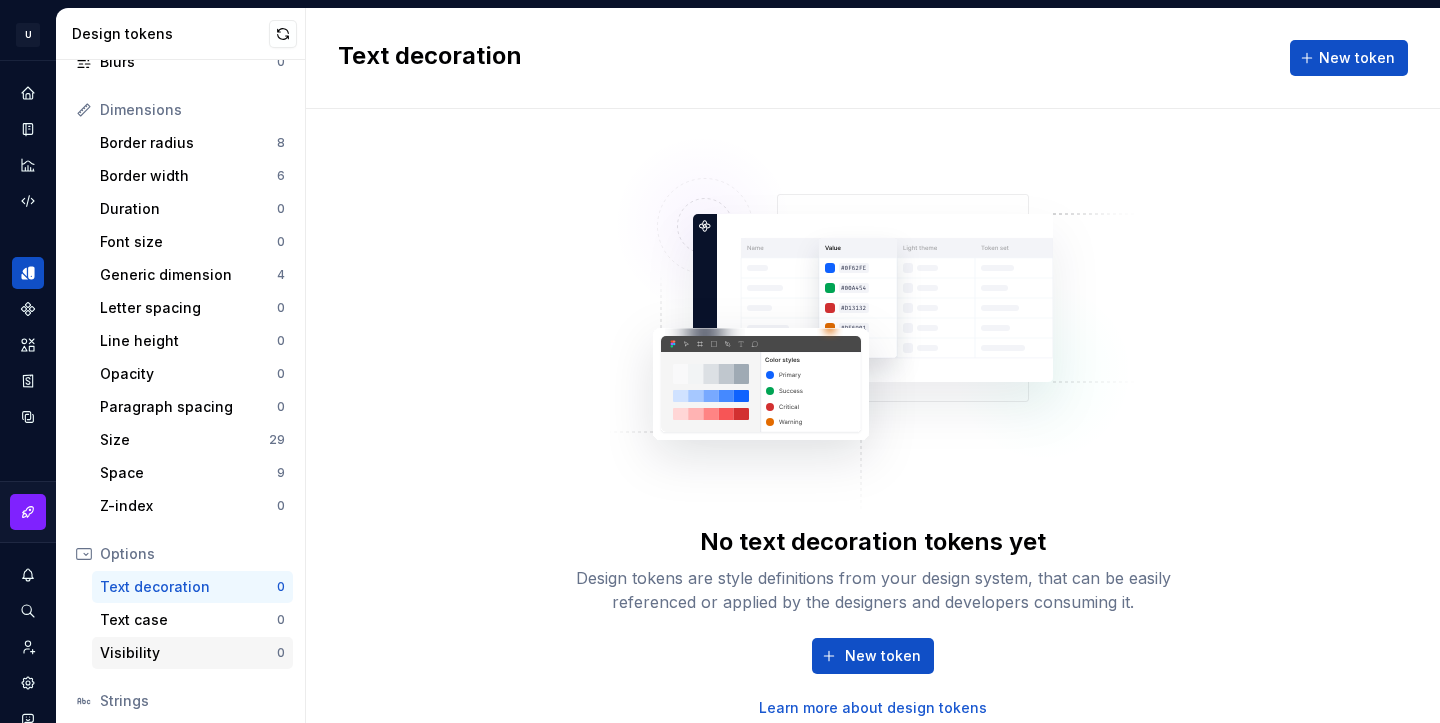 scroll, scrollTop: 228, scrollLeft: 0, axis: vertical 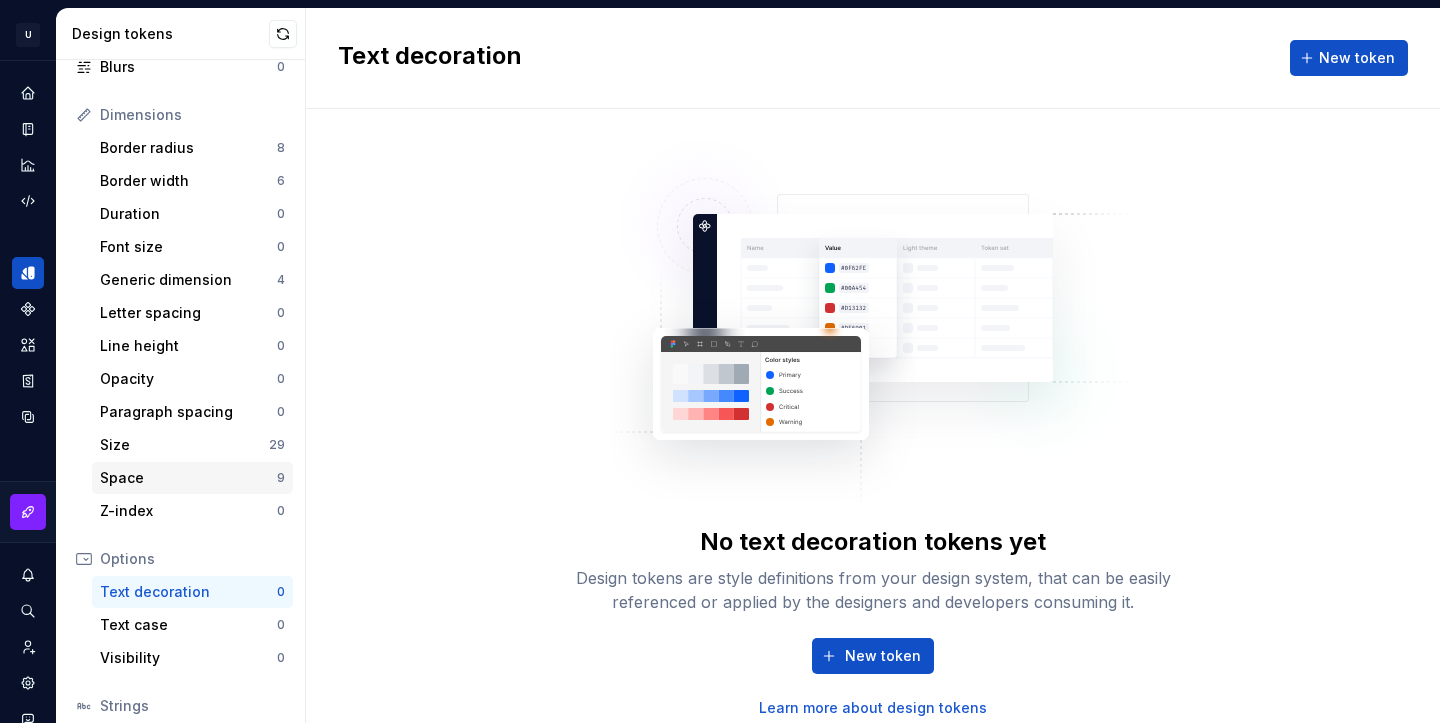 click on "Space" at bounding box center [188, 478] 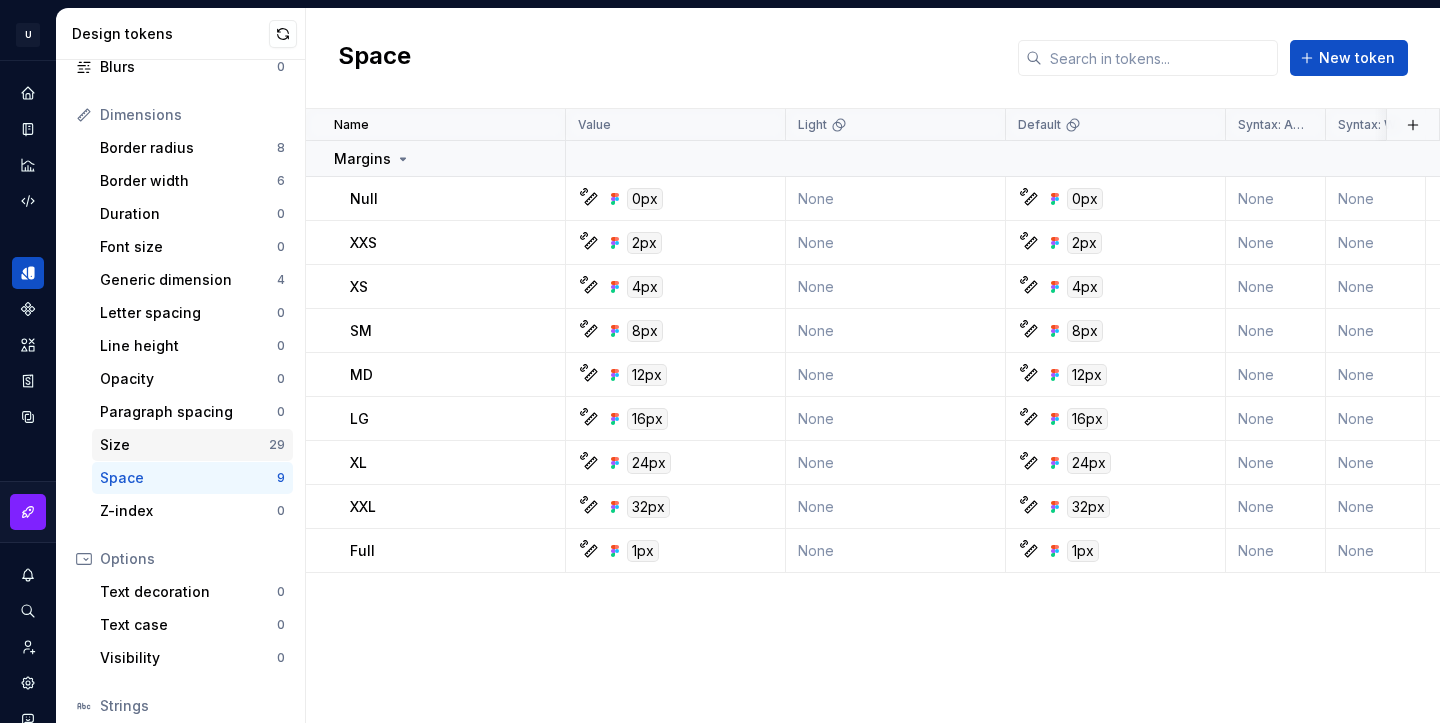click on "Size" at bounding box center (184, 445) 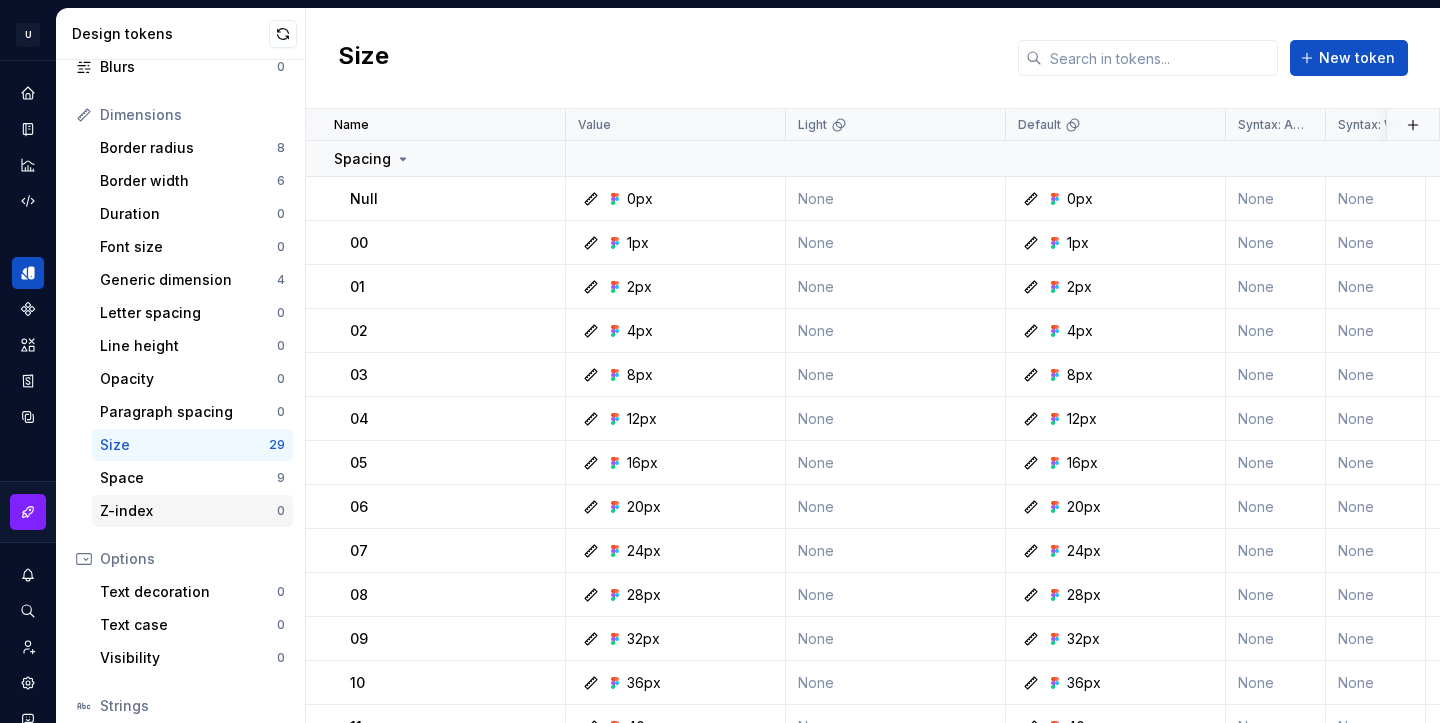 click on "Z-index" at bounding box center [188, 511] 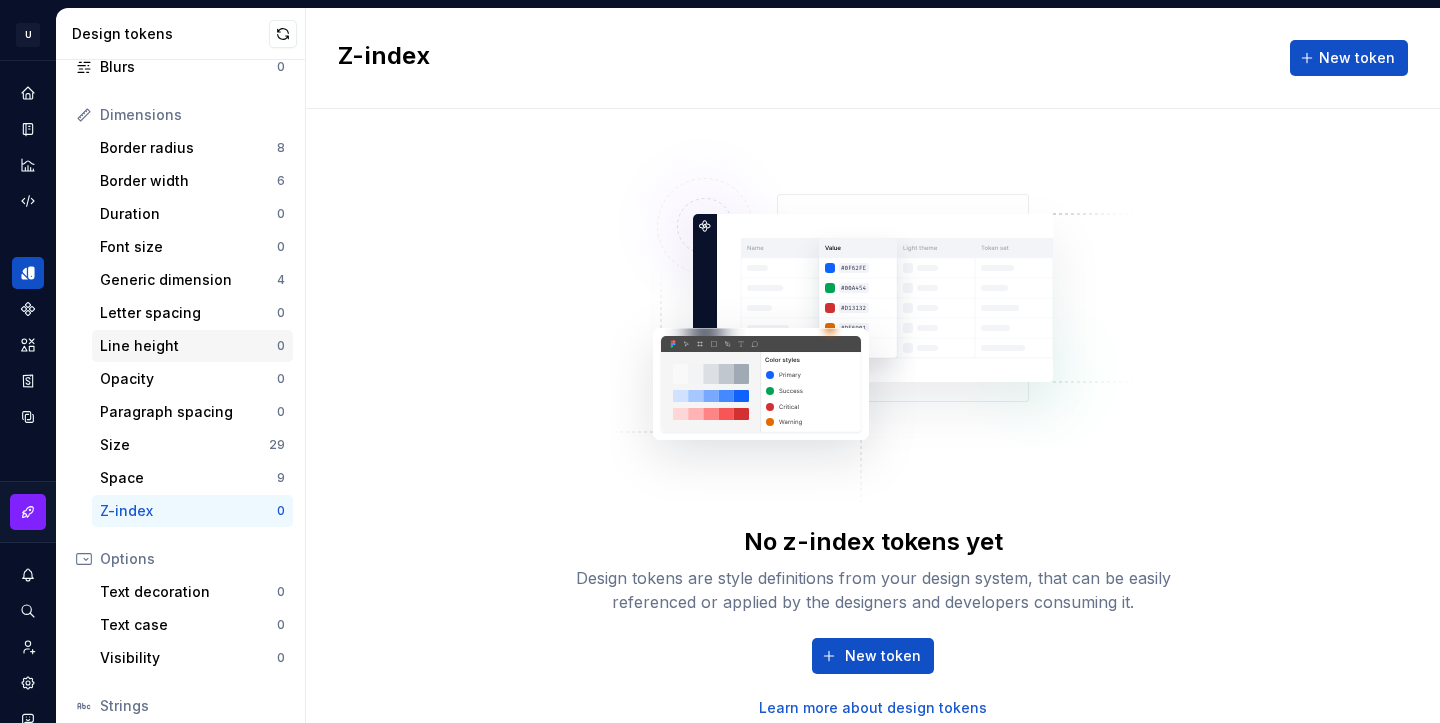 click on "Line height" at bounding box center (188, 346) 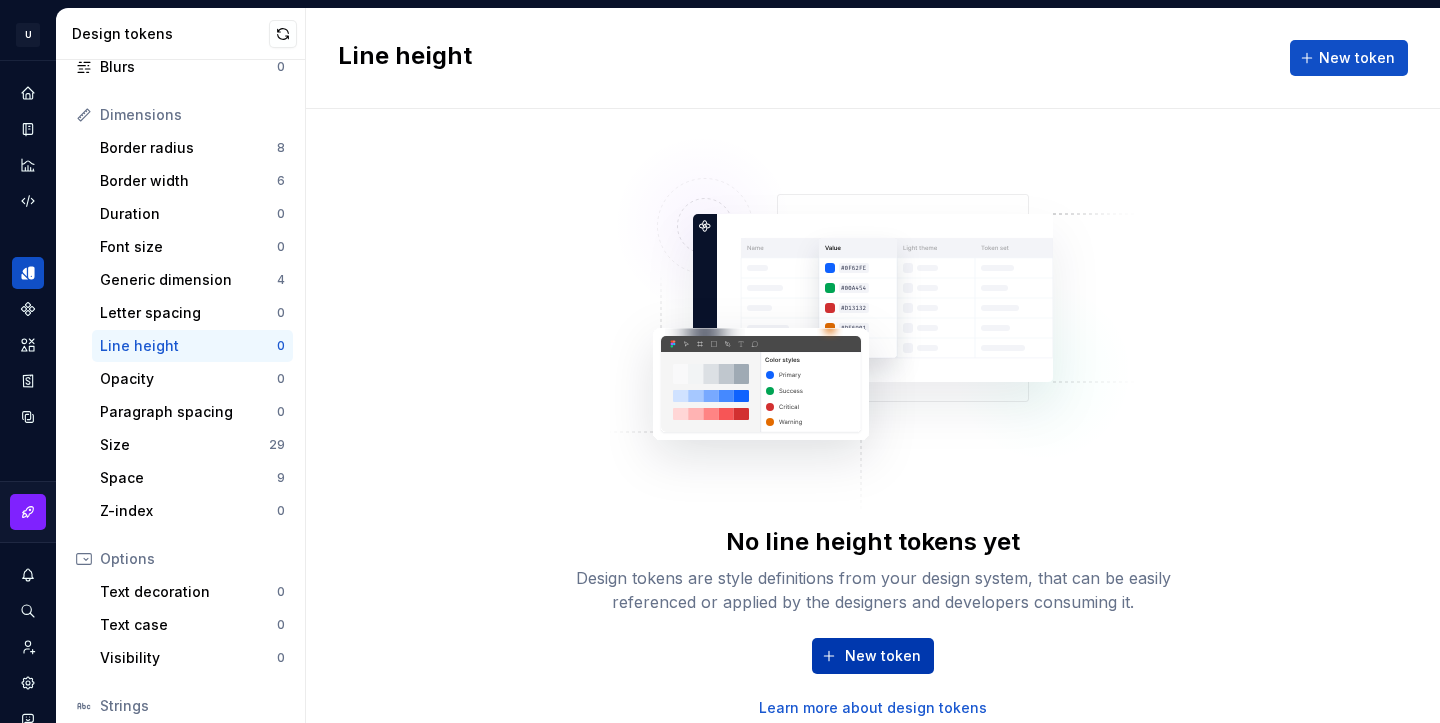 click on "New token" at bounding box center [883, 656] 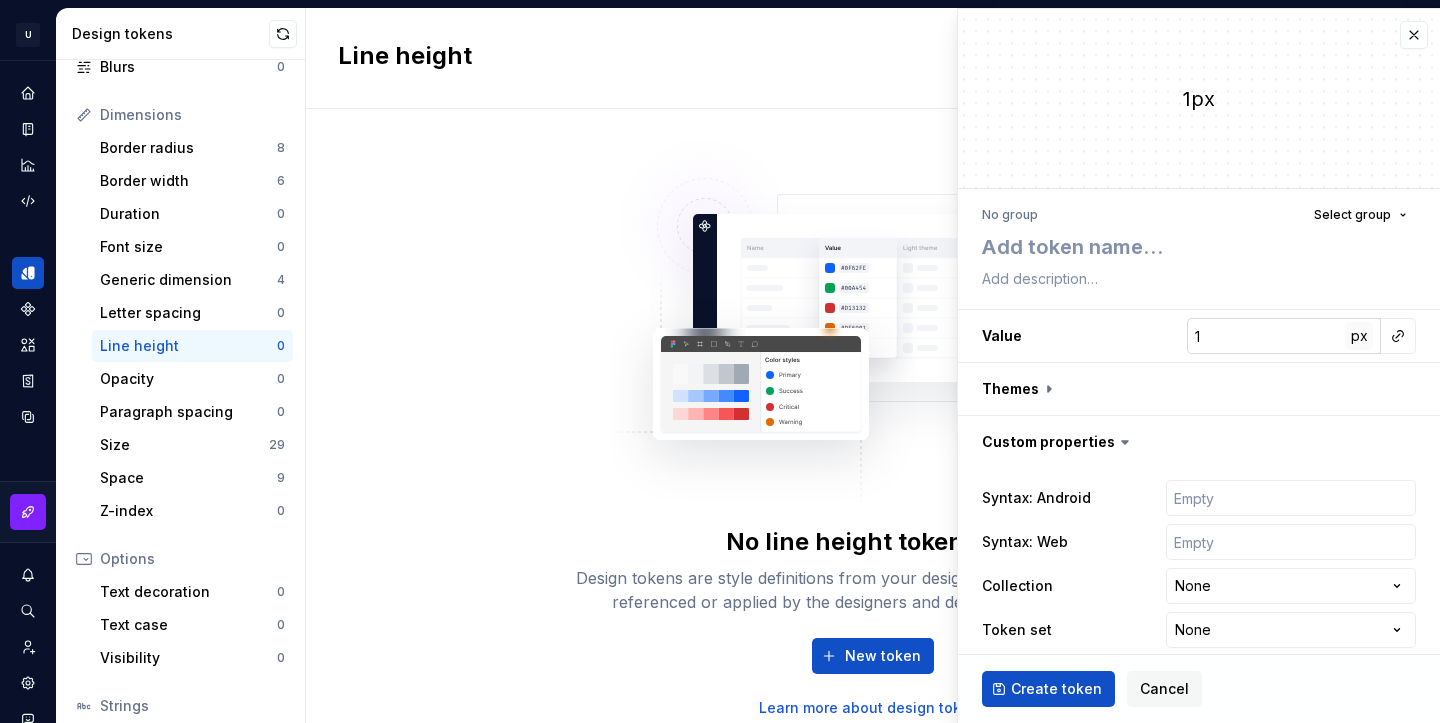 click on "px" at bounding box center (1359, 335) 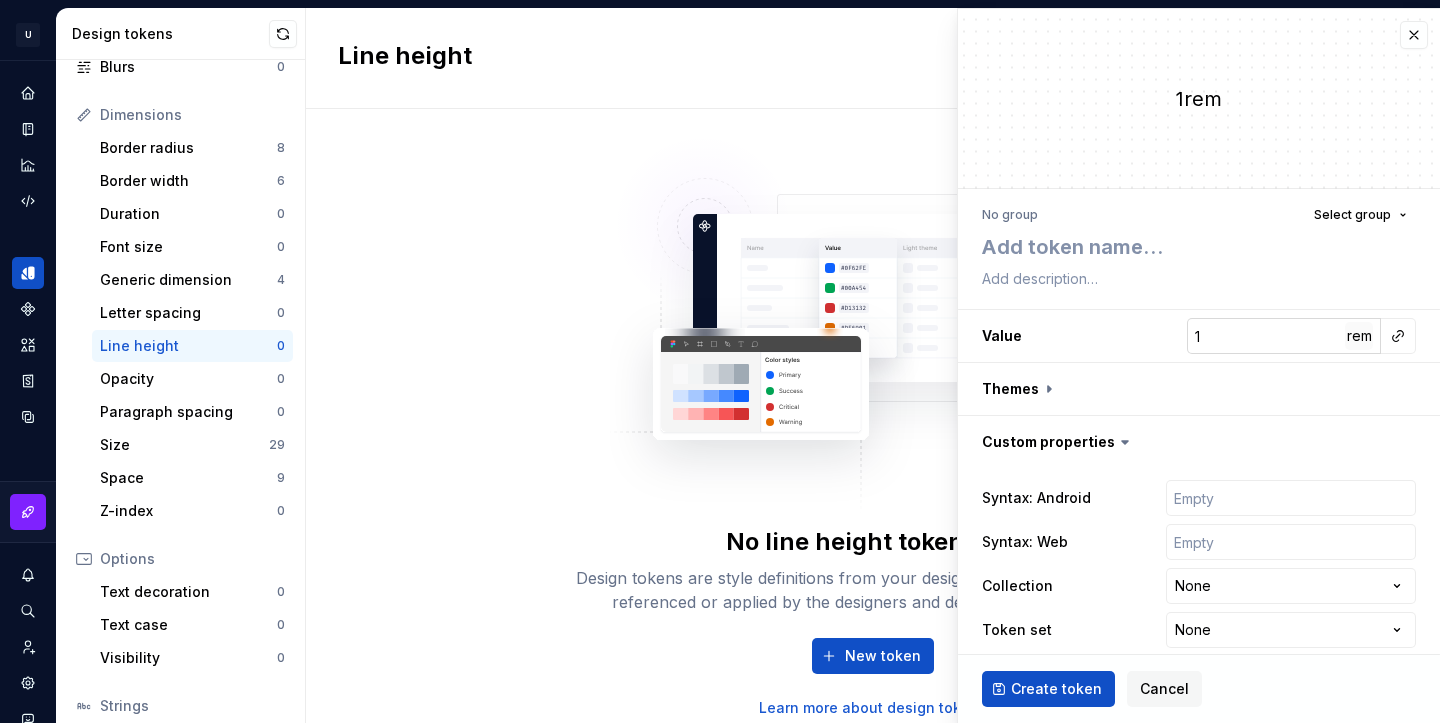 click on "rem" at bounding box center [1359, 335] 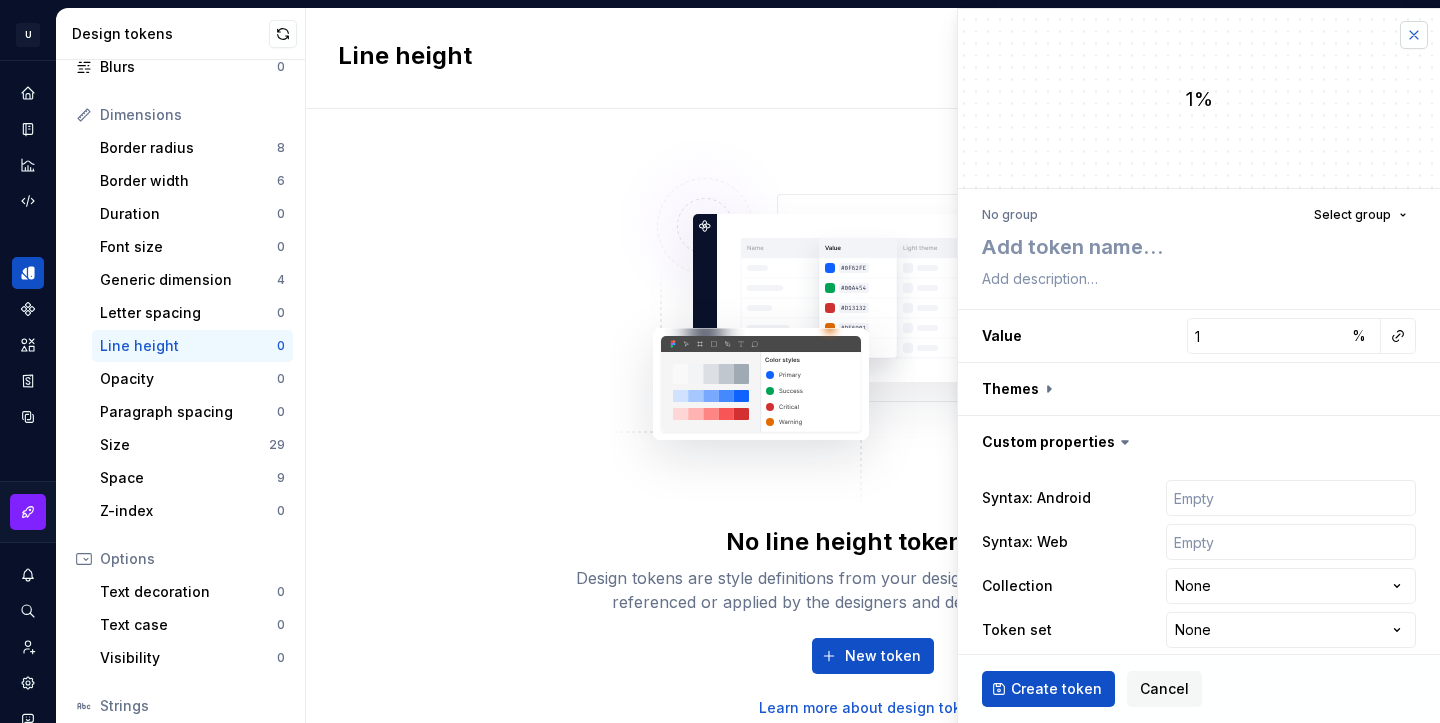 click at bounding box center (1414, 35) 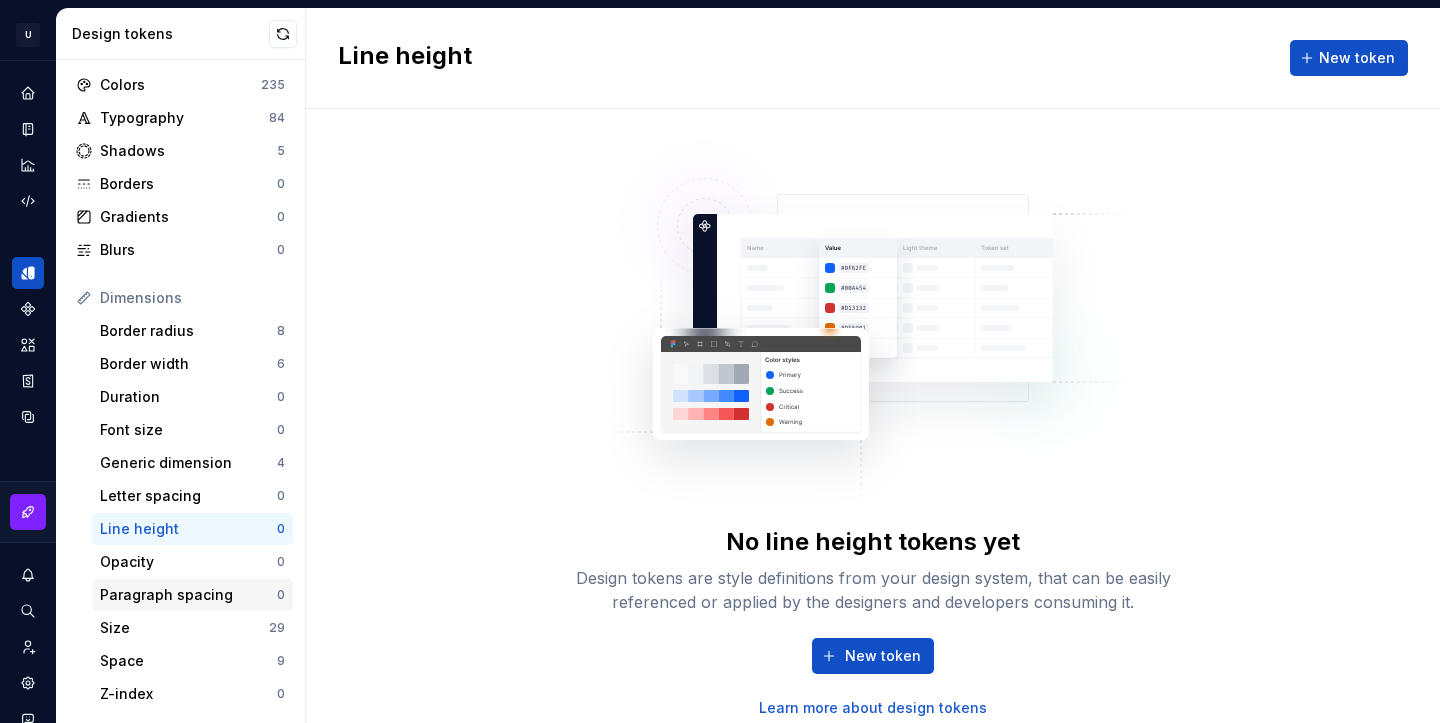 scroll, scrollTop: 0, scrollLeft: 0, axis: both 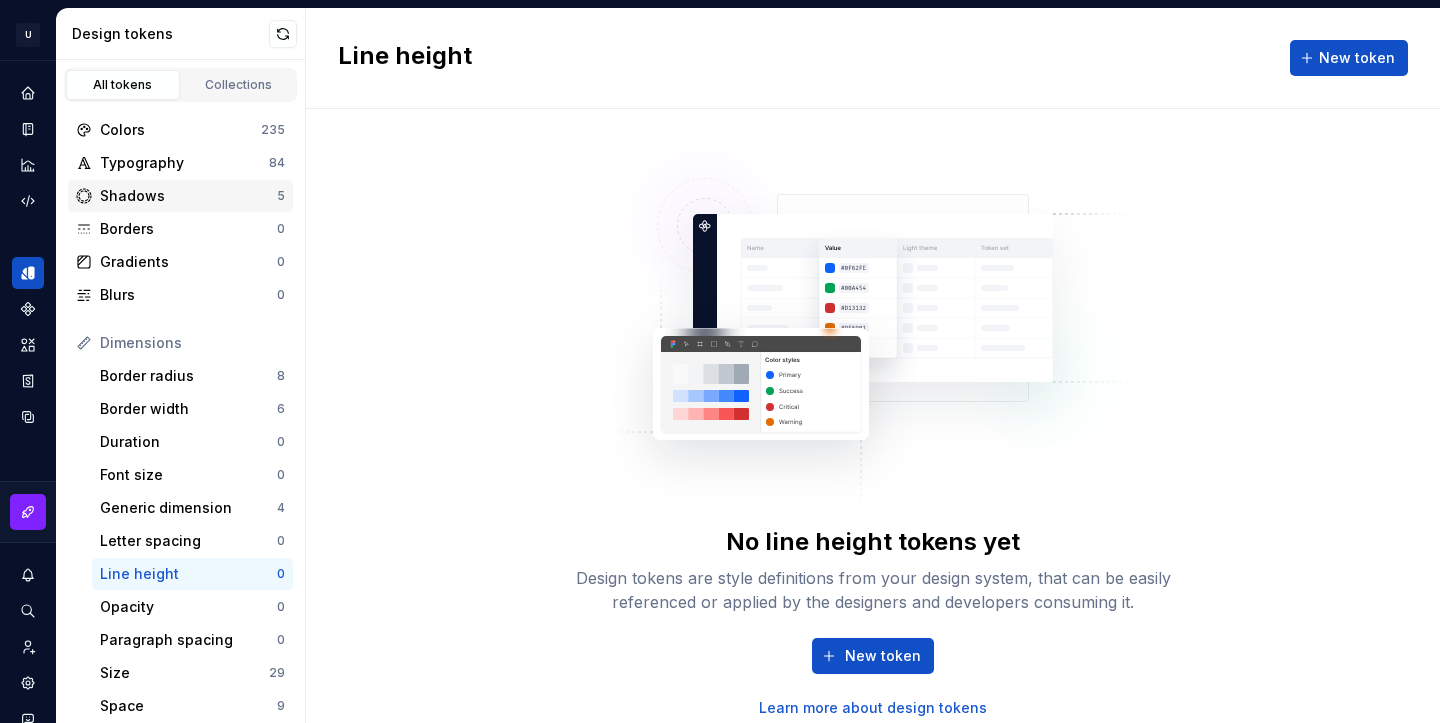 click on "Shadows" at bounding box center [188, 196] 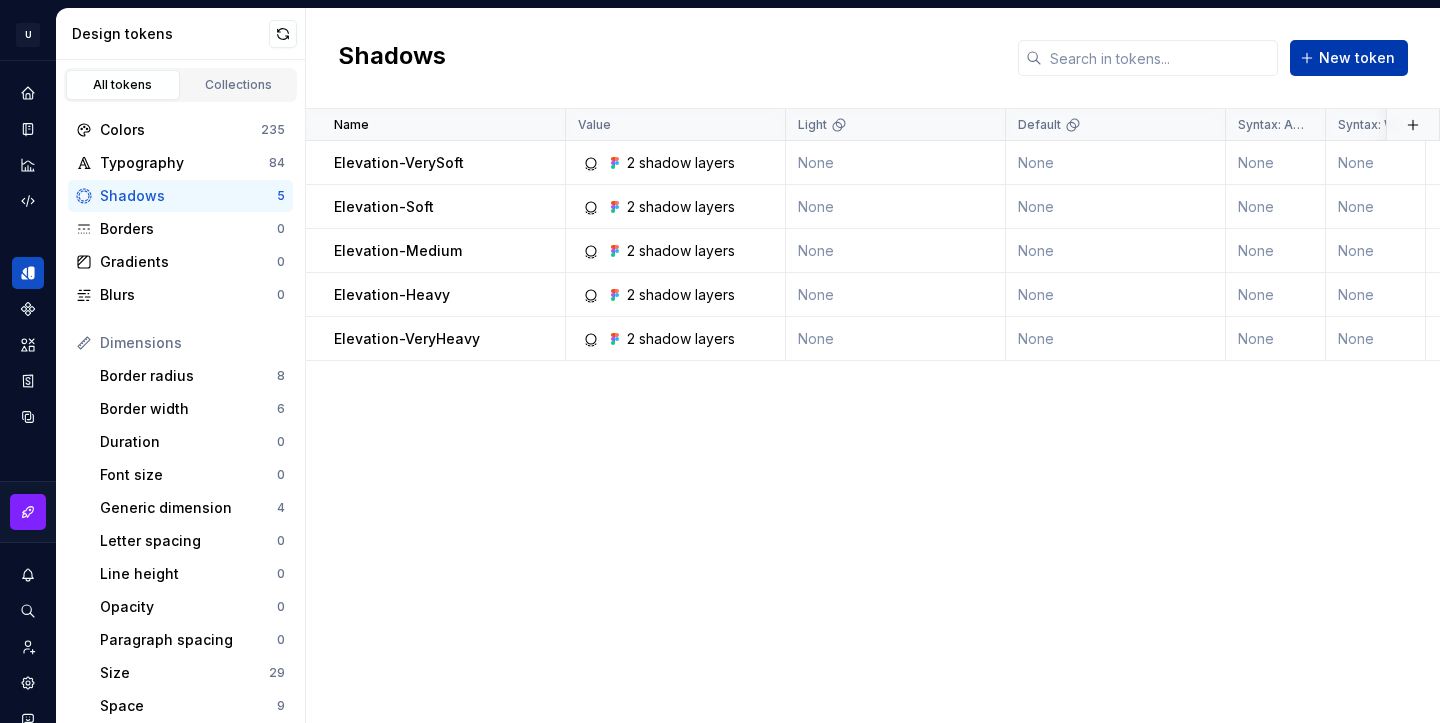 click on "New token" at bounding box center (1349, 58) 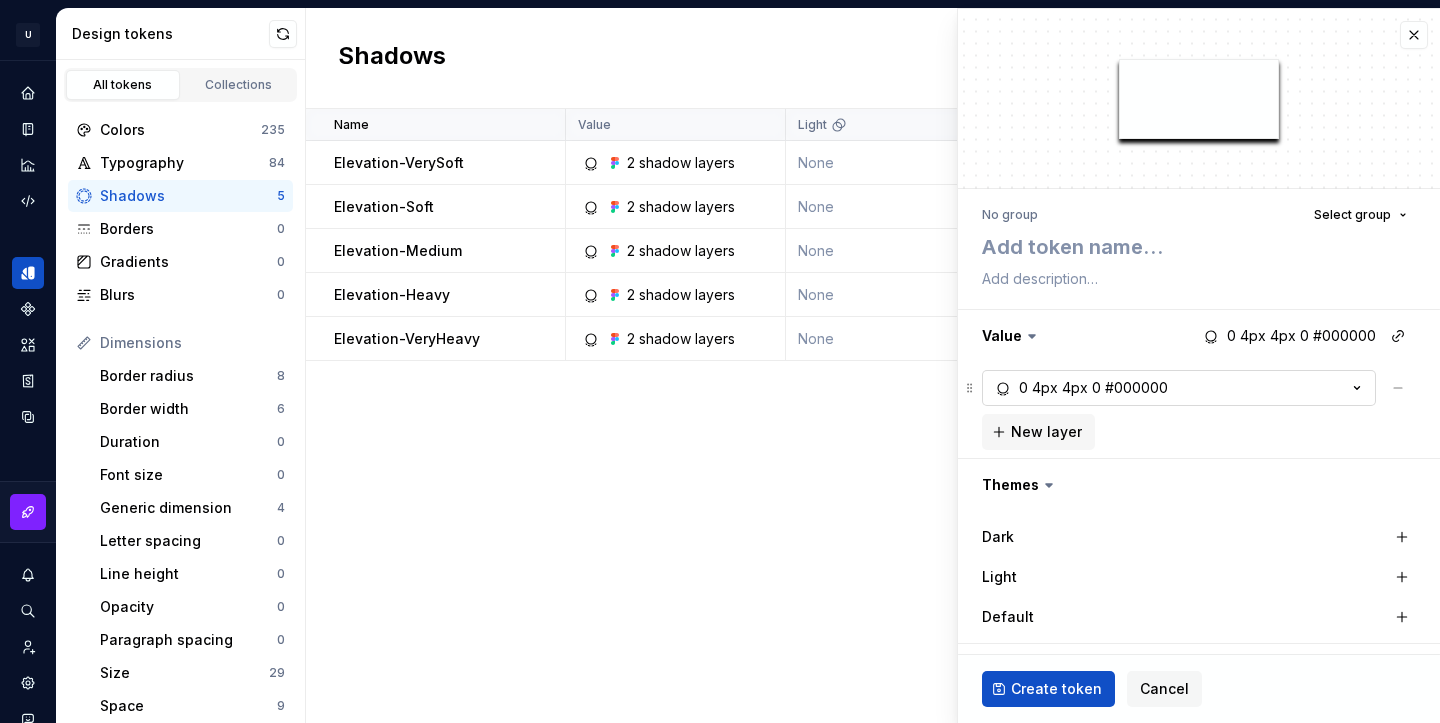 click on "0 4px 4px 0 #000000" at bounding box center (1179, 388) 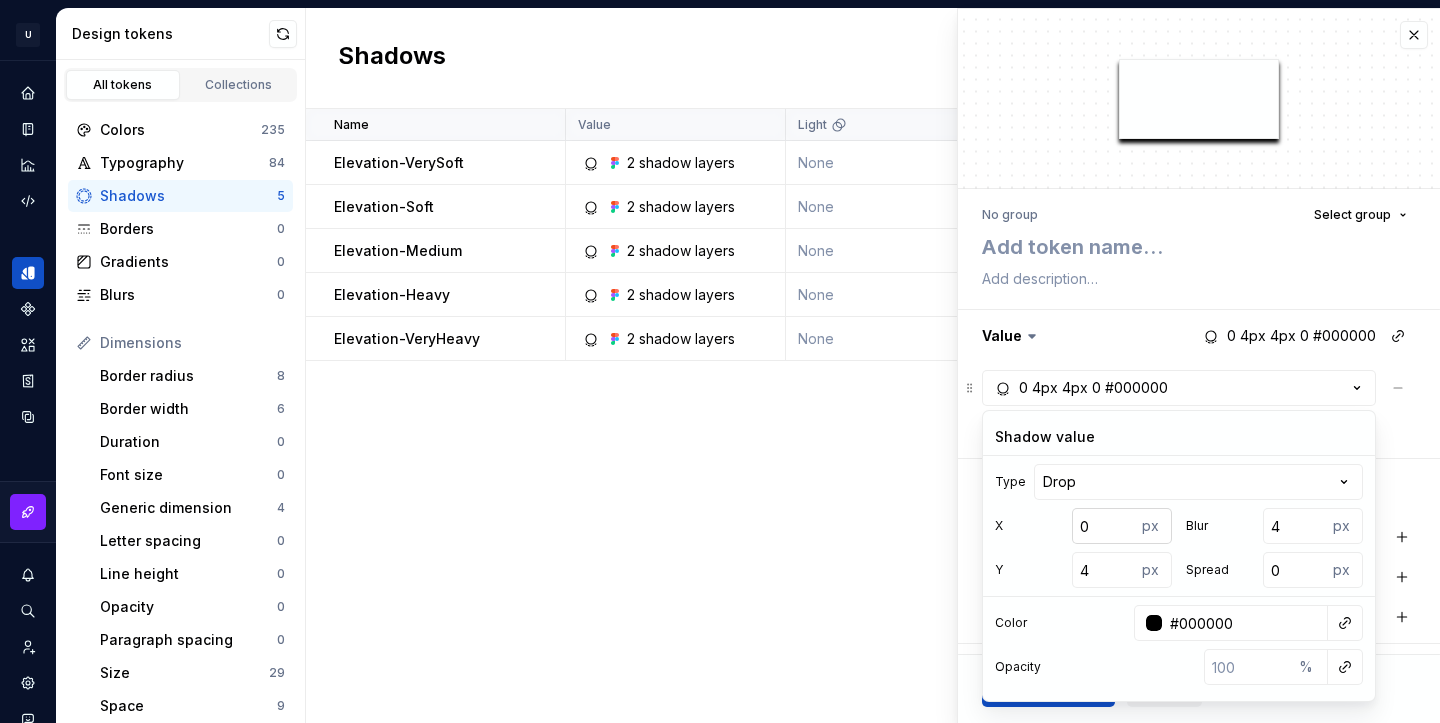click on "0" at bounding box center [1104, 526] 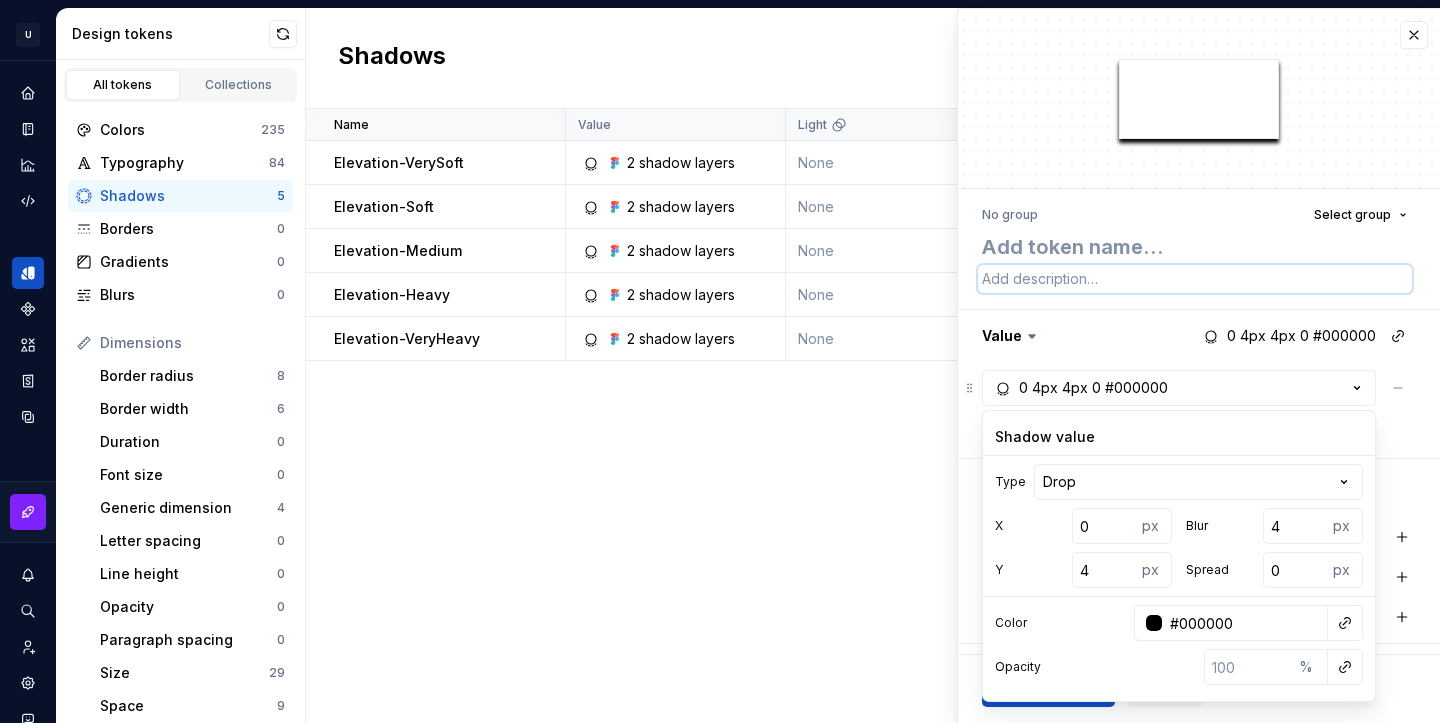 click at bounding box center [1195, 279] 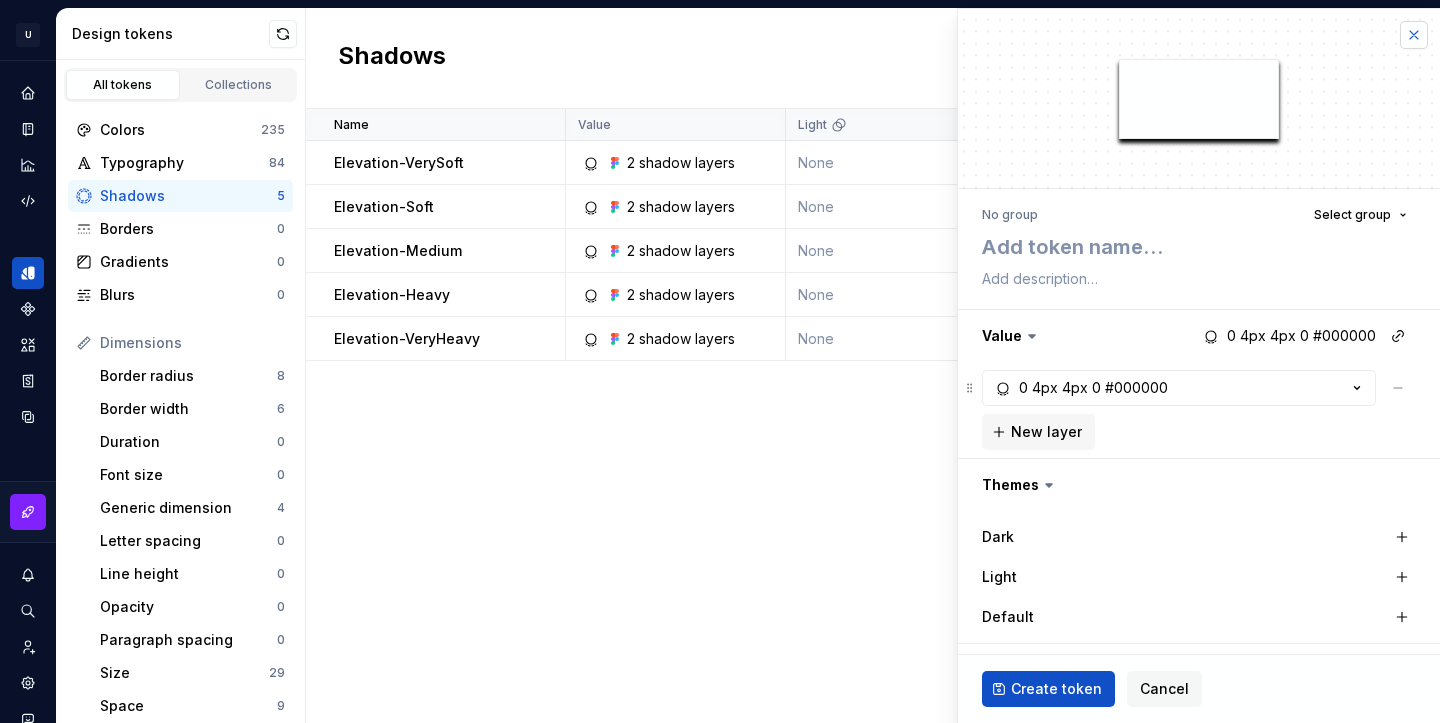 click at bounding box center [1414, 35] 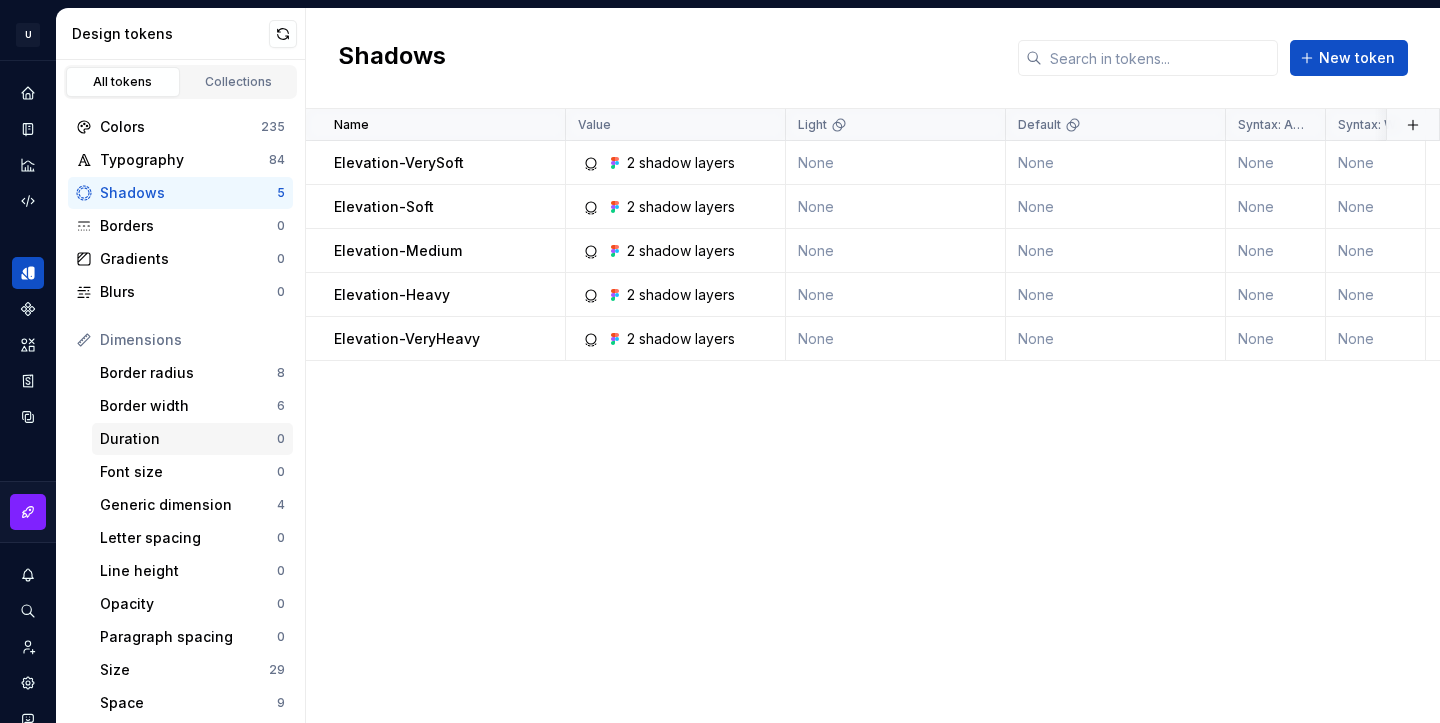 scroll, scrollTop: 0, scrollLeft: 0, axis: both 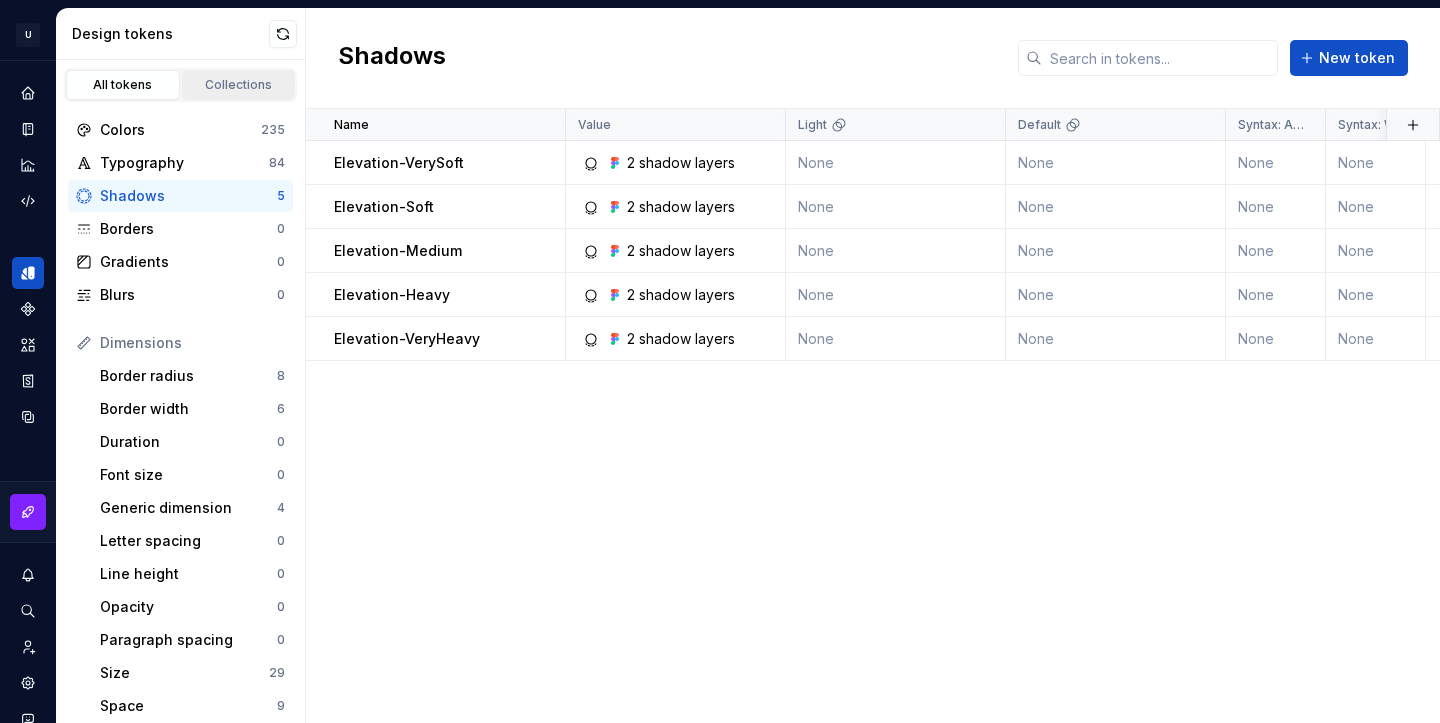 click on "Collections" at bounding box center [239, 85] 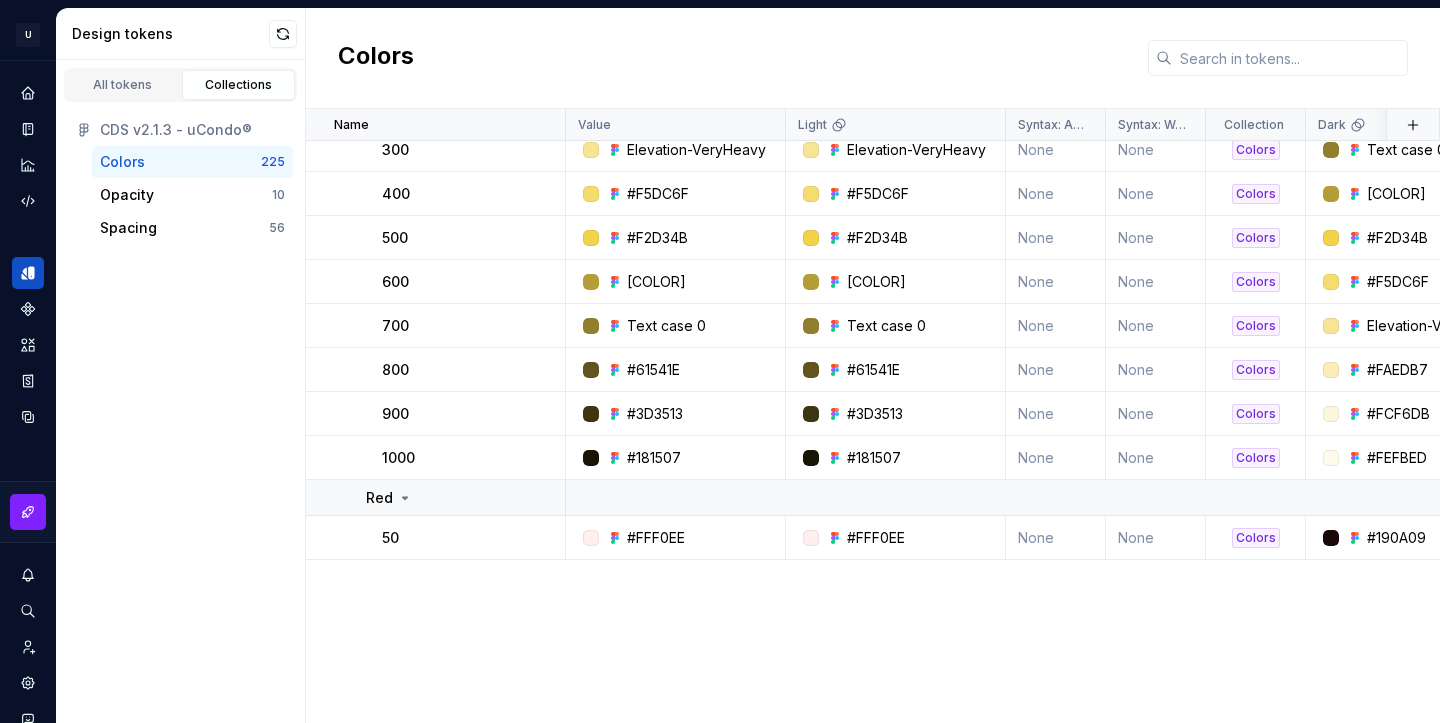 scroll, scrollTop: 1090, scrollLeft: 0, axis: vertical 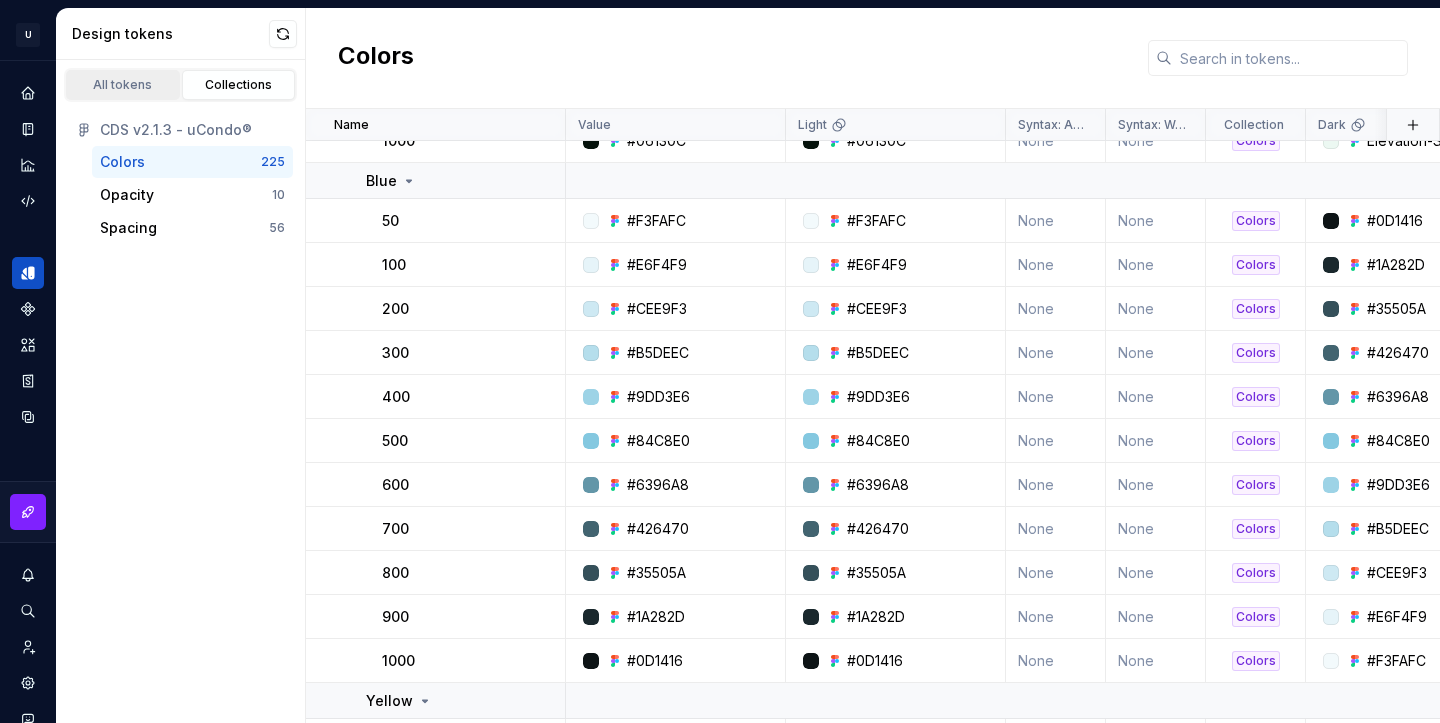 click on "All tokens" at bounding box center [123, 85] 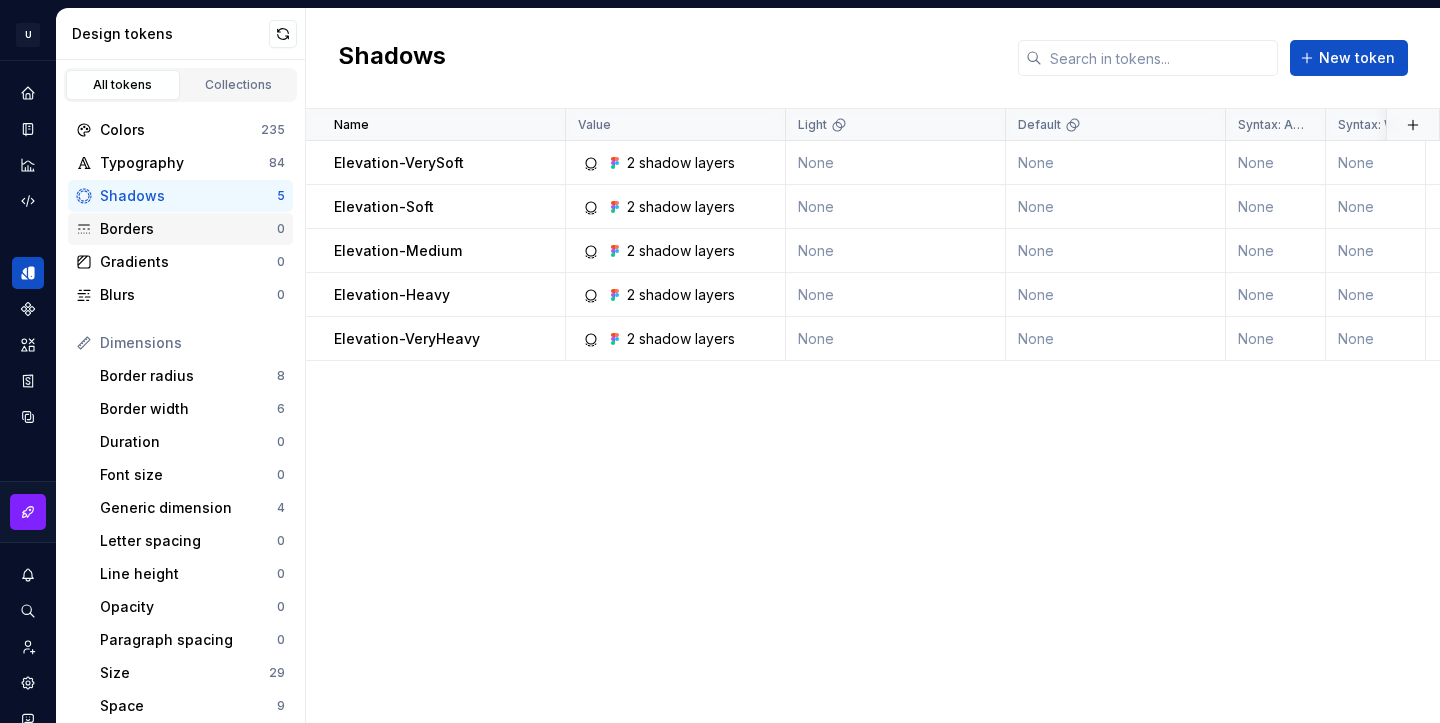 click on "Borders" at bounding box center [188, 229] 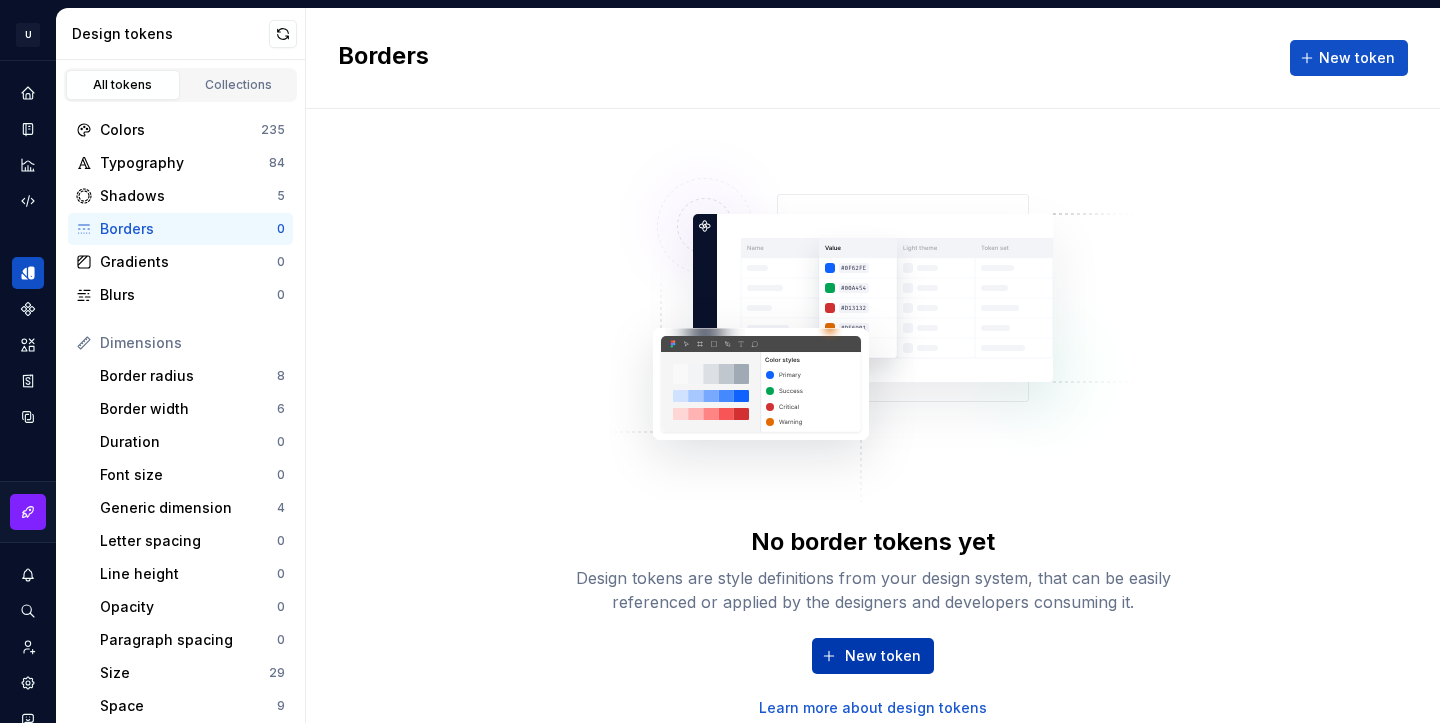click on "New token" at bounding box center (883, 656) 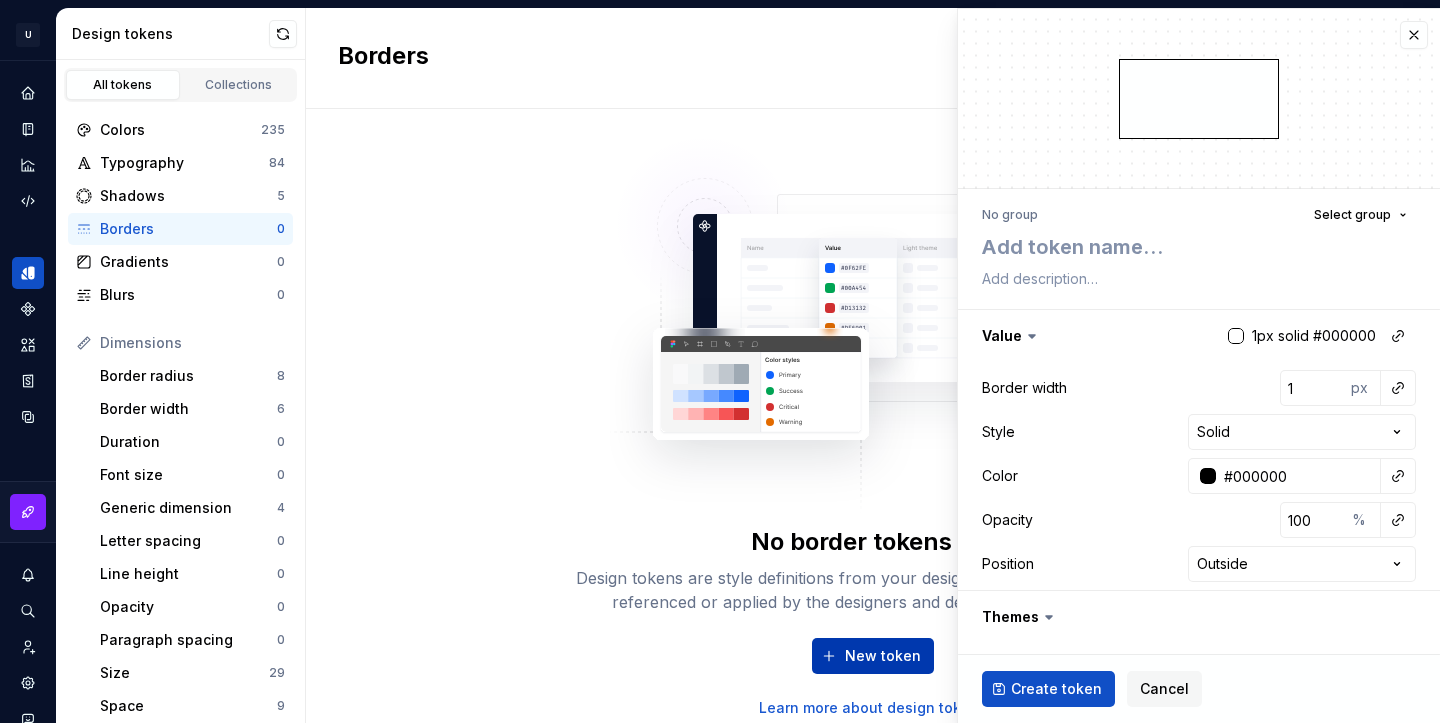 type on "*" 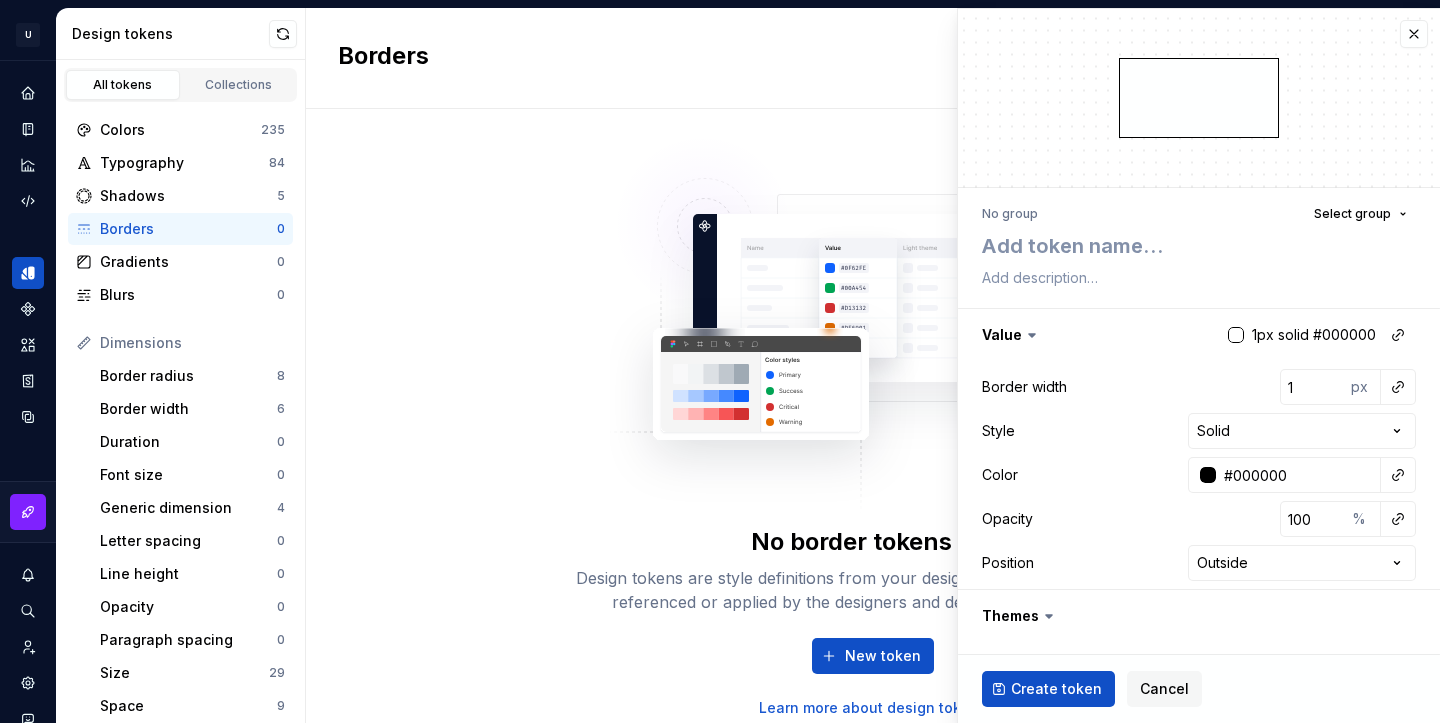 scroll, scrollTop: 0, scrollLeft: 0, axis: both 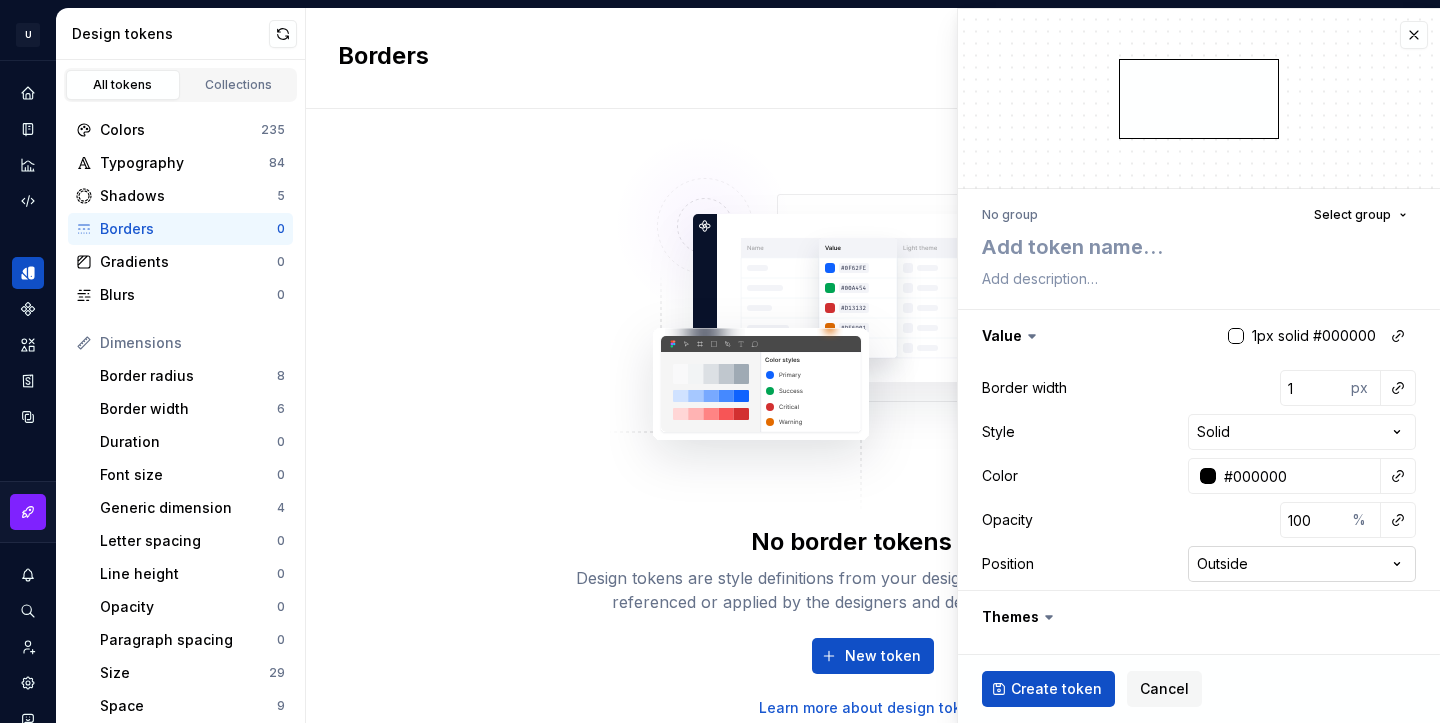 click on "U Clarice.DS U Design system data Design tokens All tokens Collections Colors 235 Typography 84 Shadows 5 Borders 0 Gradients 0 Blurs 0 Dimensions Border radius 8 Border width 6 Duration 0 Font size 0 Generic dimension 4 Letter spacing 0 Line height 0 Opacity 0 Paragraph spacing 0 Size 29 Space 9 Z-index 0 Options Text decoration 0 Text case 0 Visibility 0 Strings Font family 0 Font weight/style 0 Generic string 0 Product copy 0 Borders New token No border tokens yet Design tokens are style definitions from your design system, that can be easily referenced or applied by the designers and developers consuming it. New token Learn more about design tokens   * New border token No group Select group Value 1px solid #000000 Border width 1 px Style Solid ****** ****** ***** ****** Color #000000 Opacity 100 % Position Outside ****** ****** ******* Themes Dark Light Default Custom properties Syntax: Android Syntax: Web Collection None **** ****** ******* ******* Token set None **** **** ******** ********* Create token" at bounding box center [720, 361] 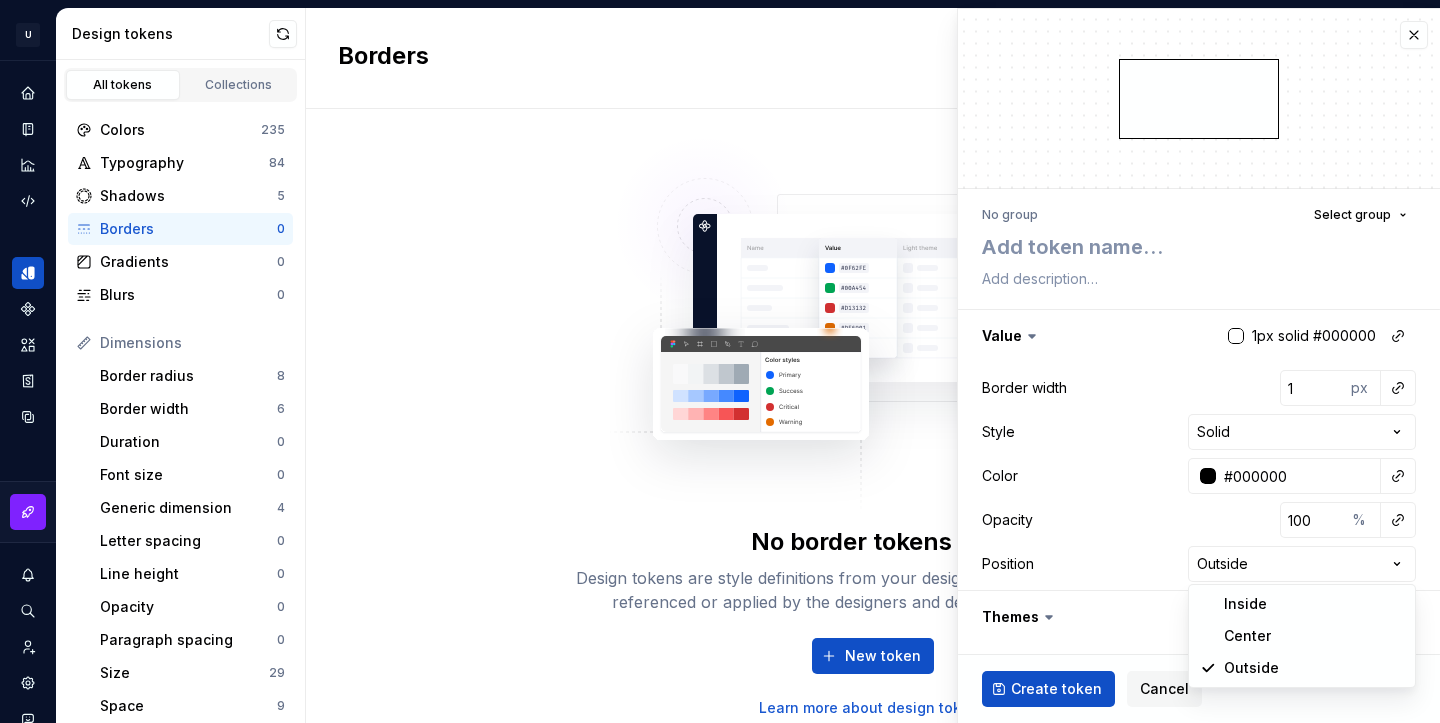 select on "******" 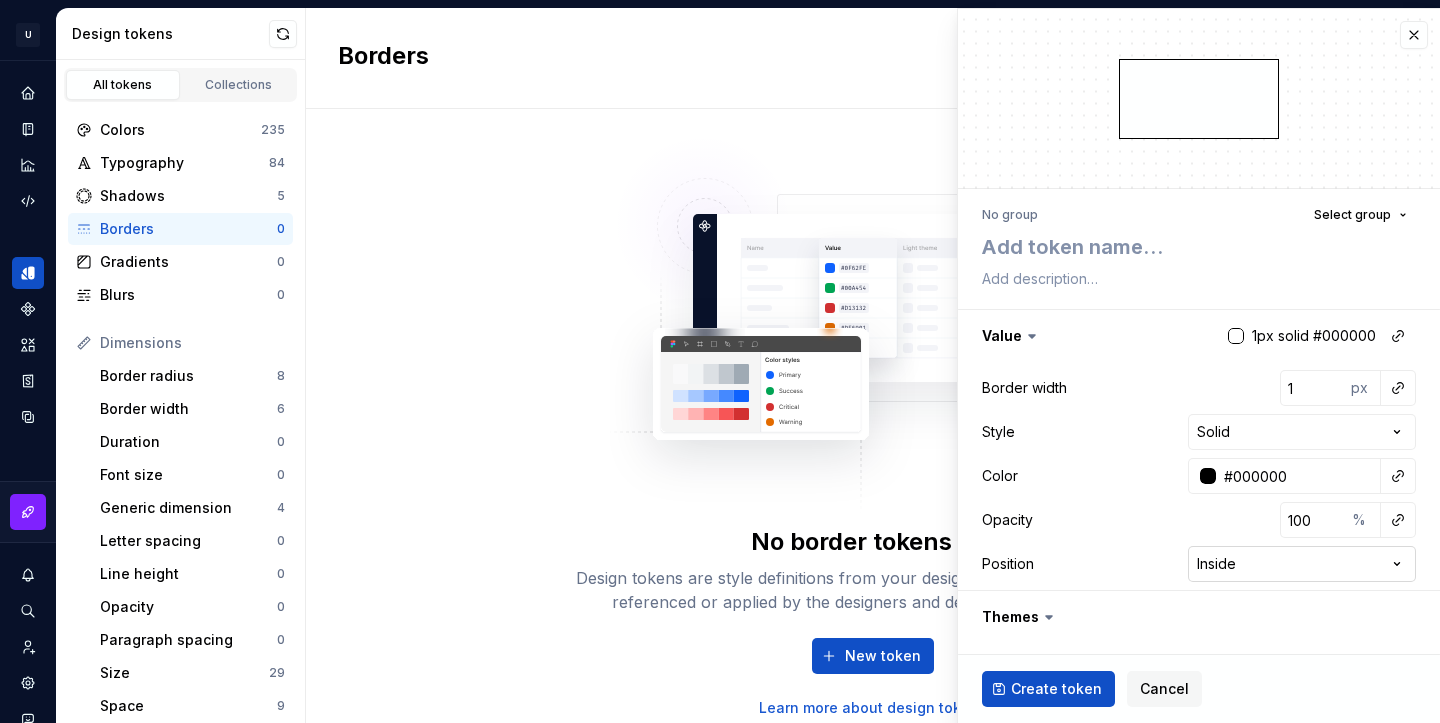 click on "U Clarice.DS U Design system data Design tokens All tokens Collections Colors 235 Typography 84 Shadows 5 Borders 0 Gradients 0 Blurs 0 Dimensions Border radius 8 Border width 6 Duration 0 Font size 0 Generic dimension 4 Letter spacing 0 Line height 0 Opacity 0 Paragraph spacing 0 Size 29 Space 9 Z-index 0 Options Text decoration 0 Text case 0 Visibility 0 Strings Font family 0 Font weight/style 0 Generic string 0 Product copy 0 Borders New token No border tokens yet Design tokens are style definitions from your design system, that can be easily referenced or applied by the designers and developers consuming it. New token Learn more about design tokens   * New border token No group Select group Value 1px solid #000000 Border width 1 px Style Solid ****** ****** ***** ****** Color #000000 Opacity 100 % Position Inside ****** ****** ******* Themes Dark Light Default Custom properties Syntax: Android Syntax: Web Collection None **** ****** ******* ******* Token set None **** **** ******** ********* Create token" at bounding box center (720, 361) 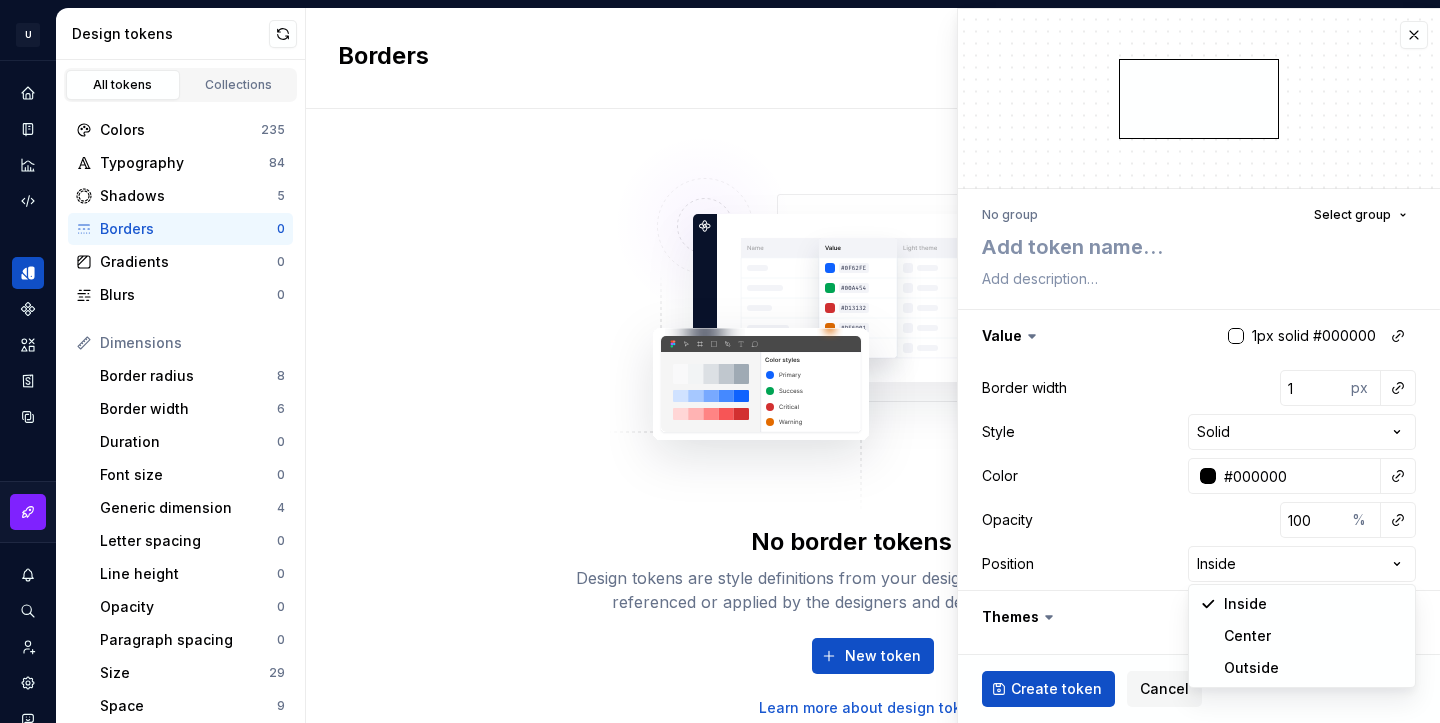 select on "******" 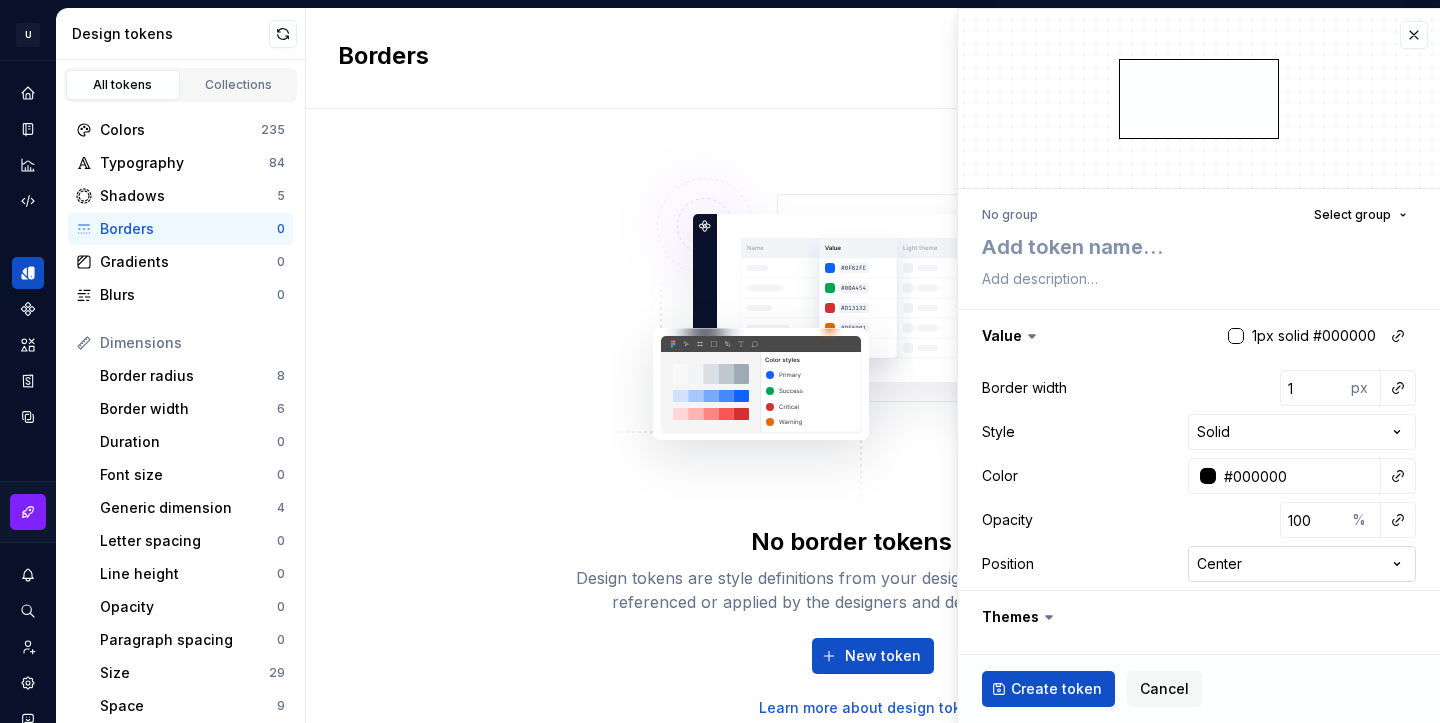 click on "U [FIRST].DS U Design system data Design tokens All tokens Collections Colors 235 Typography 84 Shadows 5 Borders 0 Gradients 0 Blurs 0 Dimensions Border radius 8 Border width 6 Duration 0 Font size 0 Generic dimension 4 Letter spacing 0 Line height 0 Opacity 0 Paragraph spacing 0 Size 29 Space 9 Z-index 0 Options Text decoration 0 Text case 0 Visibility 0 Strings Font family 0 Font weight/style 0 Generic string 0 Product copy 0 Borders New token No border tokens yet Design tokens are style definitions from your design system, that can be easily referenced or applied by the designers and developers consuming it. New token Learn more about design tokens   * New border token No group Select group Value 1px solid [COLOR] Border width 1 px Style Solid ****** ****** ***** ****** Color [COLOR] Opacity 100 % Position Center ****** ****** ******* ******* Themes Dark Light Default Custom properties Syntax: Android Syntax: Web Collection None **** ****** ******* ******* Token set None **** **** ******** ********* Create token" at bounding box center (720, 361) 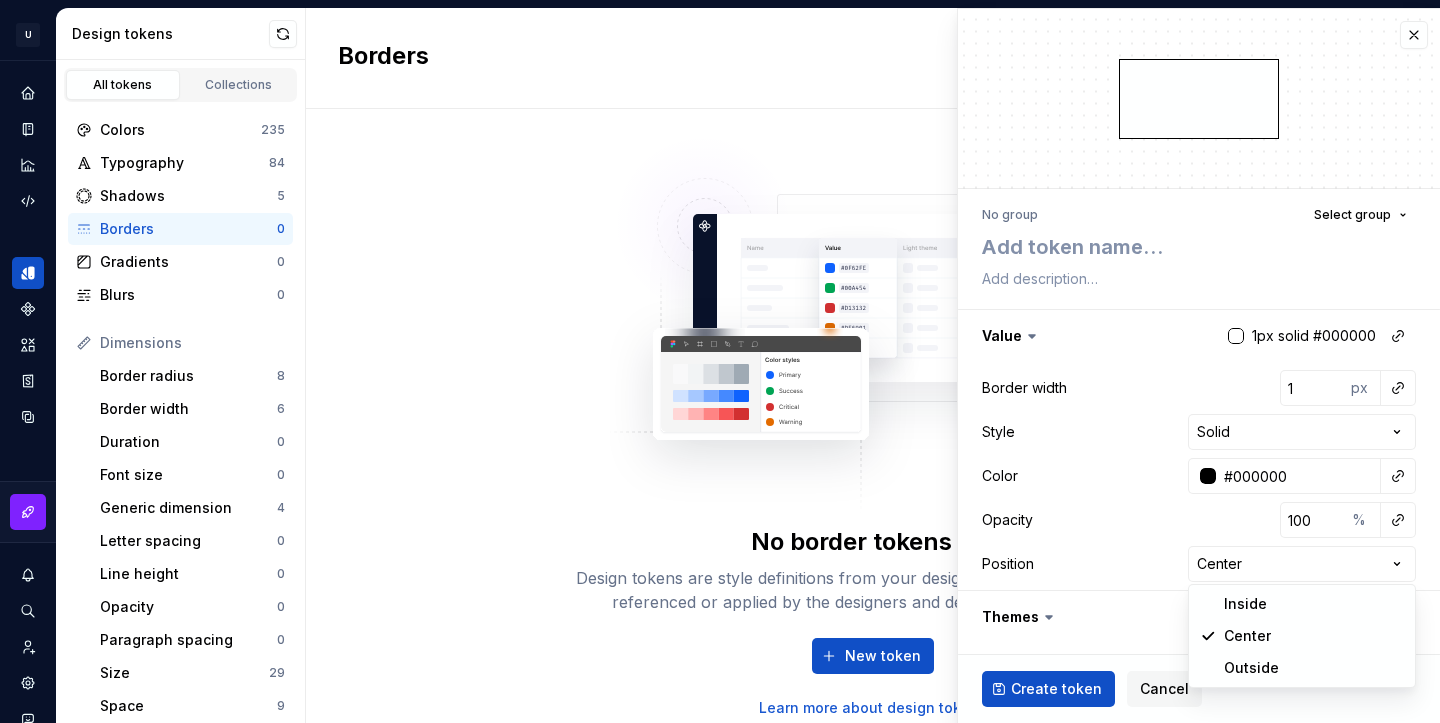 select on "******" 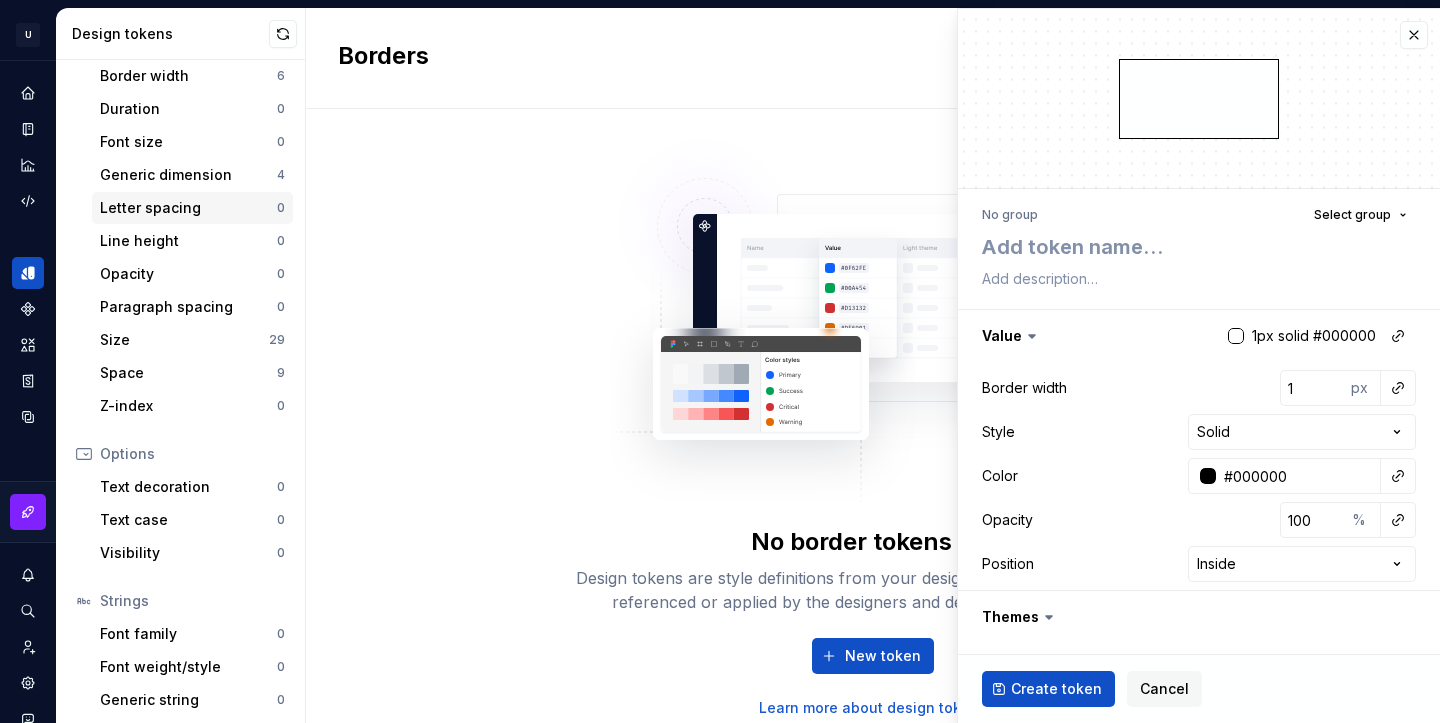 scroll, scrollTop: 371, scrollLeft: 0, axis: vertical 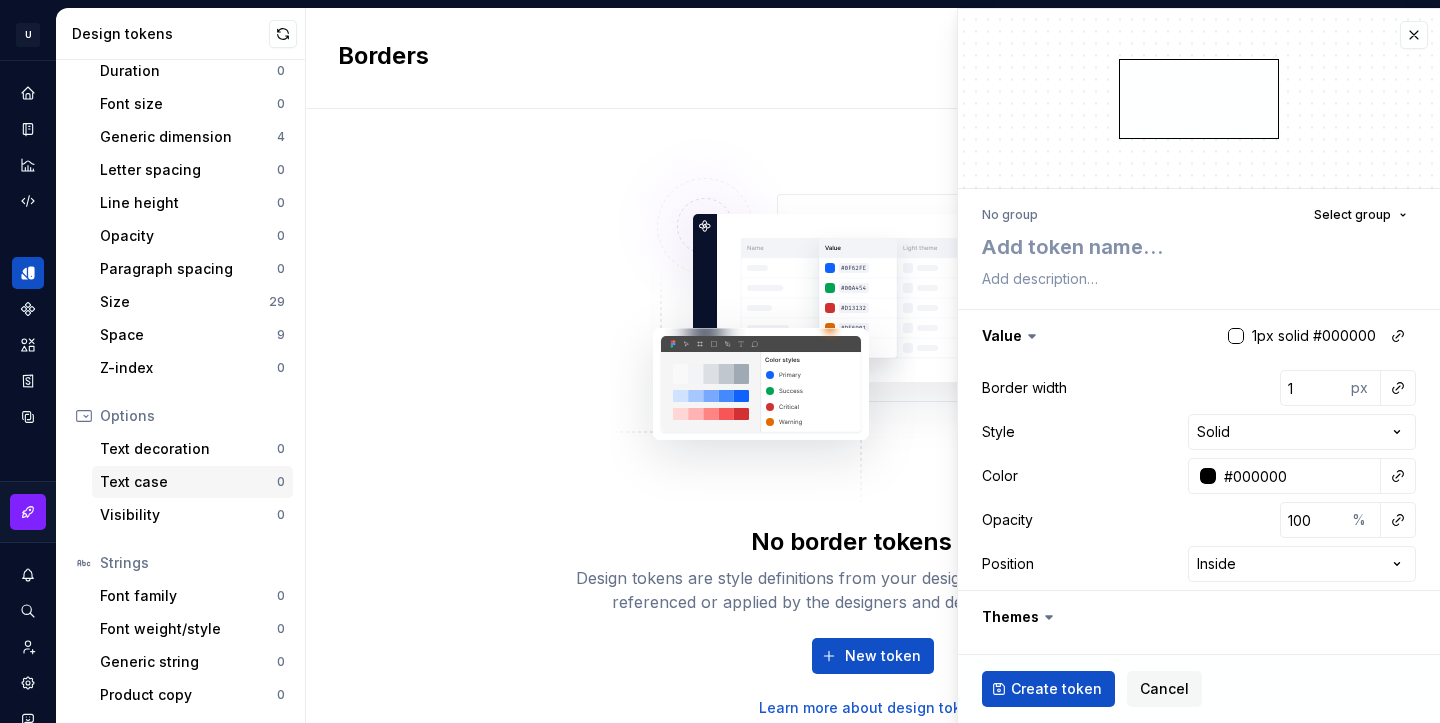 click on "Text case" at bounding box center (188, 482) 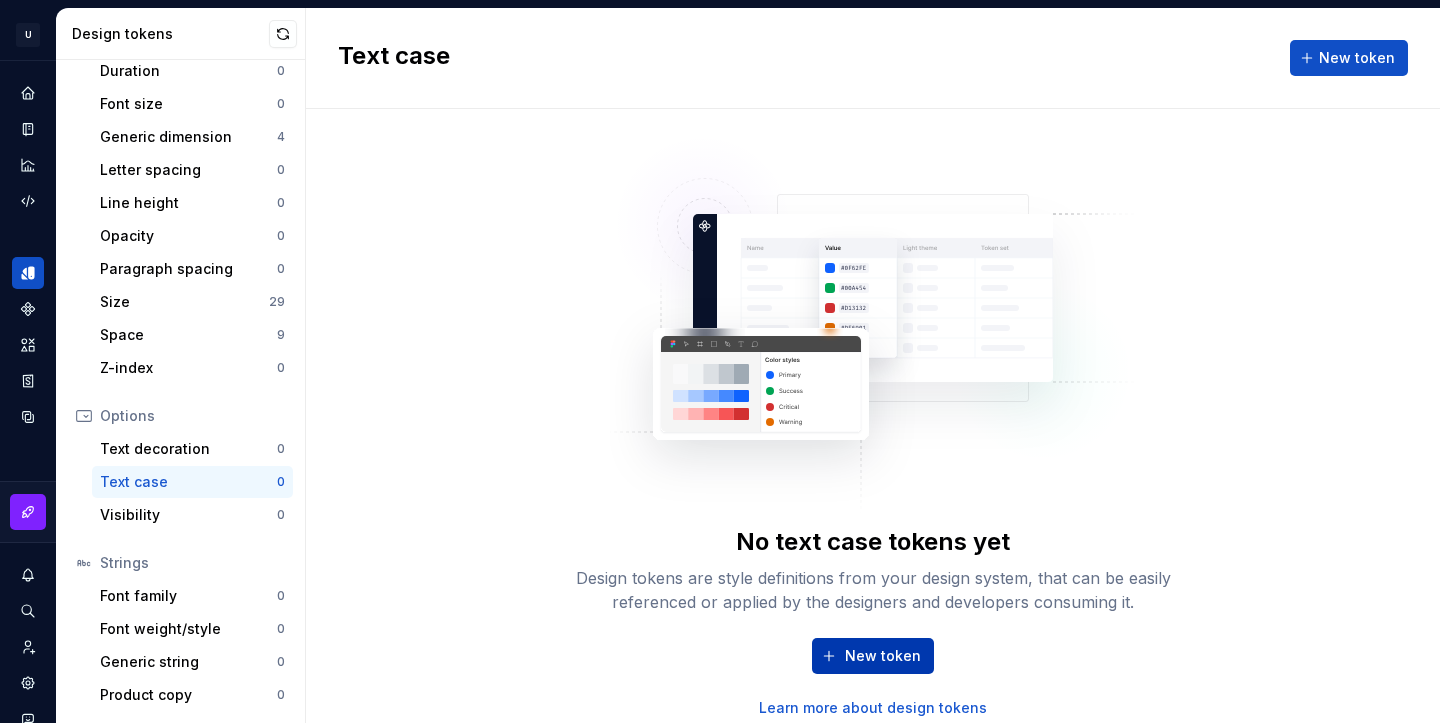 click on "New token" at bounding box center (873, 656) 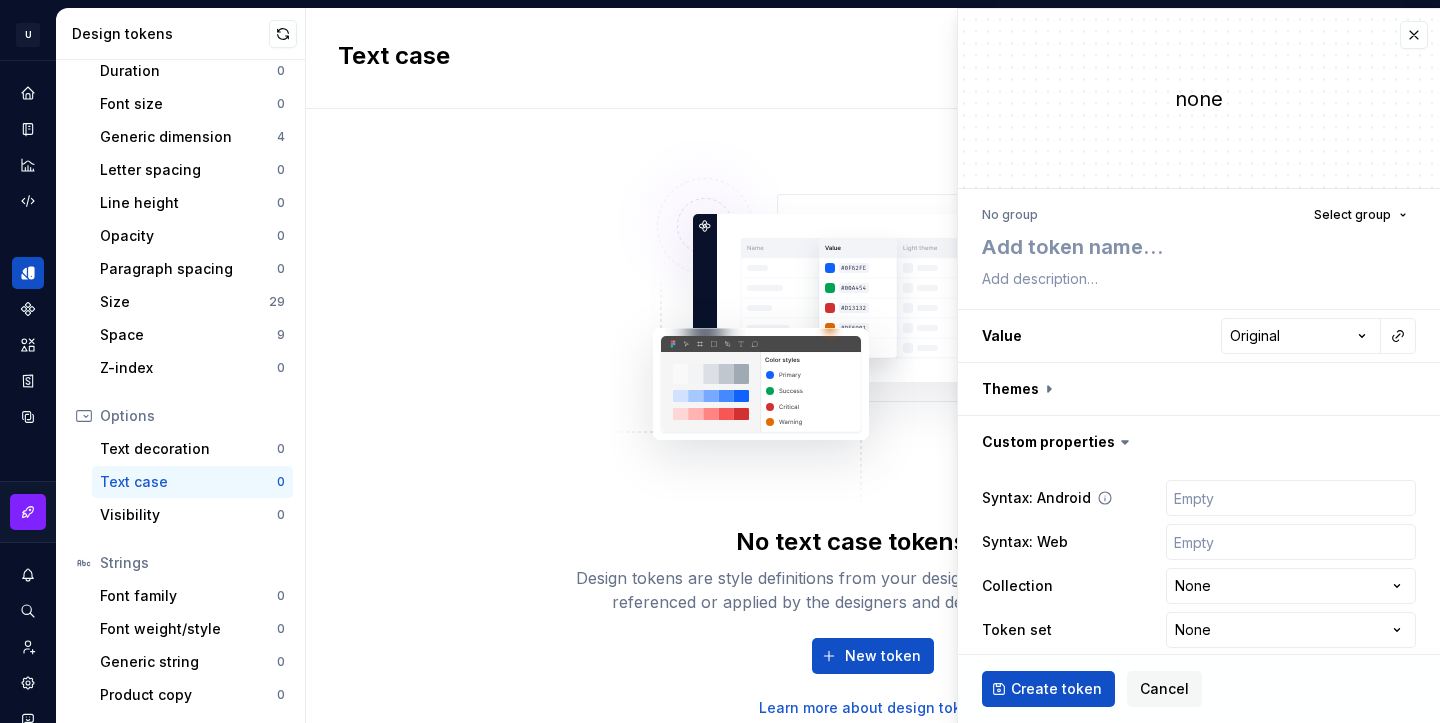 type on "*" 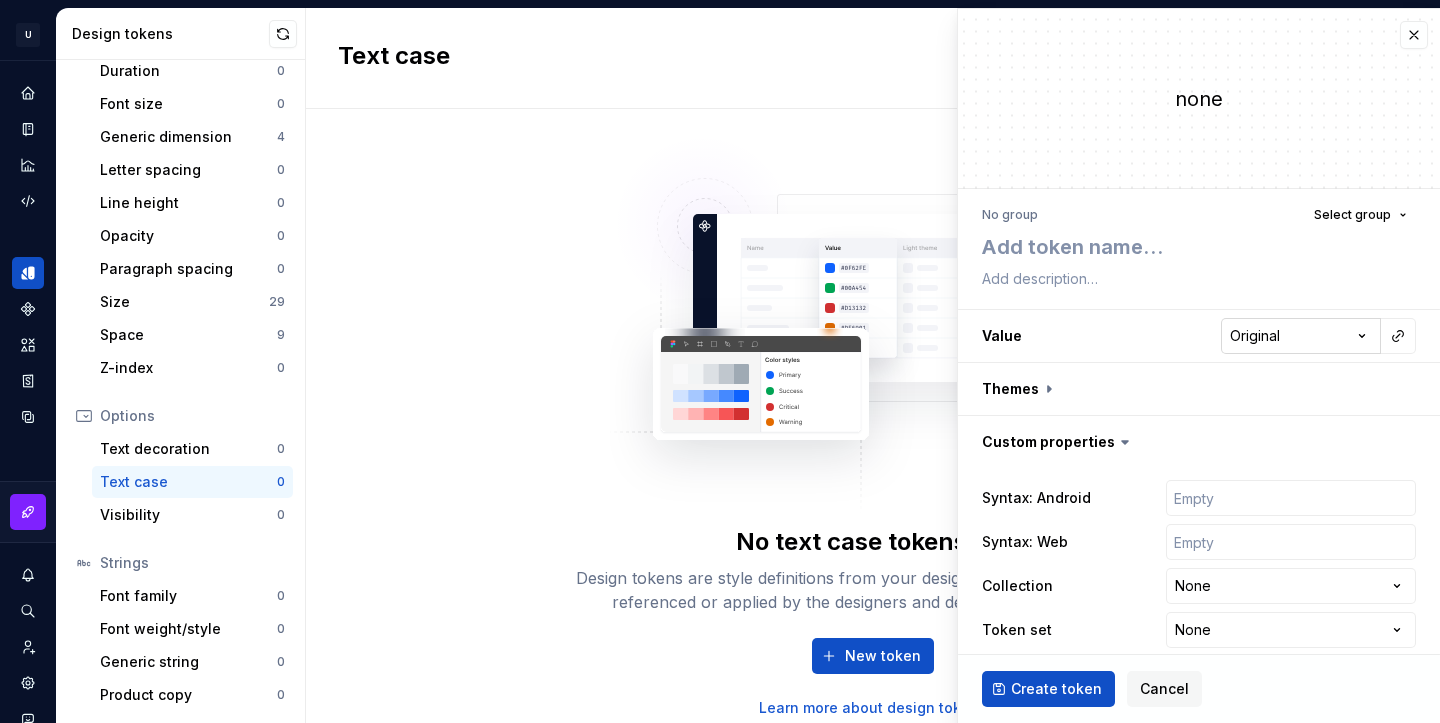 click on "**********" at bounding box center (720, 361) 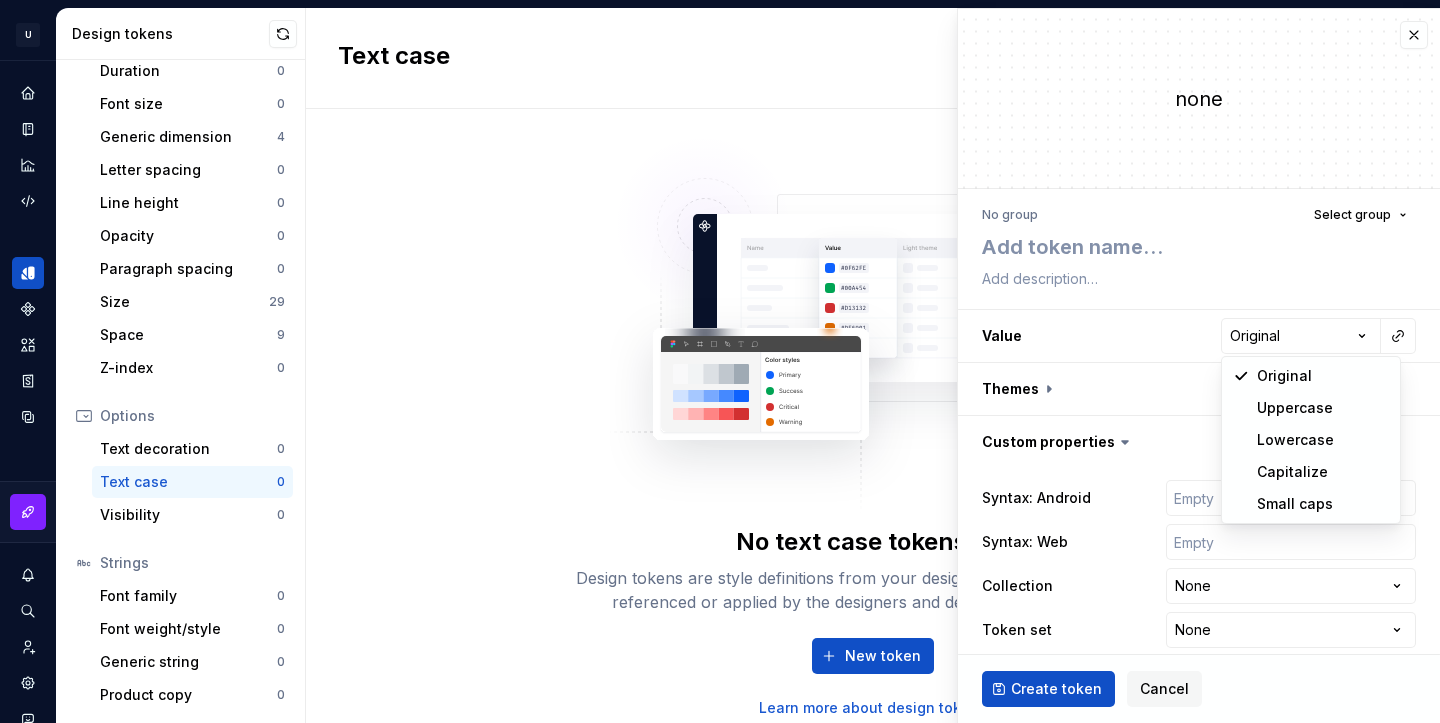 select on "*****" 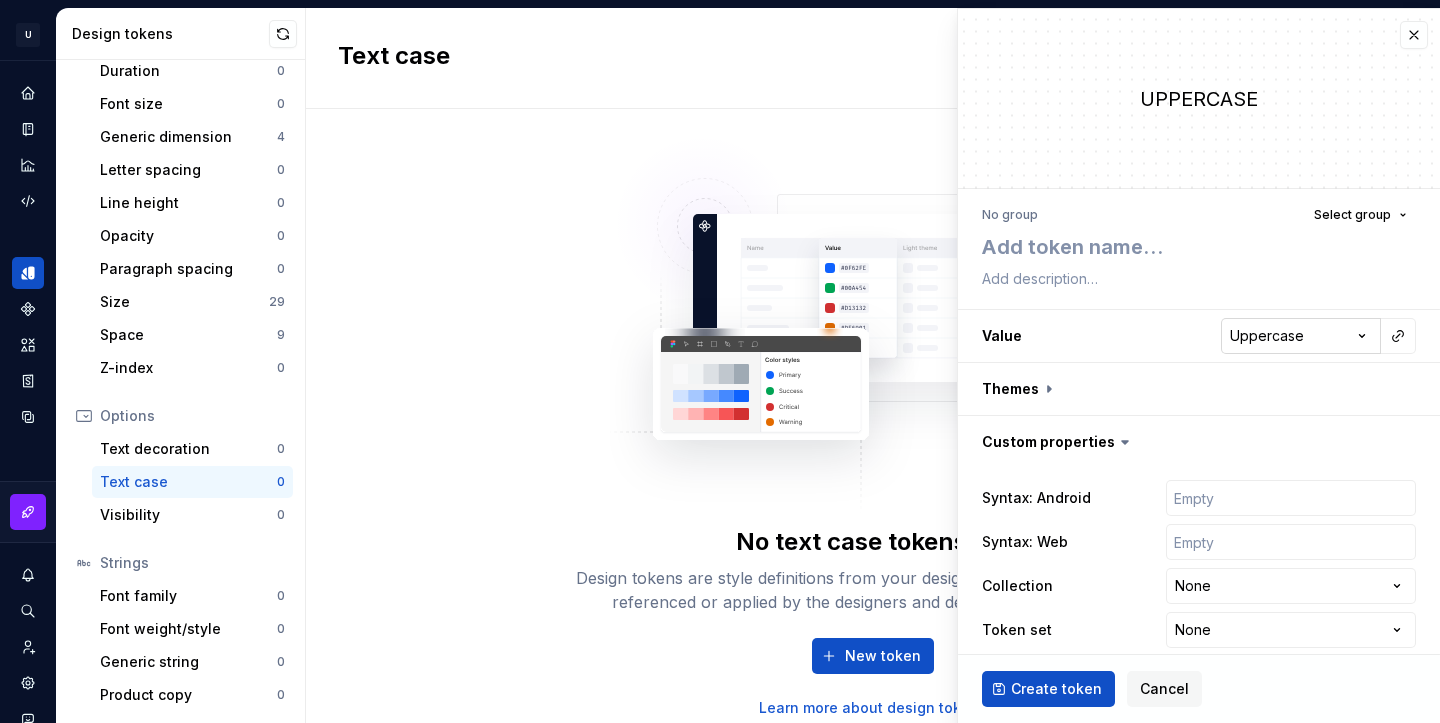 click on "**********" at bounding box center [720, 361] 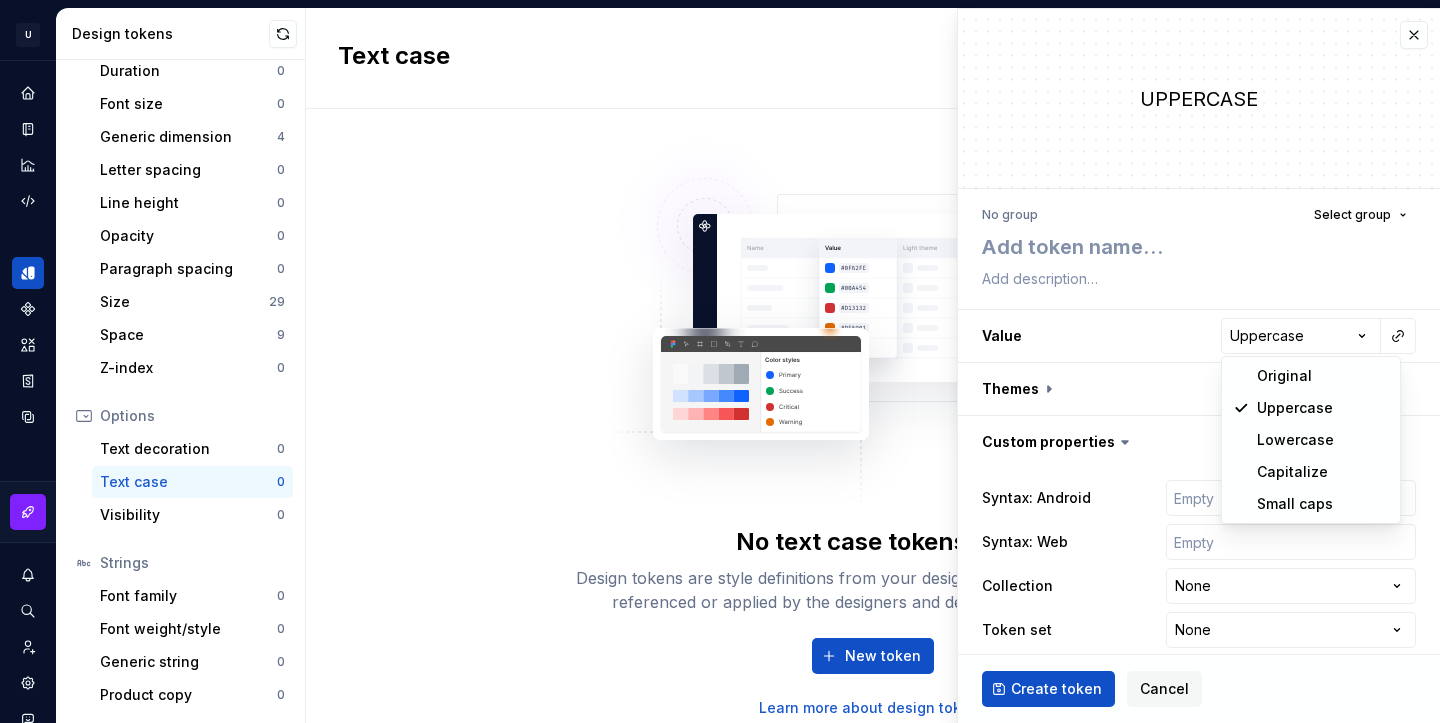 select on "********" 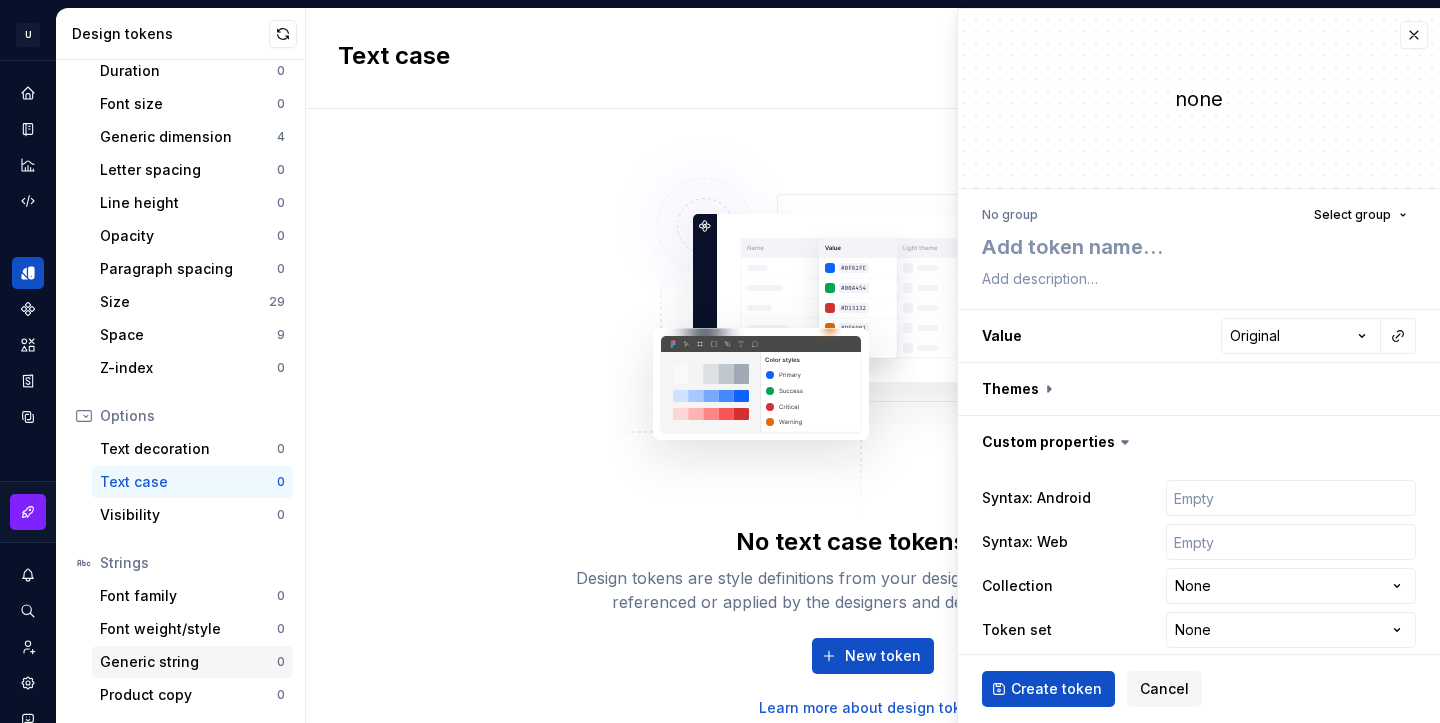 click on "Generic string" at bounding box center [188, 662] 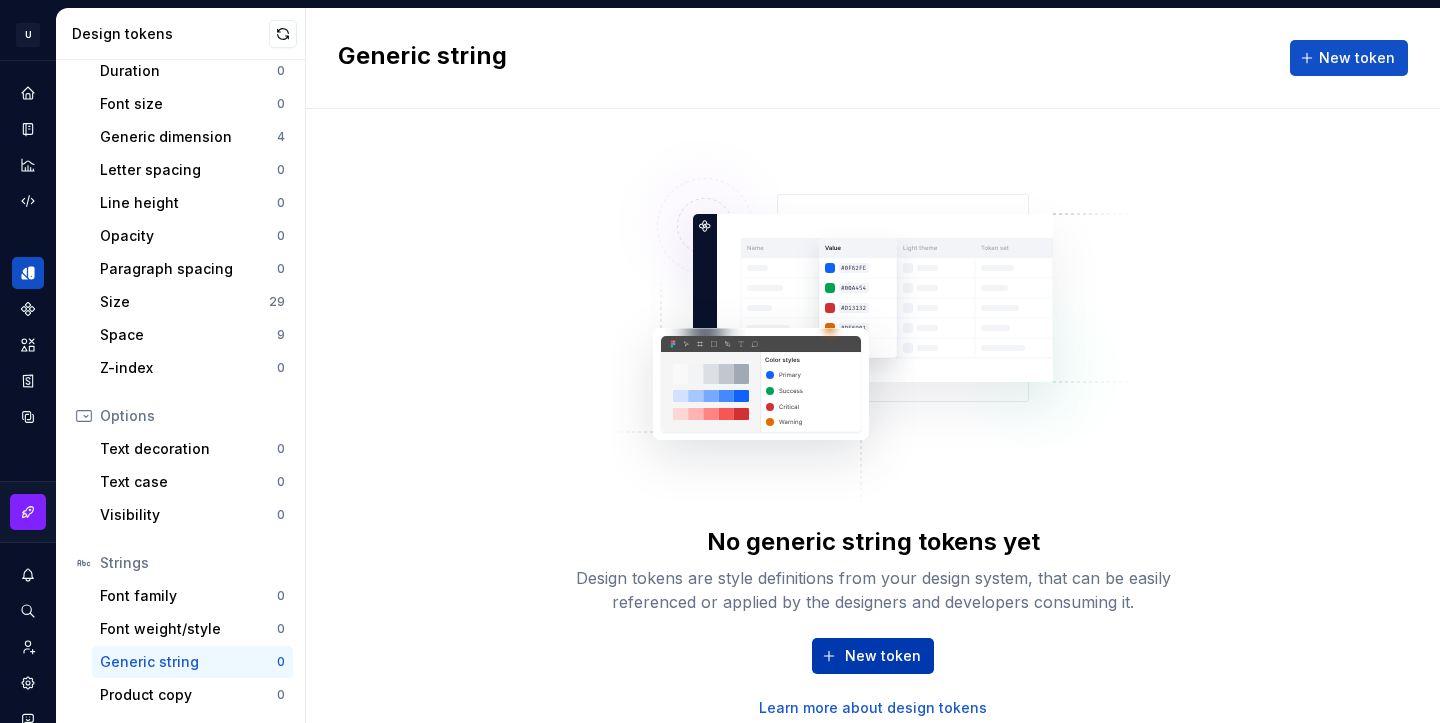 click on "New token" at bounding box center (873, 656) 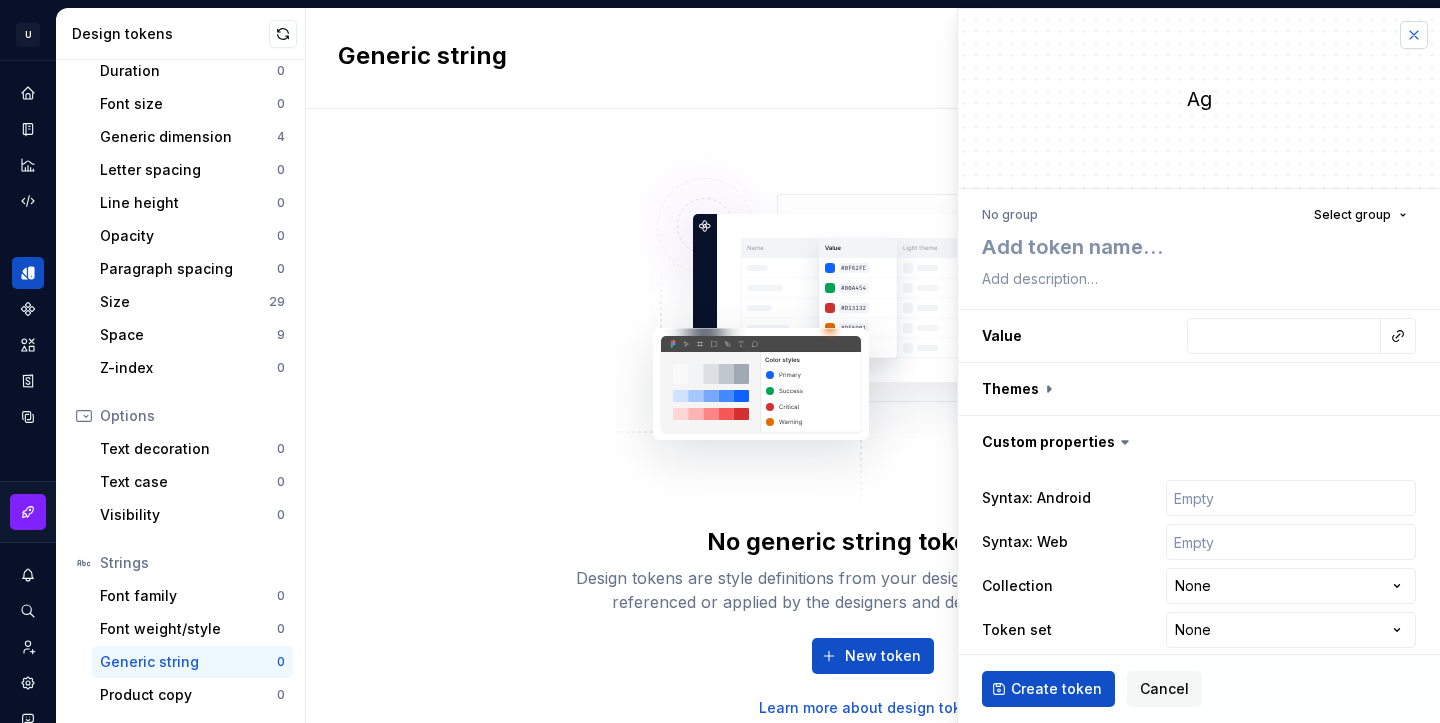 click at bounding box center [1414, 35] 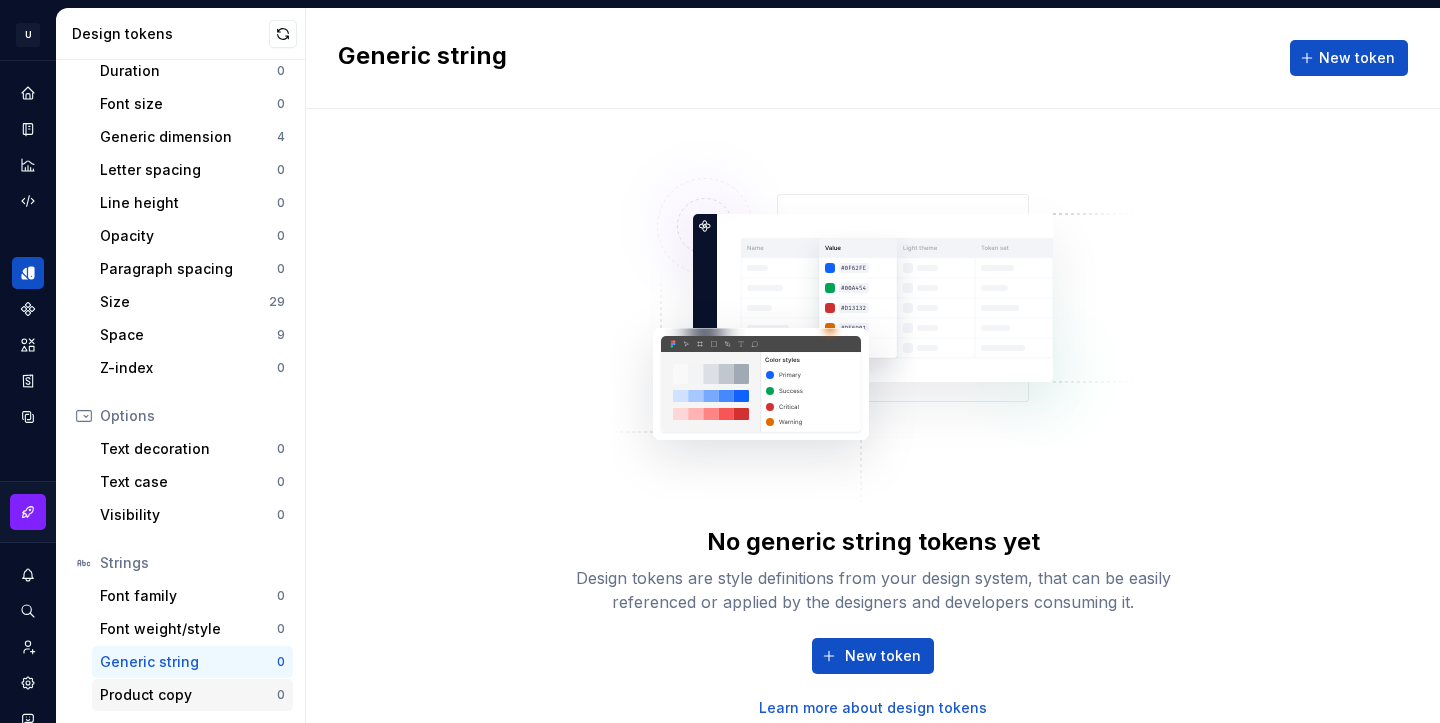 click on "Product copy" at bounding box center (188, 695) 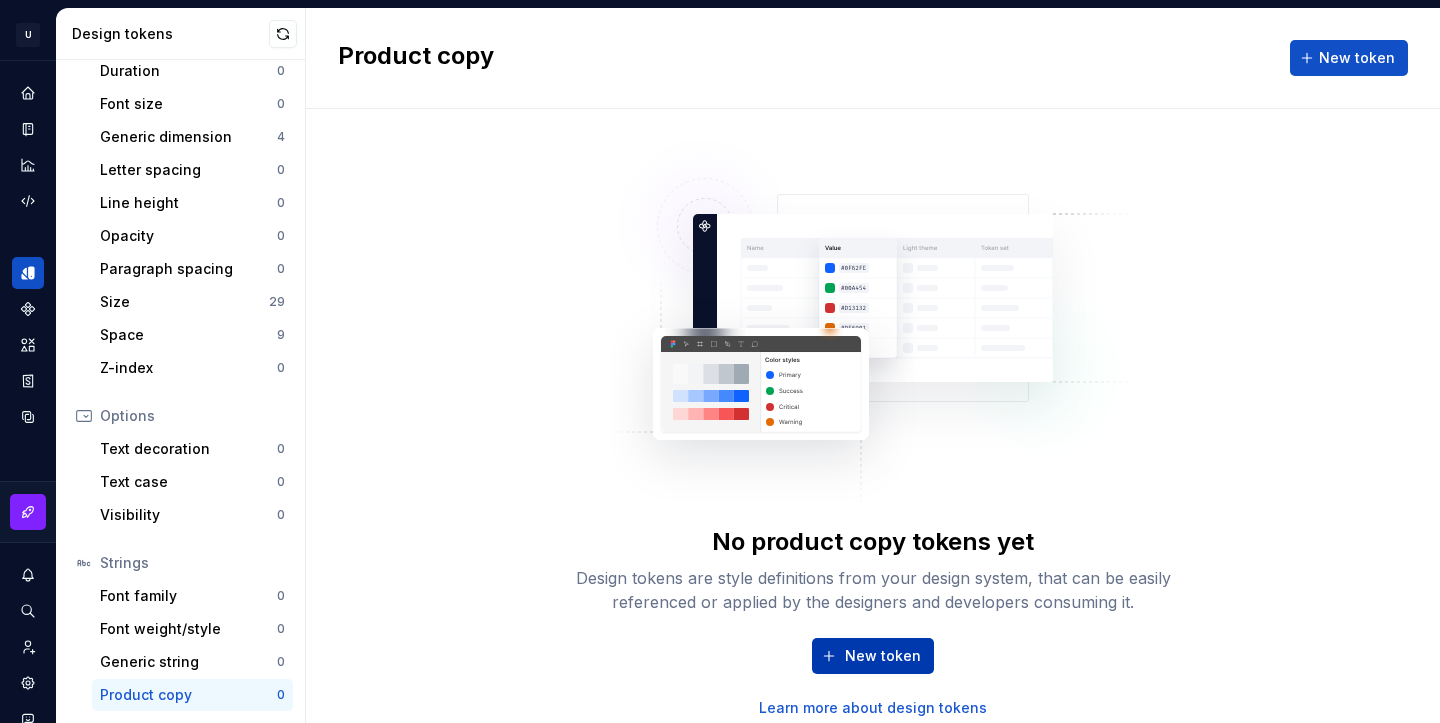 click on "New token" at bounding box center [873, 656] 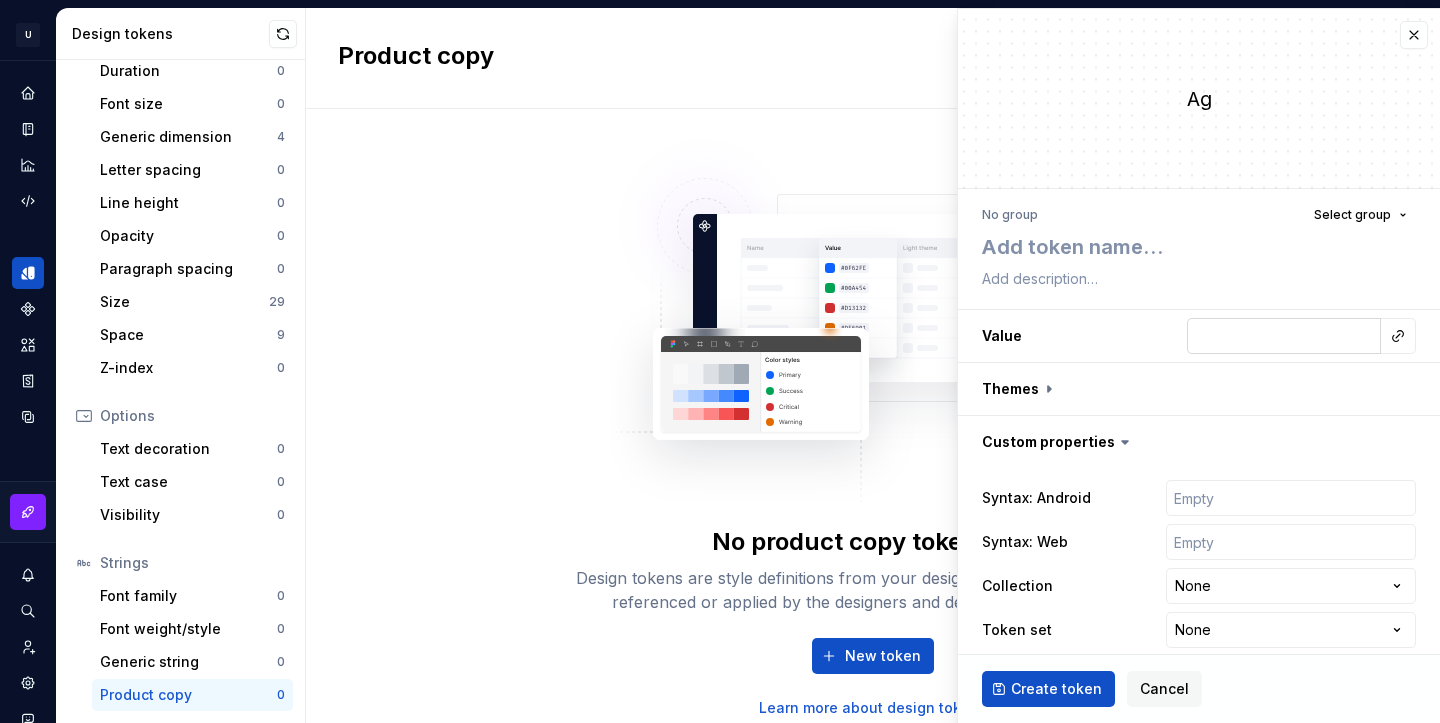 click at bounding box center (1284, 336) 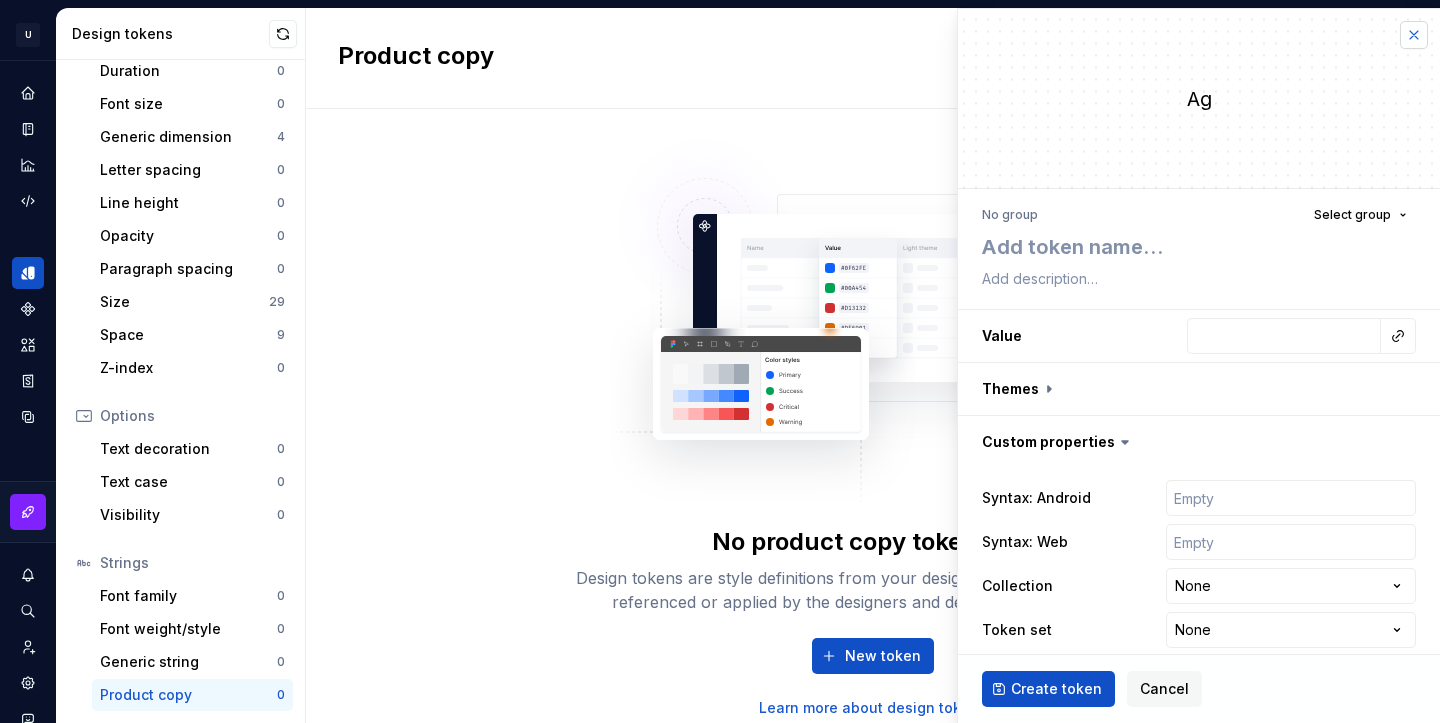 click at bounding box center [1414, 35] 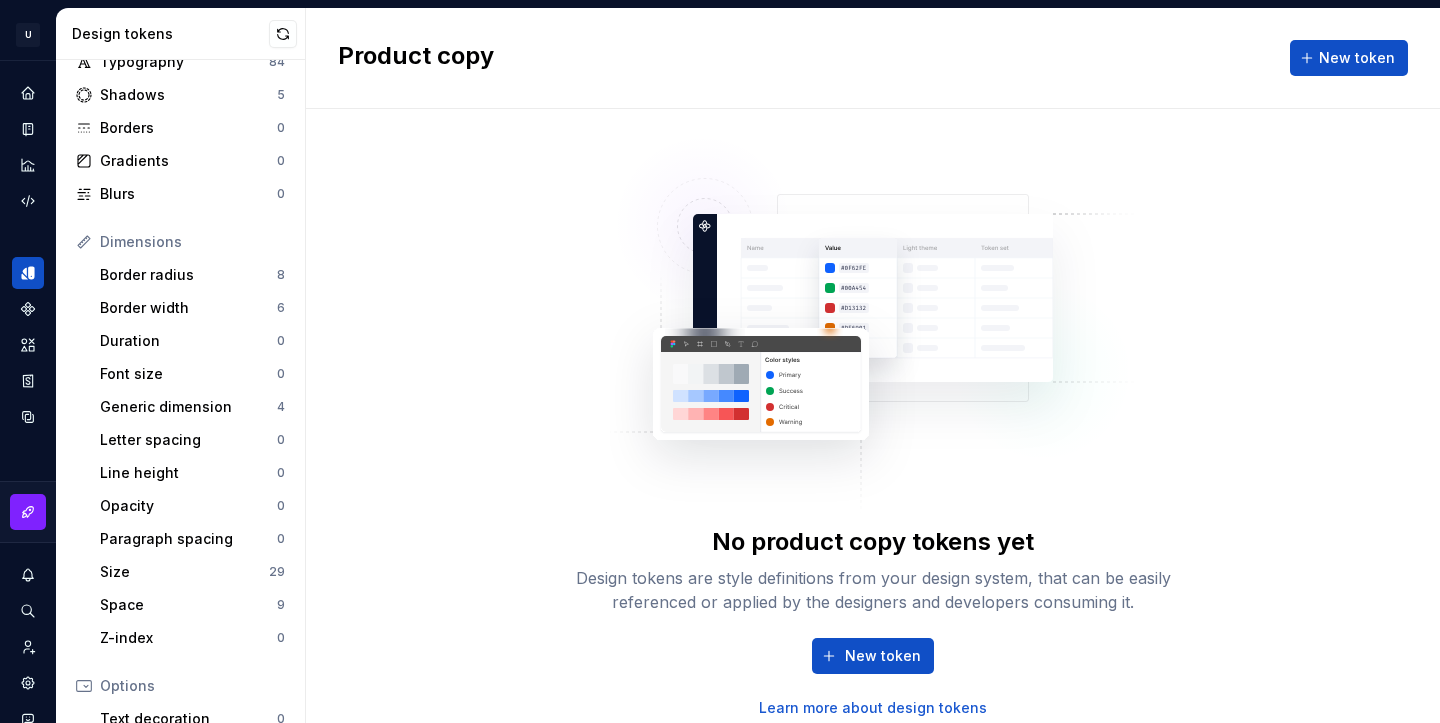 scroll, scrollTop: 0, scrollLeft: 0, axis: both 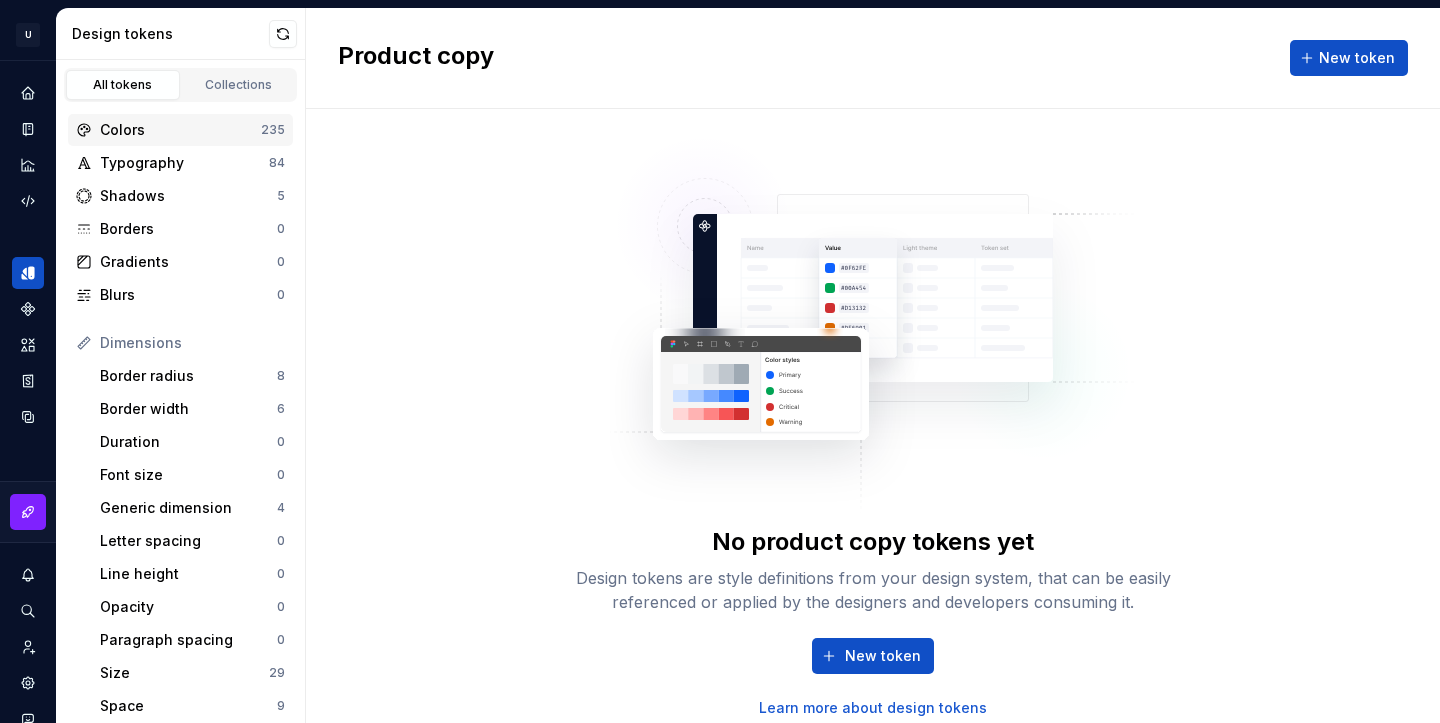 click on "Colors" at bounding box center [180, 130] 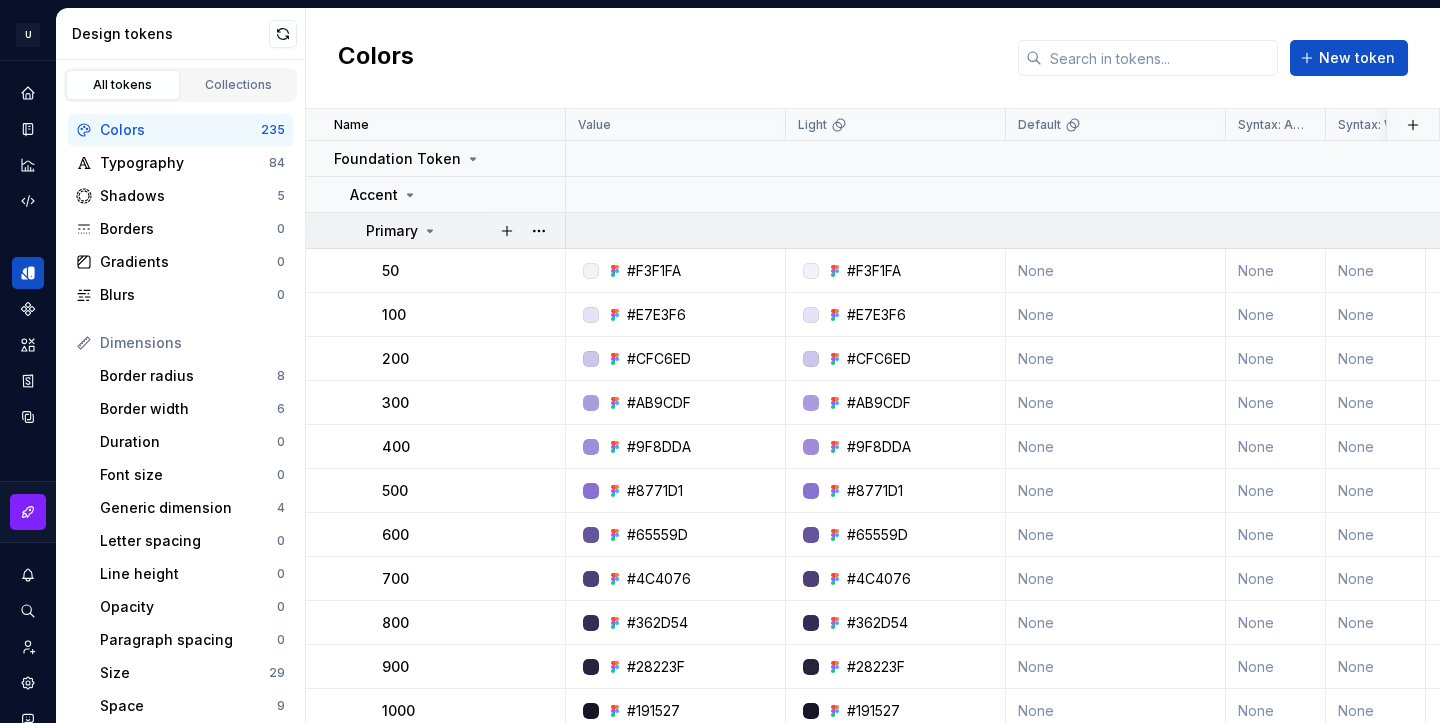 click 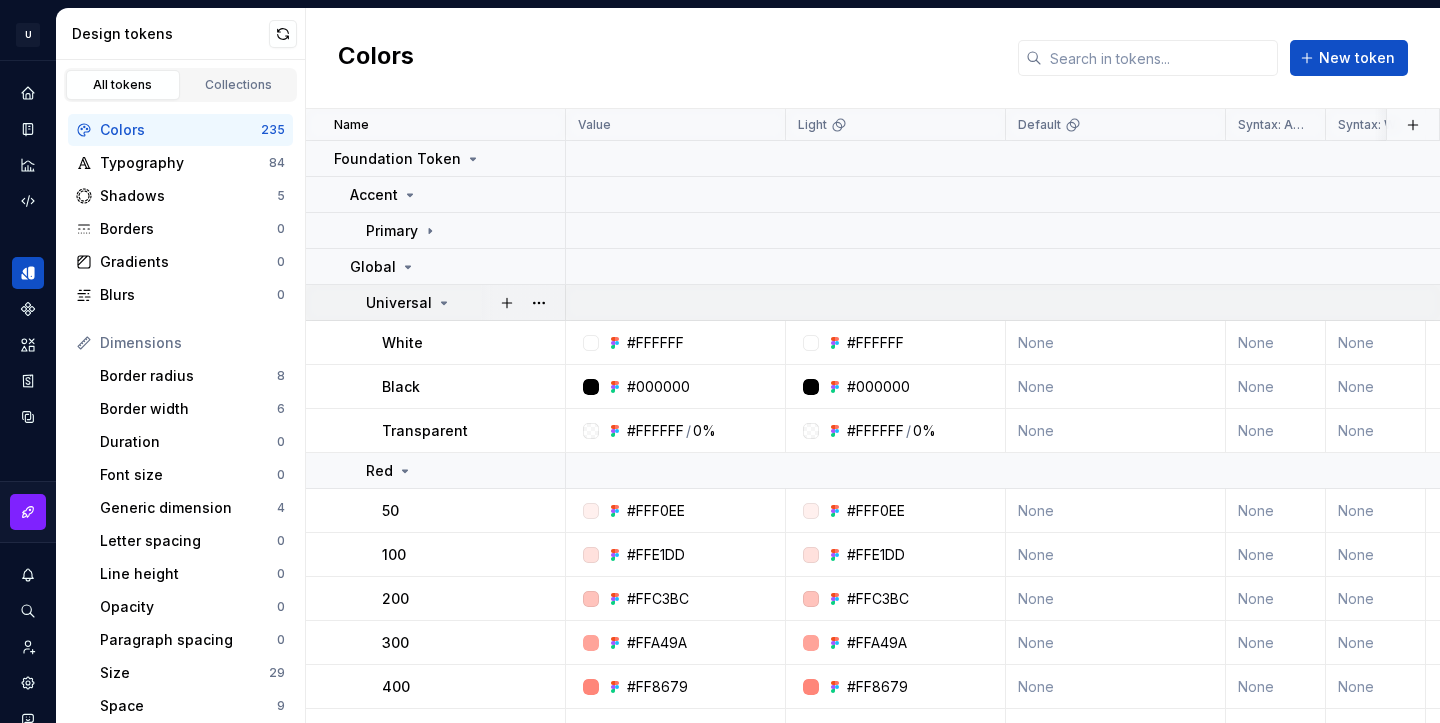 click on "Universal" at bounding box center (436, 303) 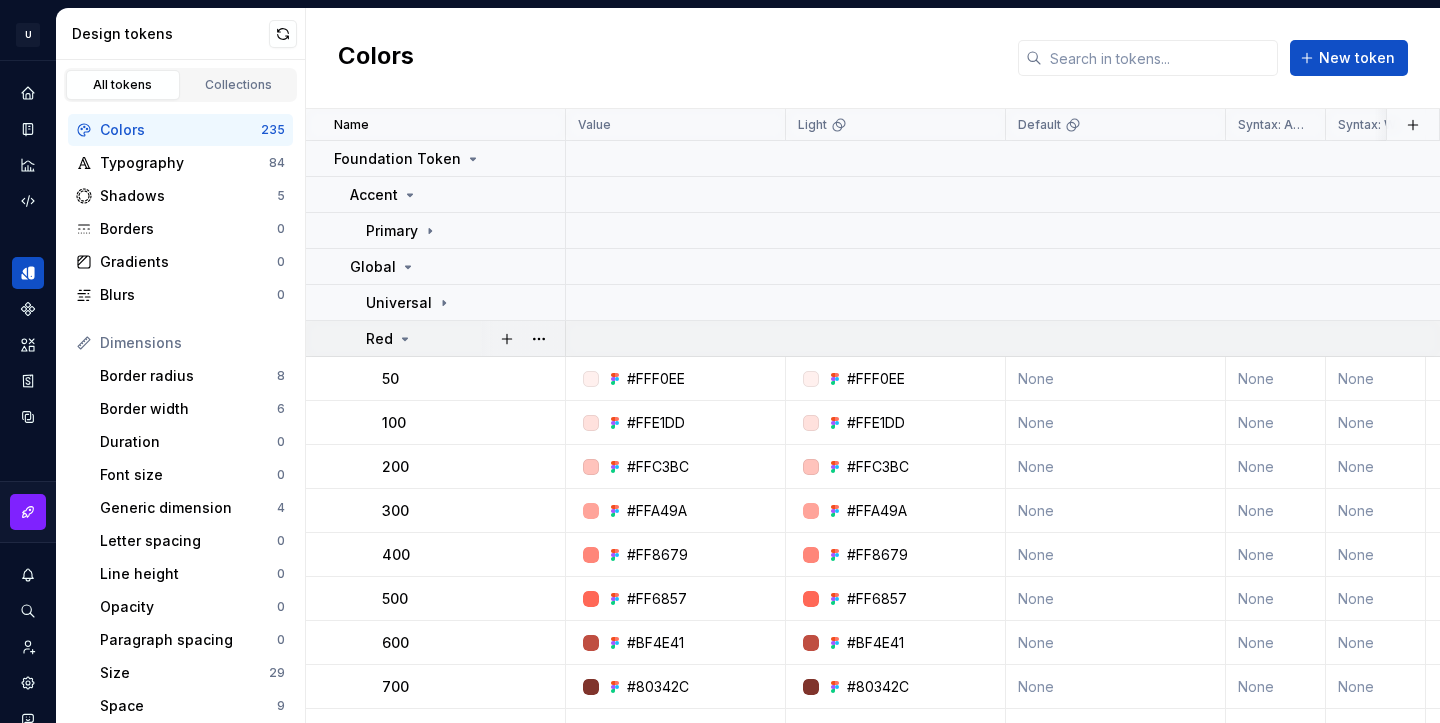 click on "Red" at bounding box center (465, 339) 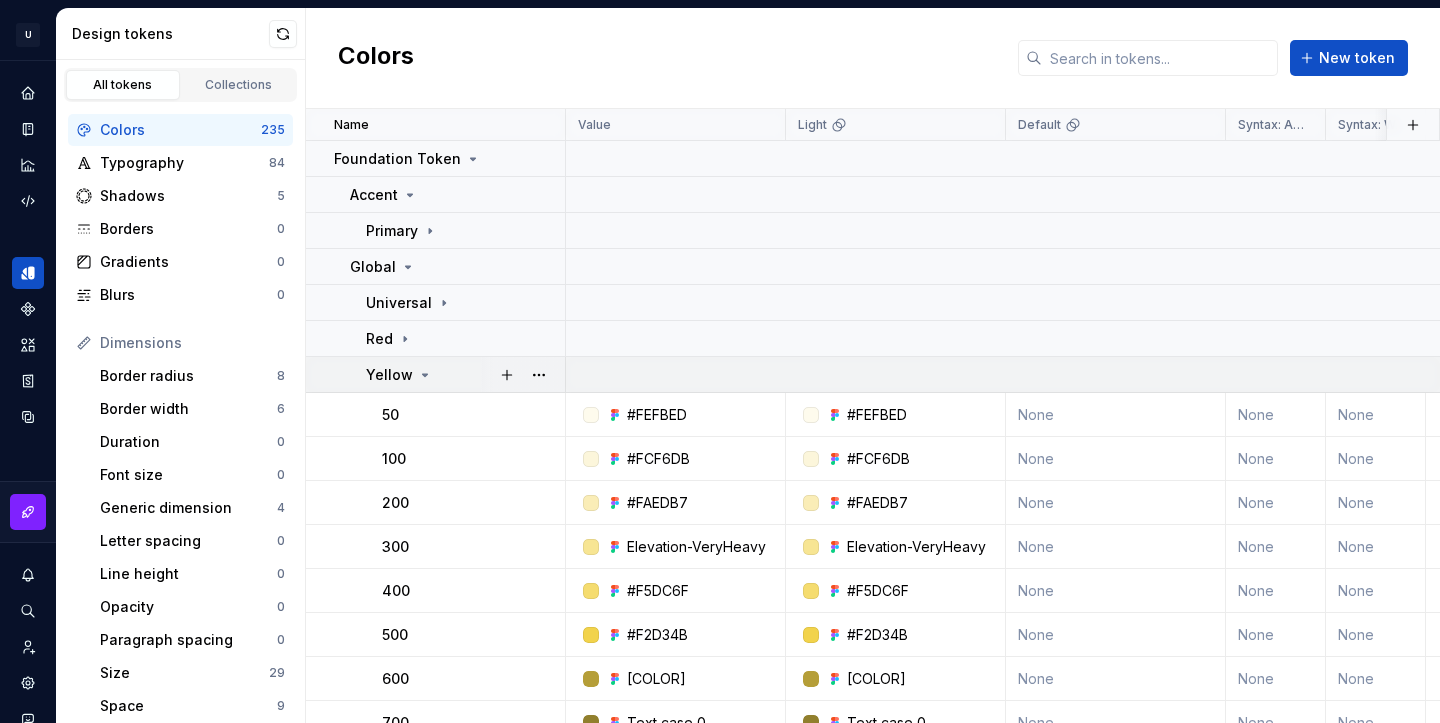 click on "Yellow" at bounding box center [465, 375] 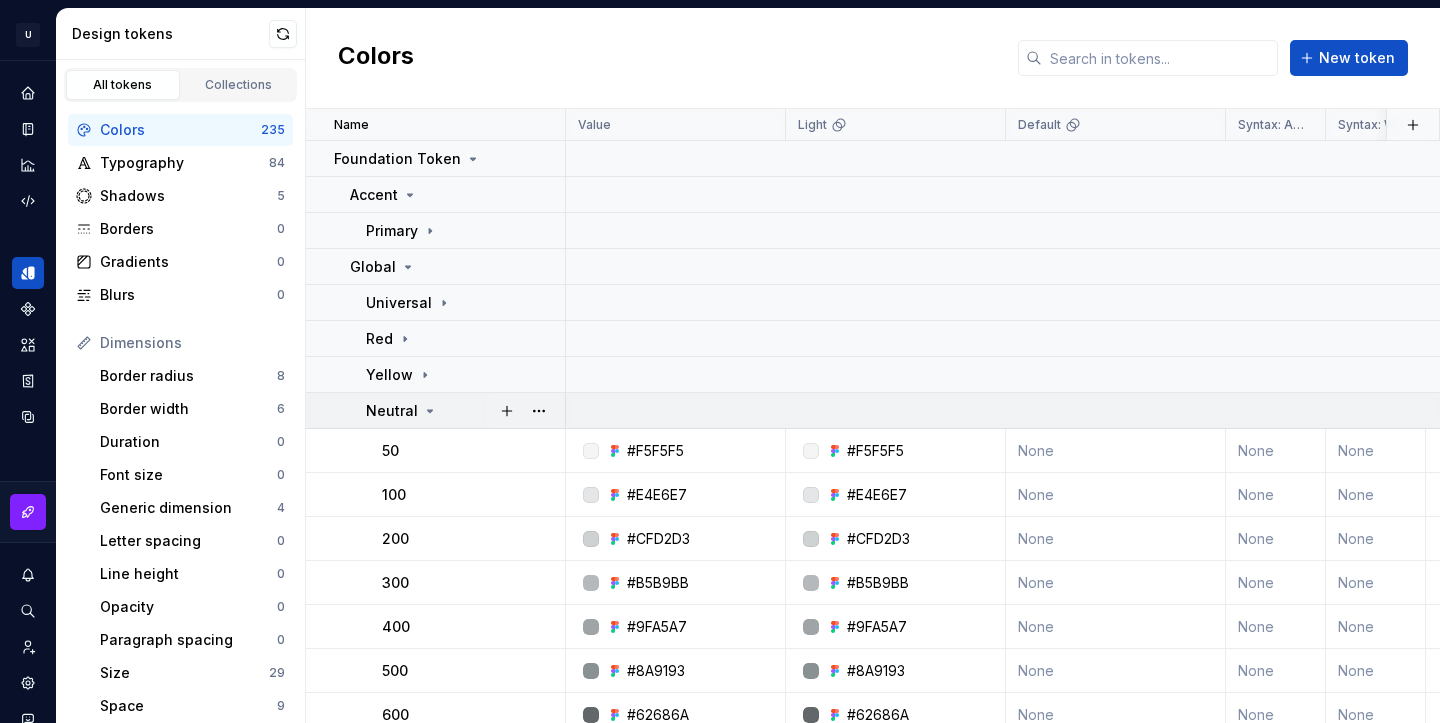 click on "Neutral" at bounding box center (465, 411) 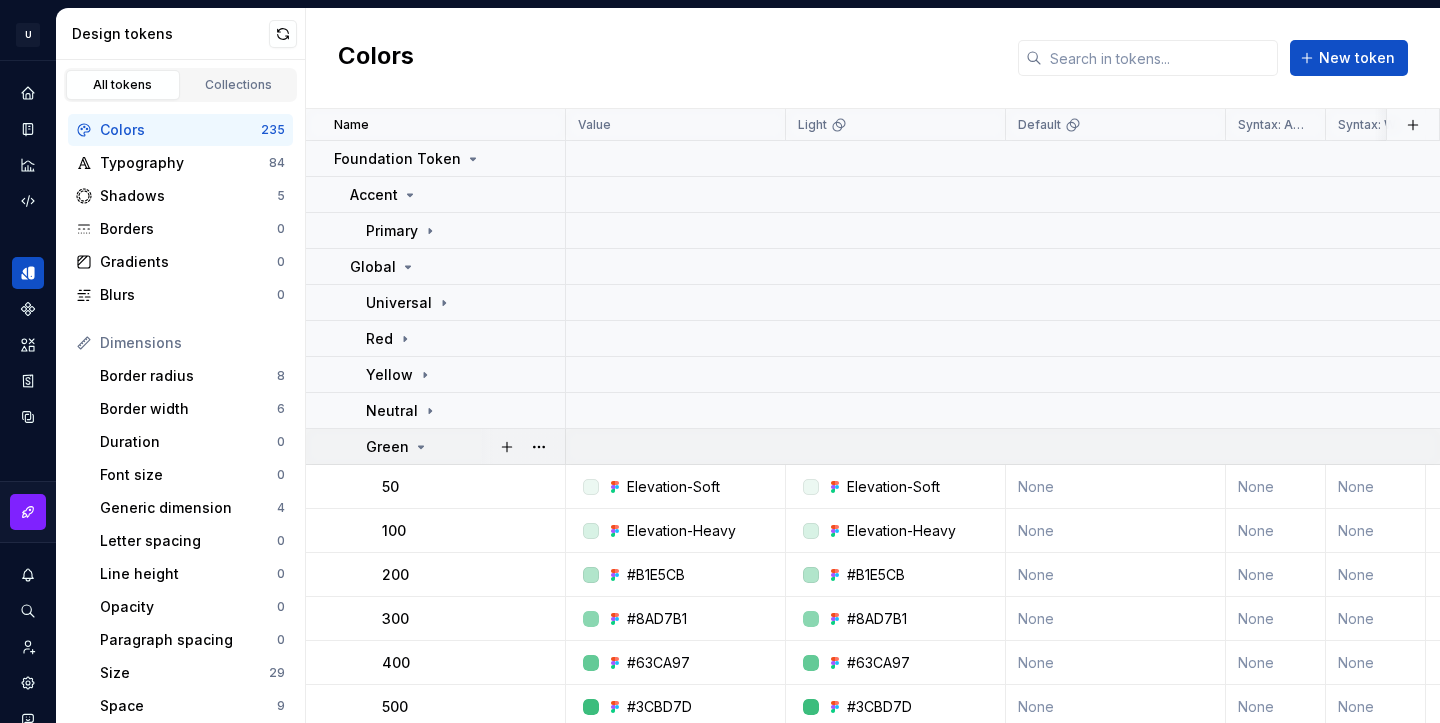 click on "Green" at bounding box center [465, 447] 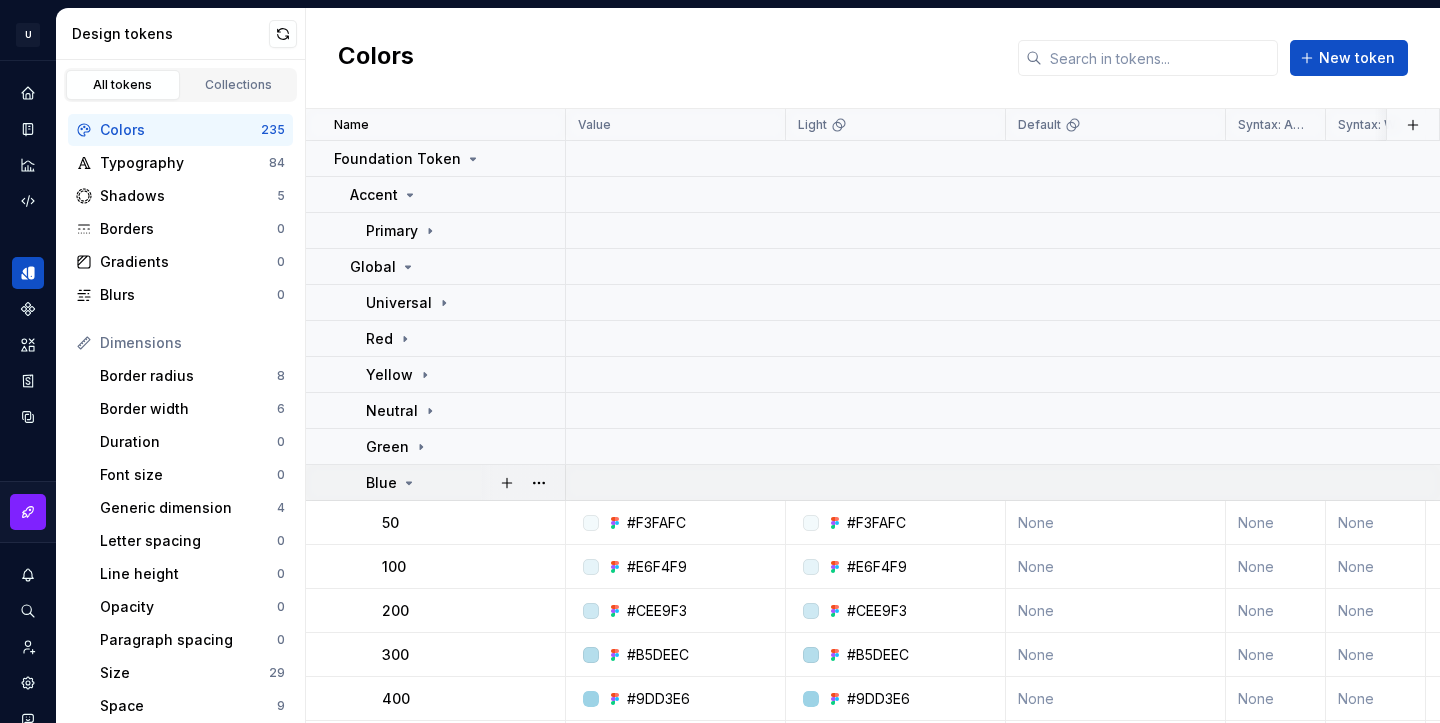 click on "Blue" at bounding box center (436, 483) 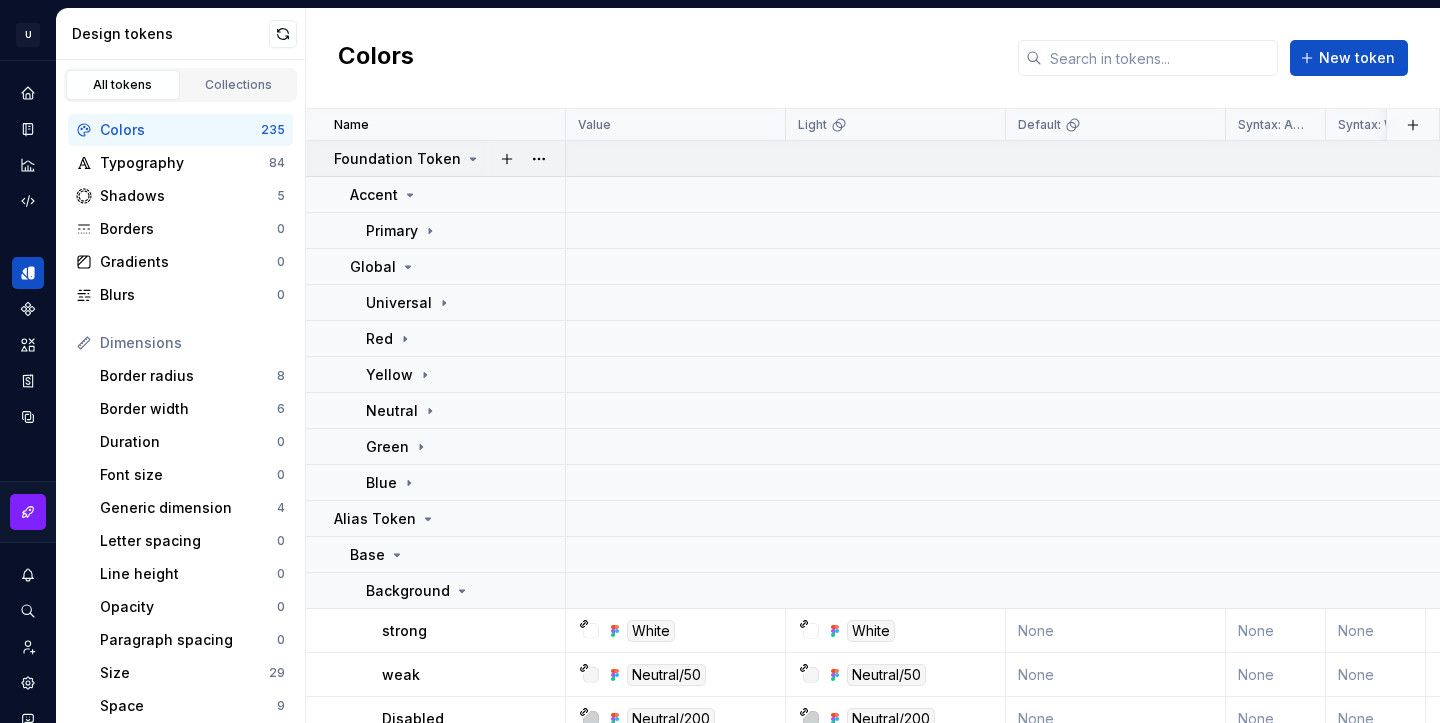 click 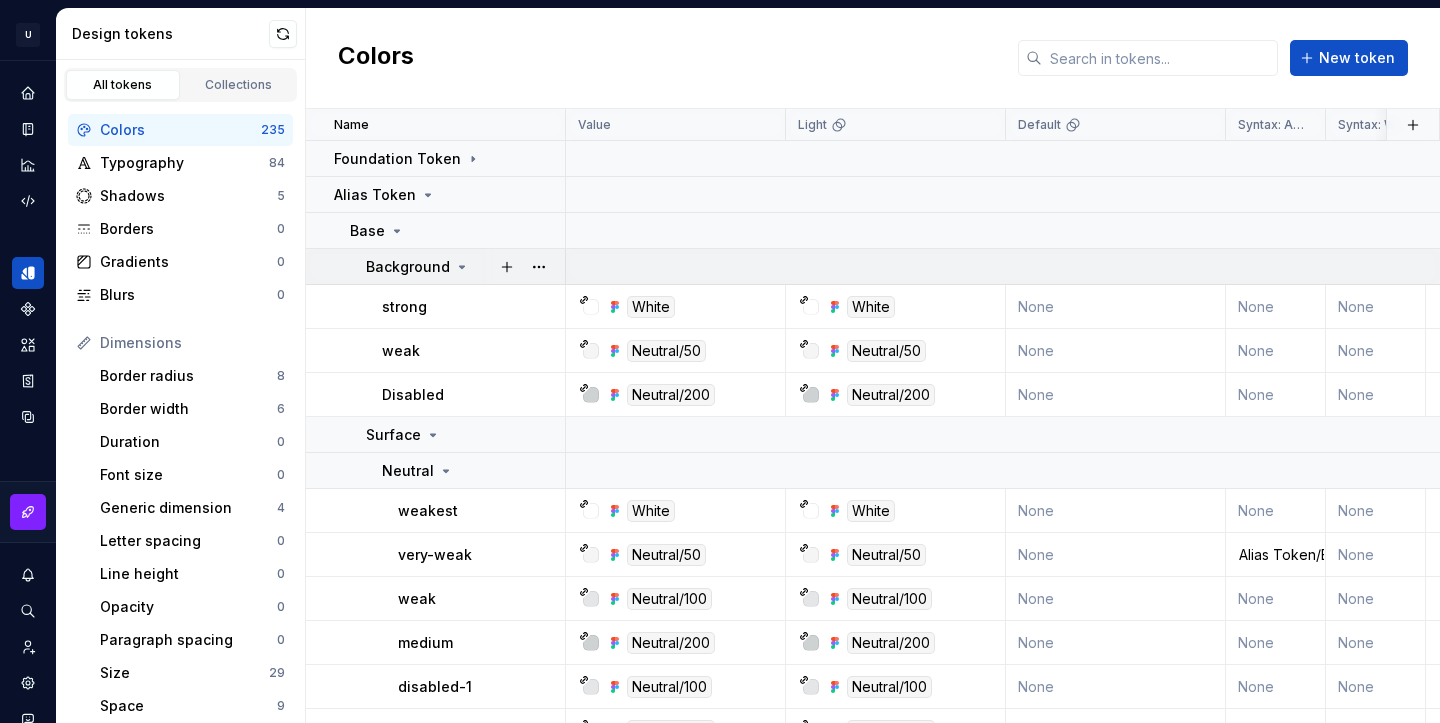 click on "Background" at bounding box center (418, 267) 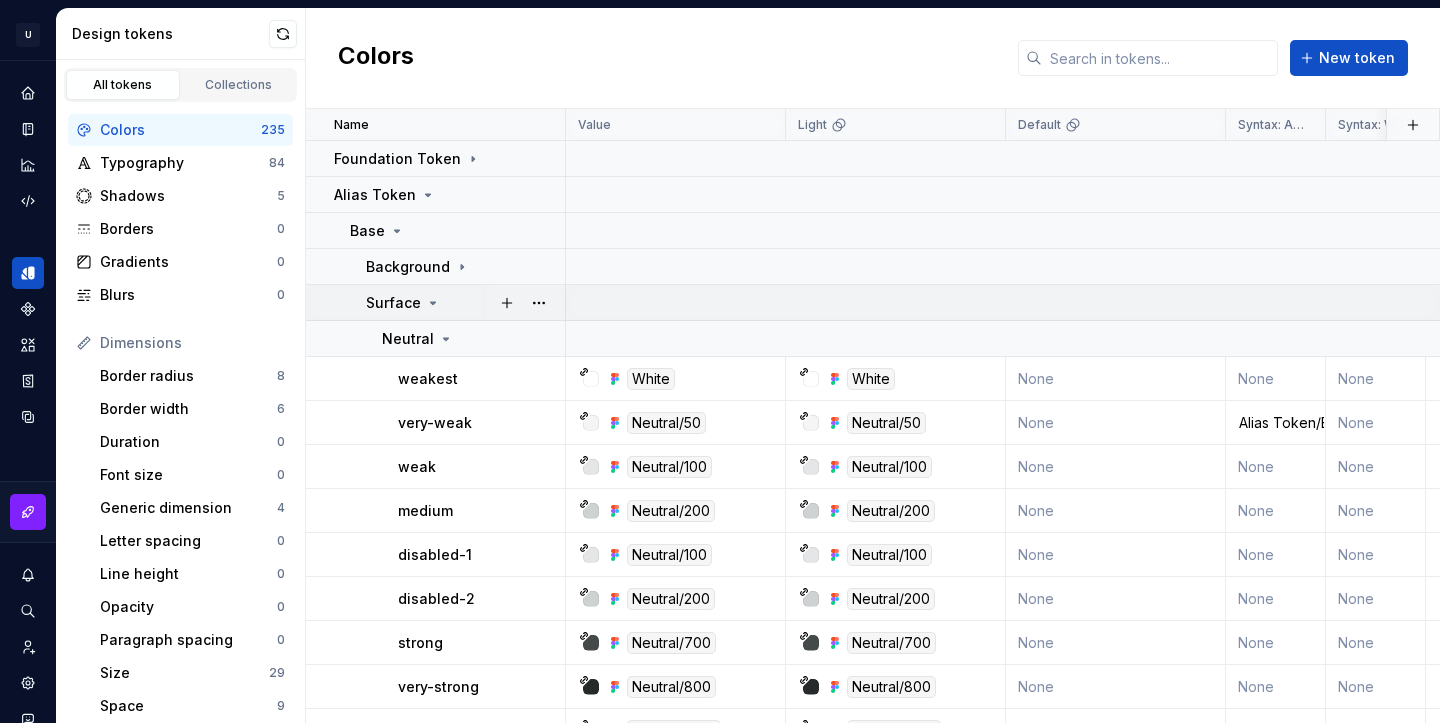 click on "Surface" at bounding box center [465, 303] 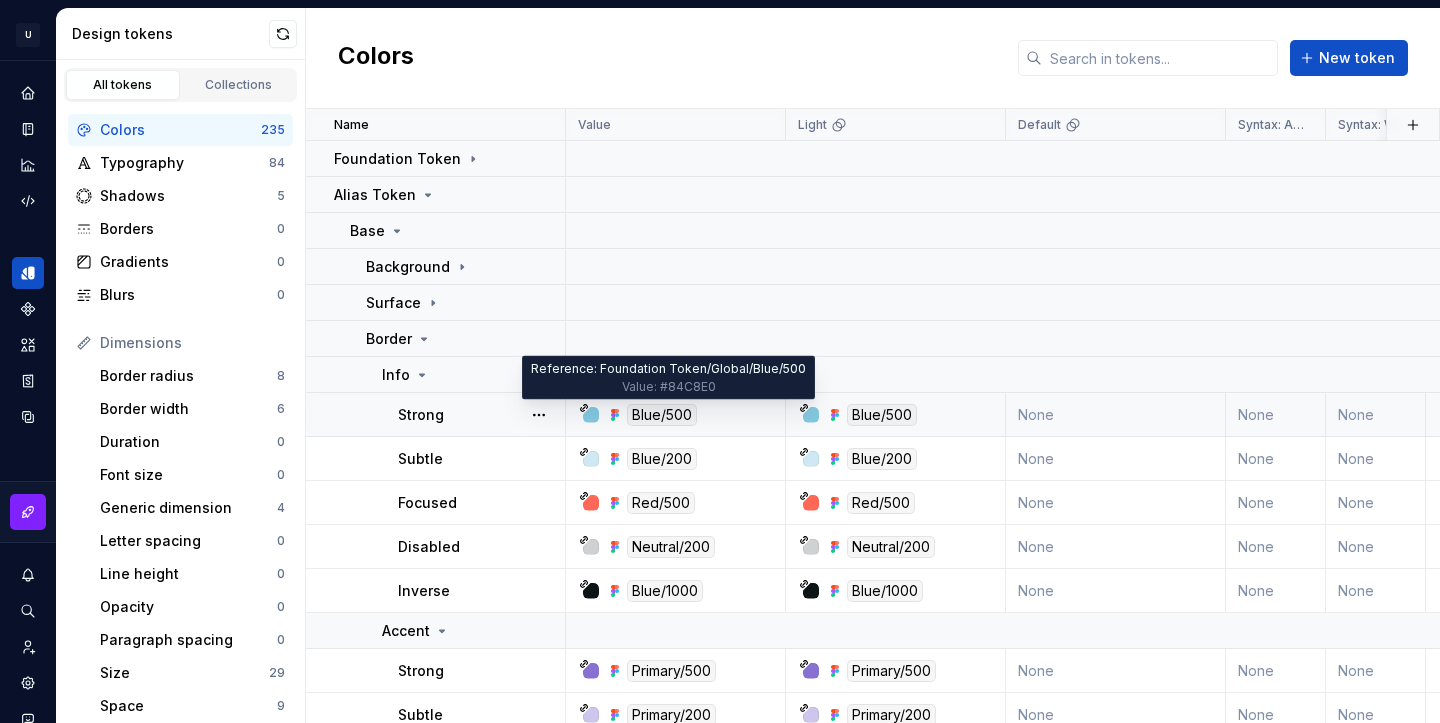 click on "Blue/500" at bounding box center (662, 415) 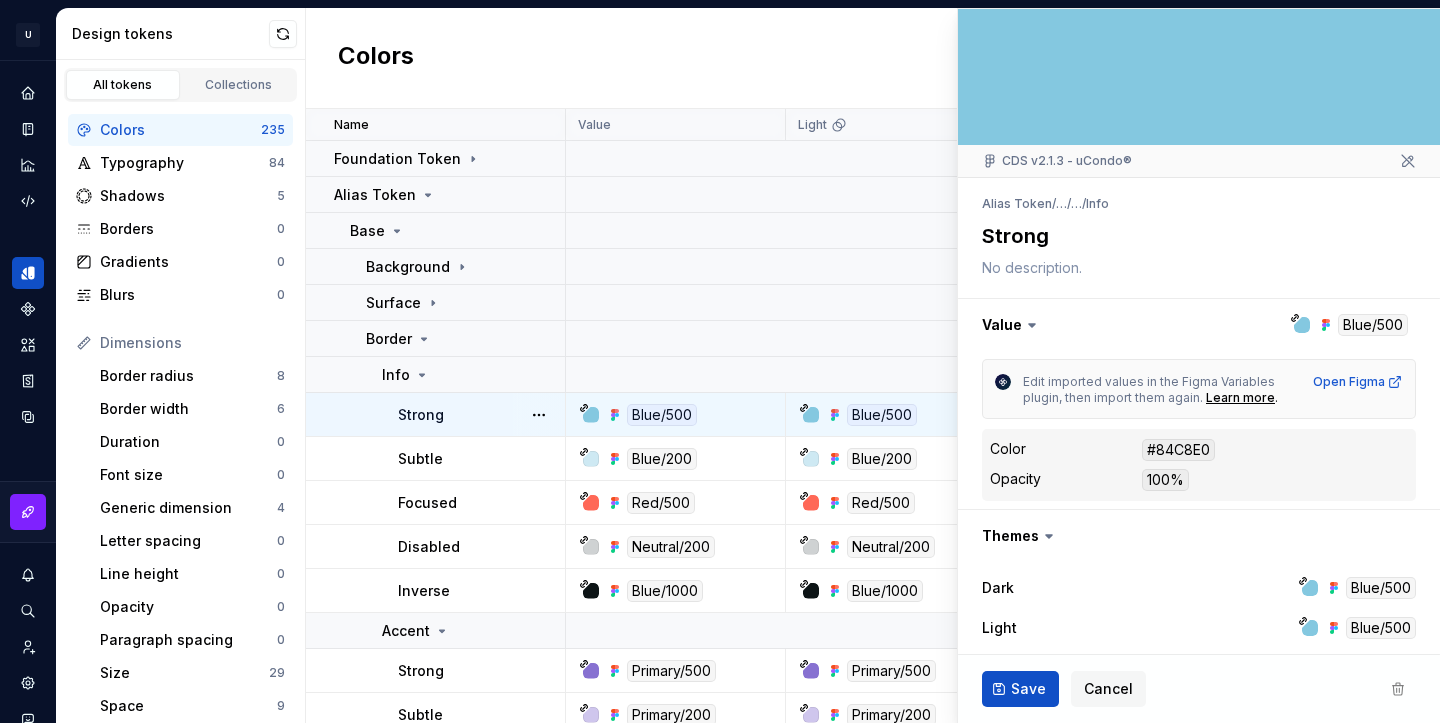 scroll, scrollTop: 342, scrollLeft: 0, axis: vertical 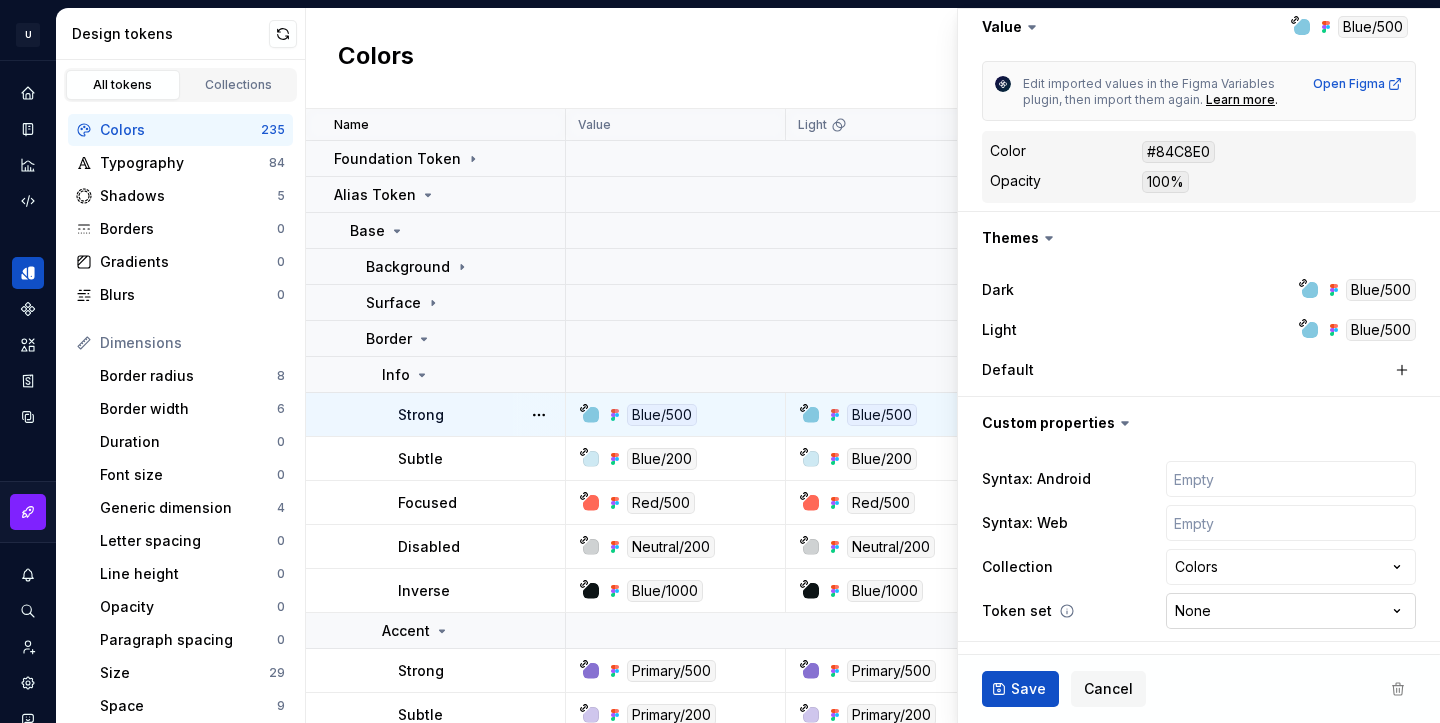 click on "U Clarice.DS U Design system data Design tokens All tokens Collections Colors 235 Typography 84 Shadows 5 Borders 0 Gradients 0 Blurs 0 Dimensions Border radius 8 Border width 6 Duration 0 Font size 0 Generic dimension 4 Letter spacing 0 Line height 0 Opacity 0 Paragraph spacing 0 Size 29 Space 9 Z-index 0 Options Text decoration 0 Text case 0 Visibility 0 Strings Font family 0 Font weight/style 0 Generic string 0 Product copy 0 Colors New token Name Value Light Default Syntax: Android Syntax: Web Collection Dark Token set Description Last updated Foundation Token Alias Token Base Background Surface Border Info Strong Blue/500 Blue/500 None None None Colors Blue/500 None 30 minutes ago Subtle Blue/200 Blue/200 None None None Colors Blue/200 None 30 minutes ago Focused Red/500 Red/500 None None None Colors Red/500 None 30 minutes ago Disabled Neutral/200 Neutral/200 None None None Colors Neutral/200 None 30 minutes ago Inverse Blue/1000 Blue/1000 None None None Colors Blue/1000 None 30 minutes ago Accent None" at bounding box center (720, 361) 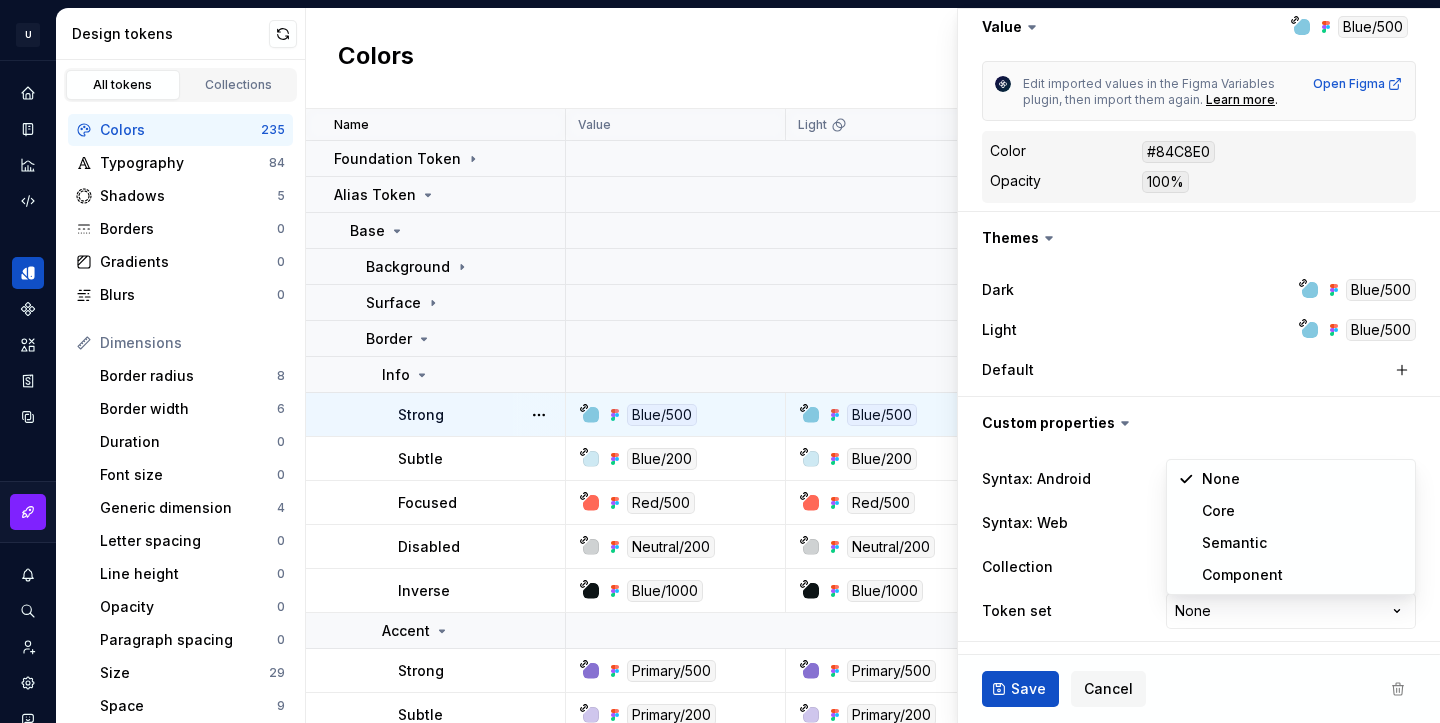 click on "U Clarice.DS U Design system data Design tokens All tokens Collections Colors 235 Typography 84 Shadows 5 Borders 0 Gradients 0 Blurs 0 Dimensions Border radius 8 Border width 6 Duration 0 Font size 0 Generic dimension 4 Letter spacing 0 Line height 0 Opacity 0 Paragraph spacing 0 Size 29 Space 9 Z-index 0 Options Text decoration 0 Text case 0 Visibility 0 Strings Font family 0 Font weight/style 0 Generic string 0 Product copy 0 Colors New token Name Value Light Default Syntax: Android Syntax: Web Collection Dark Token set Description Last updated Foundation Token Alias Token Base Background Surface Border Info Strong Blue/500 Blue/500 None None None Colors Blue/500 None 30 minutes ago Subtle Blue/200 Blue/200 None None None Colors Blue/200 None 30 minutes ago Focused Red/500 Red/500 None None None Colors Red/500 None 30 minutes ago Disabled Neutral/200 Neutral/200 None None None Colors Neutral/200 None 30 minutes ago Inverse Blue/1000 Blue/1000 None None None Colors Blue/1000 None 30 minutes ago Accent None" at bounding box center [720, 361] 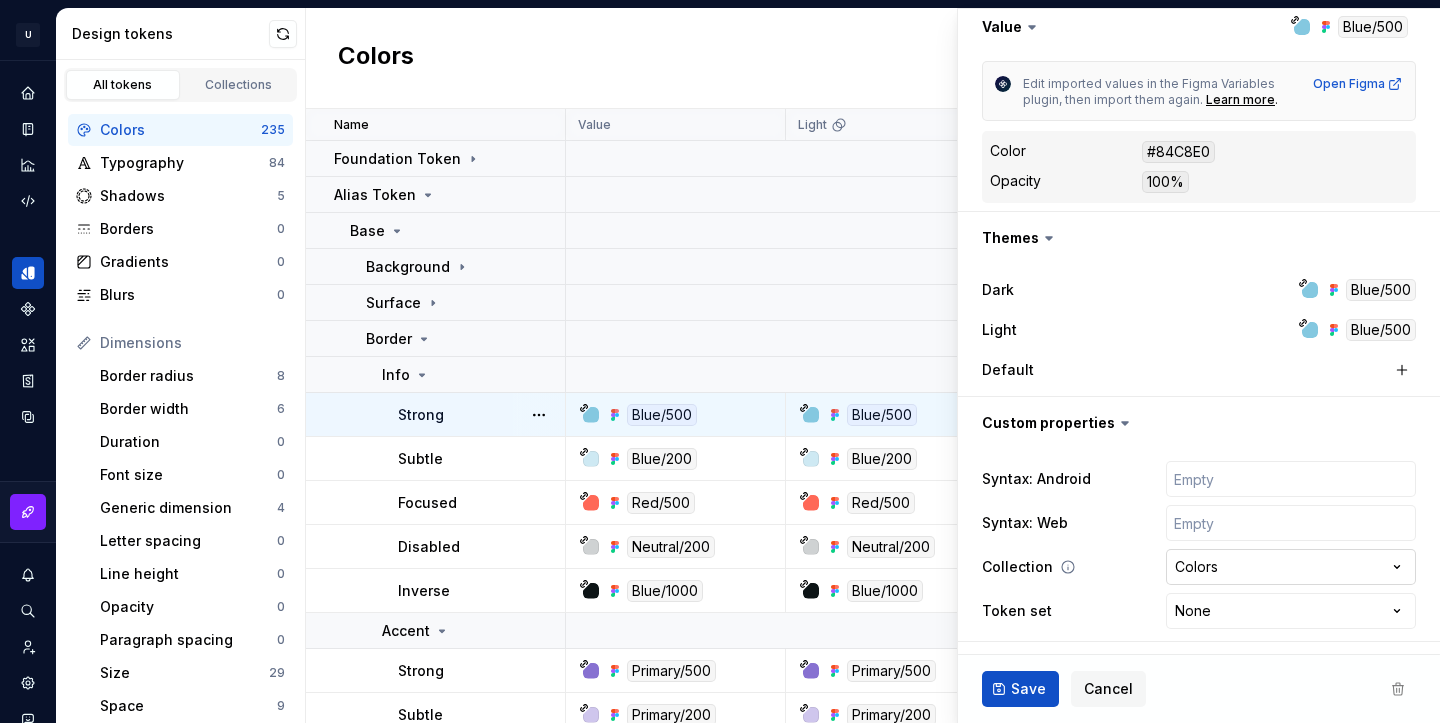 click on "U Clarice.DS U Design system data Design tokens All tokens Collections Colors 235 Typography 84 Shadows 5 Borders 0 Gradients 0 Blurs 0 Dimensions Border radius 8 Border width 6 Duration 0 Font size 0 Generic dimension 4 Letter spacing 0 Line height 0 Opacity 0 Paragraph spacing 0 Size 29 Space 9 Z-index 0 Options Text decoration 0 Text case 0 Visibility 0 Strings Font family 0 Font weight/style 0 Generic string 0 Product copy 0 Colors New token Name Value Light Default Syntax: Android Syntax: Web Collection Dark Token set Description Last updated Foundation Token Alias Token Base Background Surface Border Info Strong Blue/500 Blue/500 None None None Colors Blue/500 None 30 minutes ago Subtle Blue/200 Blue/200 None None None Colors Blue/200 None 30 minutes ago Focused Red/500 Red/500 None None None Colors Red/500 None 30 minutes ago Disabled Neutral/200 Neutral/200 None None None Colors Neutral/200 None 30 minutes ago Inverse Blue/1000 Blue/1000 None None None Colors Blue/1000 None 30 minutes ago Accent None" at bounding box center [720, 361] 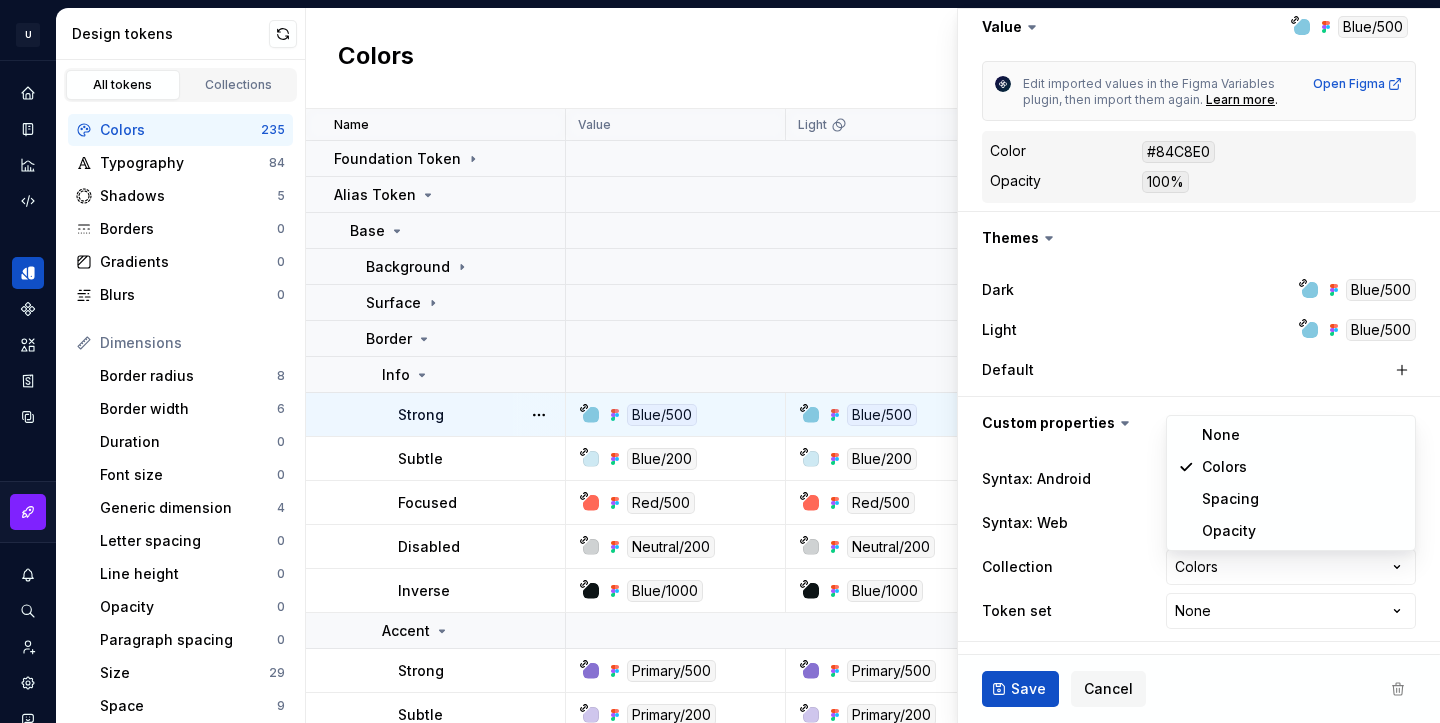 click on "U Clarice.DS U Design system data Design tokens All tokens Collections Colors 235 Typography 84 Shadows 5 Borders 0 Gradients 0 Blurs 0 Dimensions Border radius 8 Border width 6 Duration 0 Font size 0 Generic dimension 4 Letter spacing 0 Line height 0 Opacity 0 Paragraph spacing 0 Size 29 Space 9 Z-index 0 Options Text decoration 0 Text case 0 Visibility 0 Strings Font family 0 Font weight/style 0 Generic string 0 Product copy 0 Colors New token Name Value Light Default Syntax: Android Syntax: Web Collection Dark Token set Description Last updated Foundation Token Alias Token Base Background Surface Border Info Strong Blue/500 Blue/500 None None None Colors Blue/500 None 30 minutes ago Subtle Blue/200 Blue/200 None None None Colors Blue/200 None 30 minutes ago Focused Red/500 Red/500 None None None Colors Red/500 None 30 minutes ago Disabled Neutral/200 Neutral/200 None None None Colors Neutral/200 None 30 minutes ago Inverse Blue/1000 Blue/1000 None None None Colors Blue/1000 None 30 minutes ago Accent None" at bounding box center [720, 361] 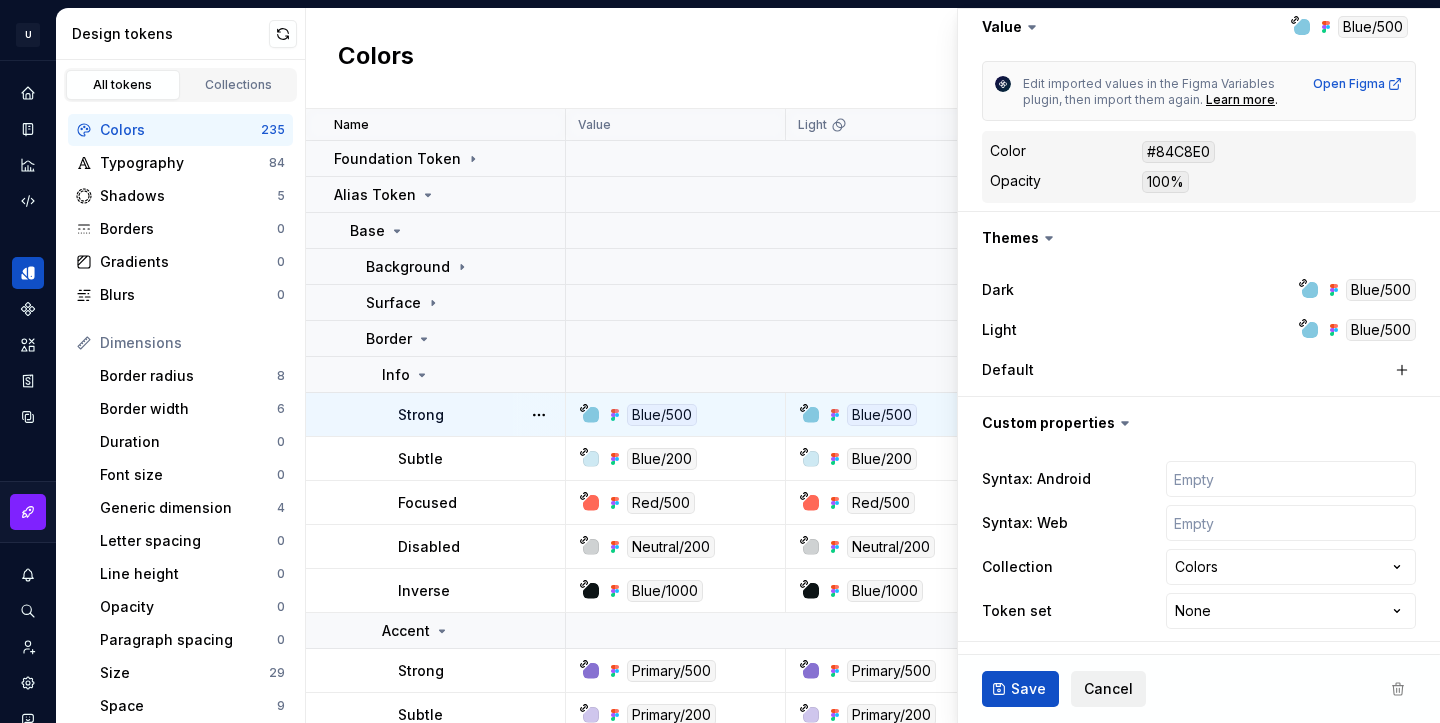 click on "Cancel" at bounding box center (1108, 689) 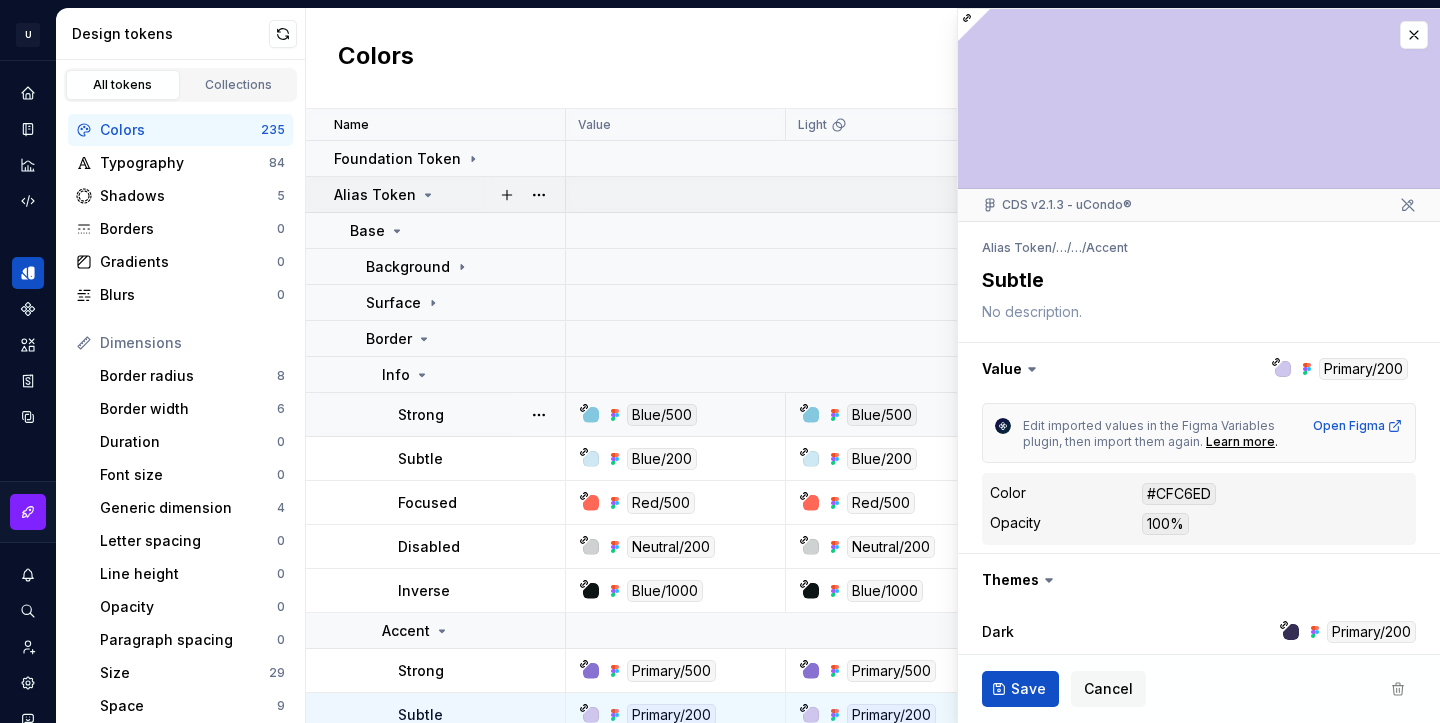 click at bounding box center [1411, 195] 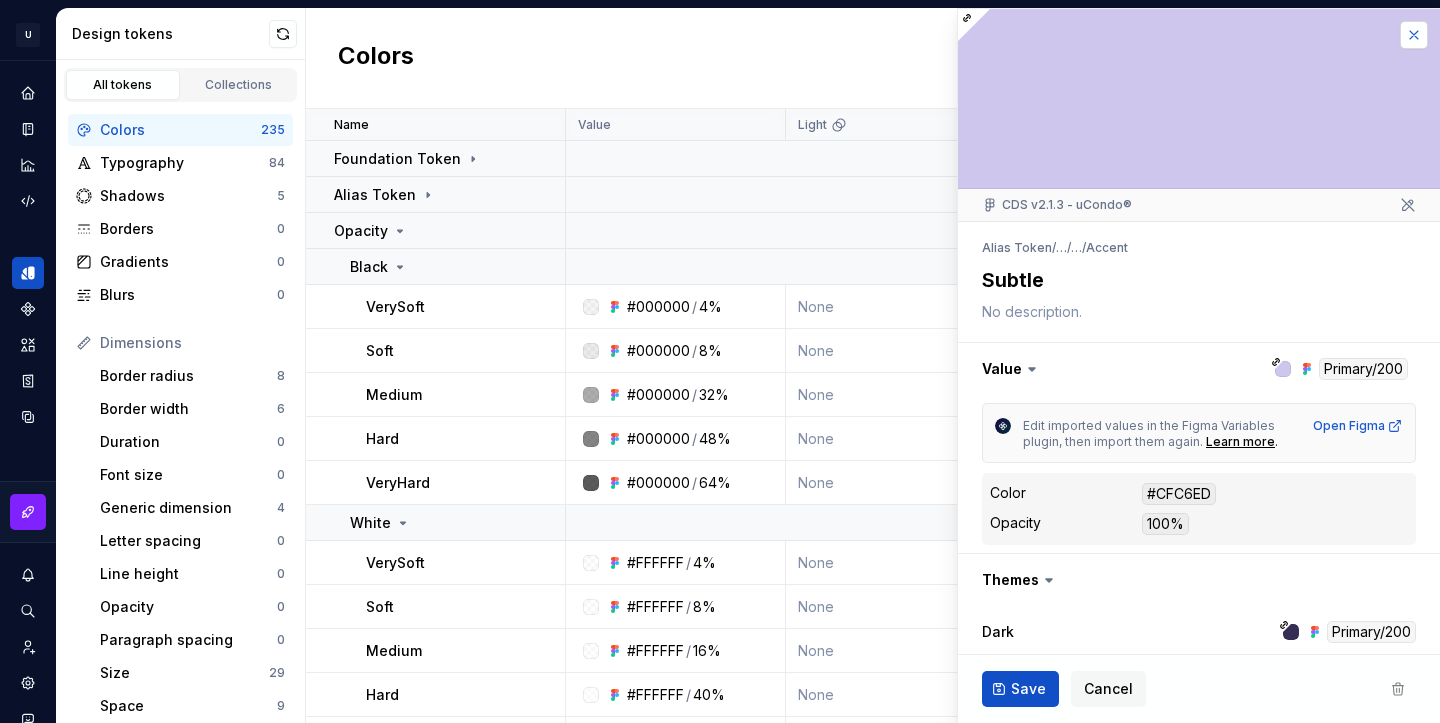 click at bounding box center [1414, 35] 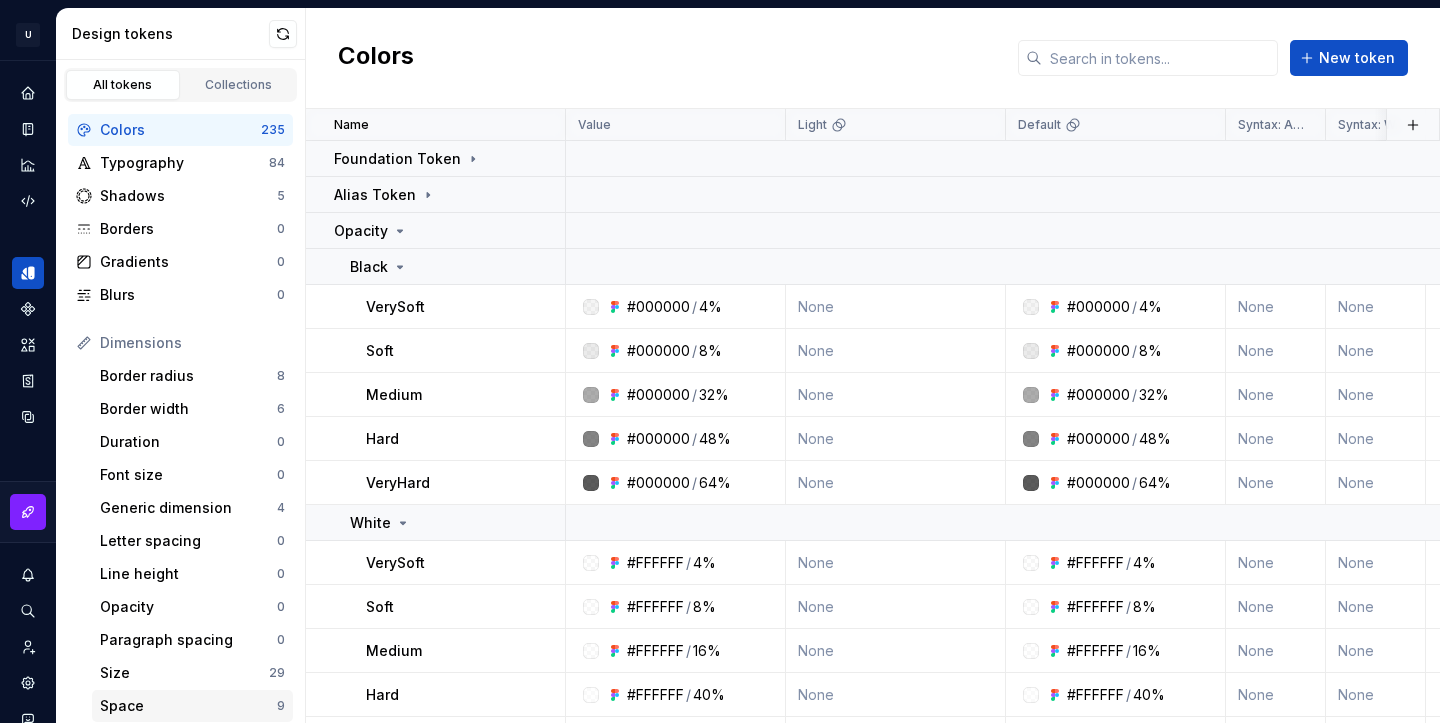 click on "Space" at bounding box center (188, 706) 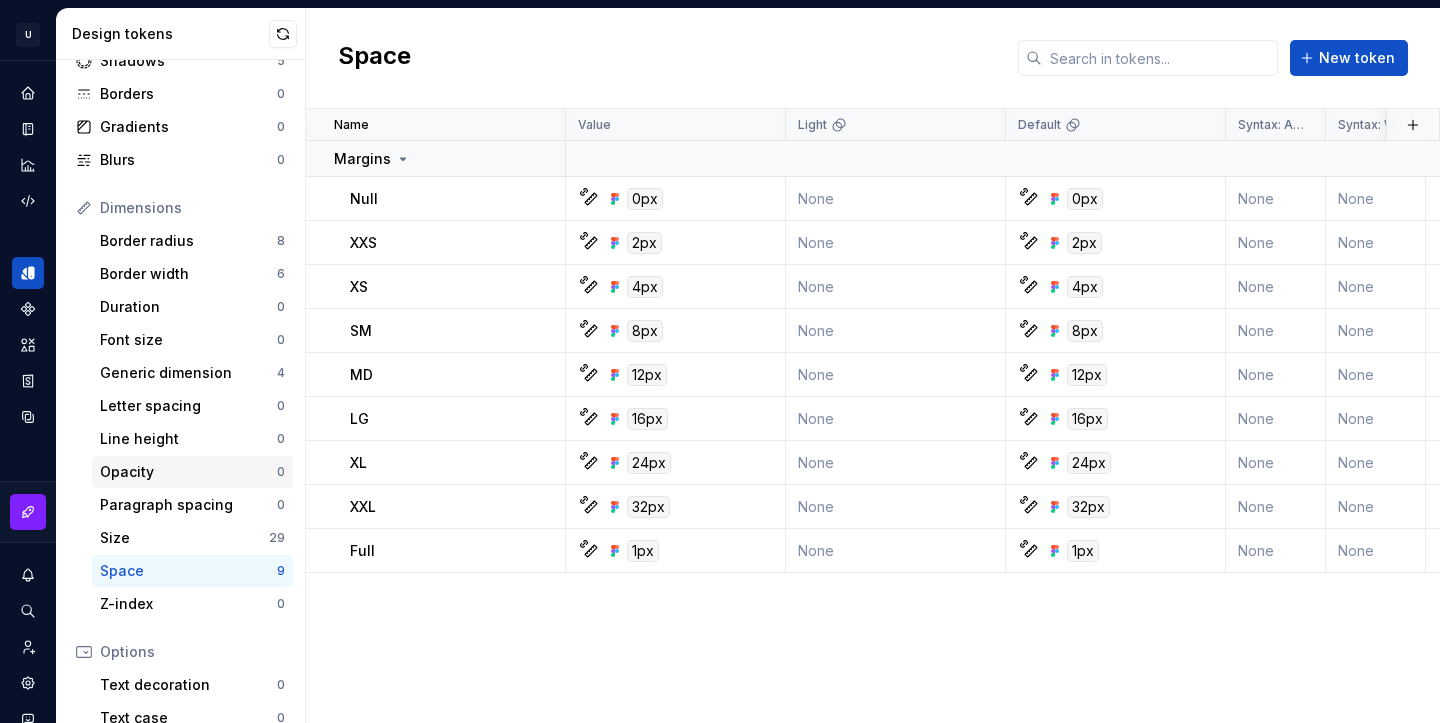 scroll, scrollTop: 163, scrollLeft: 0, axis: vertical 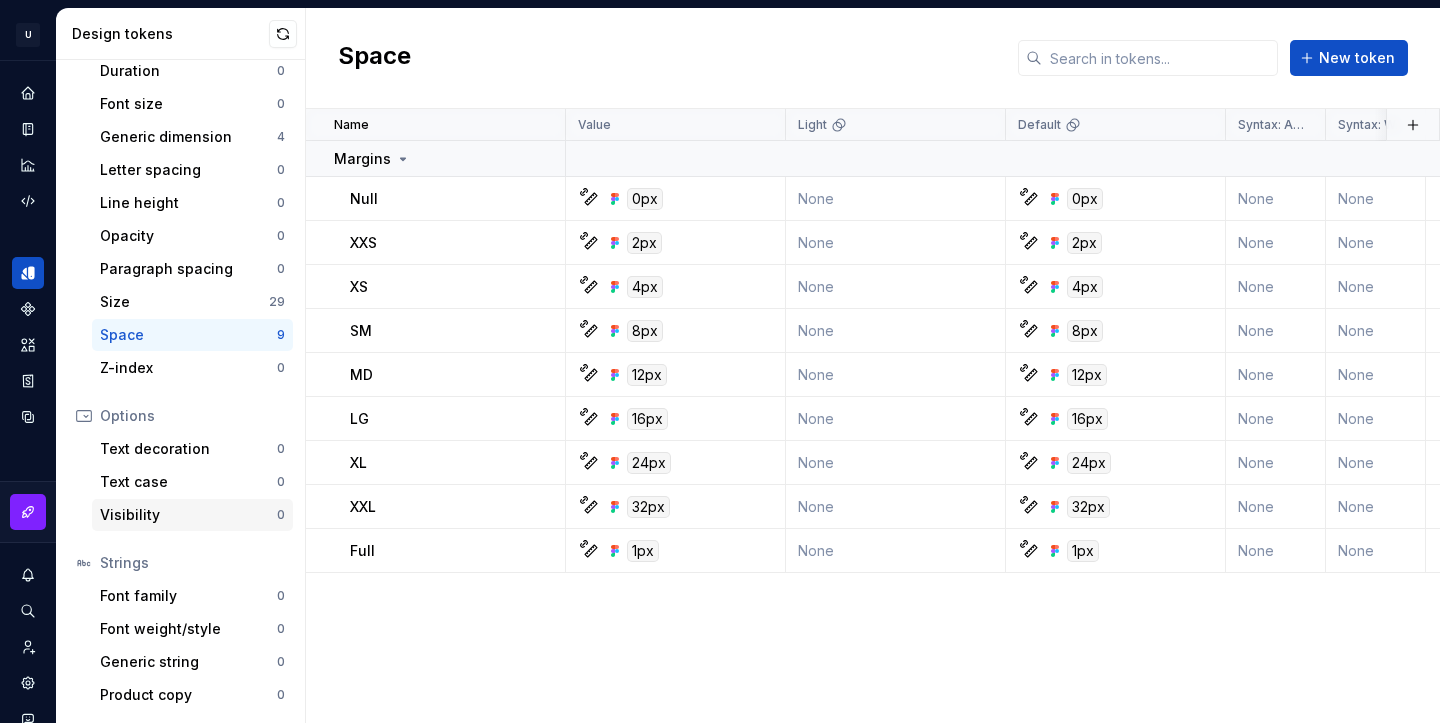 click on "Visibility 0" at bounding box center [192, 515] 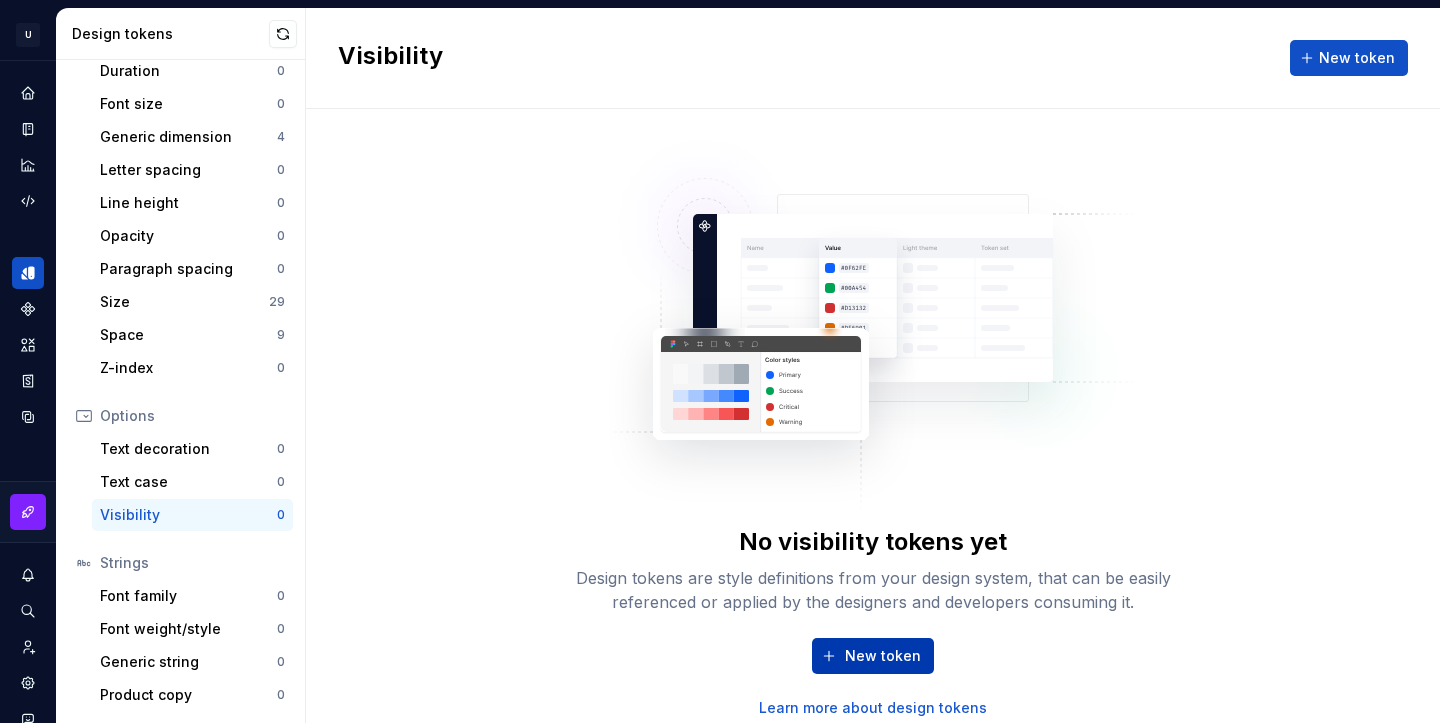 click on "New token" at bounding box center [883, 656] 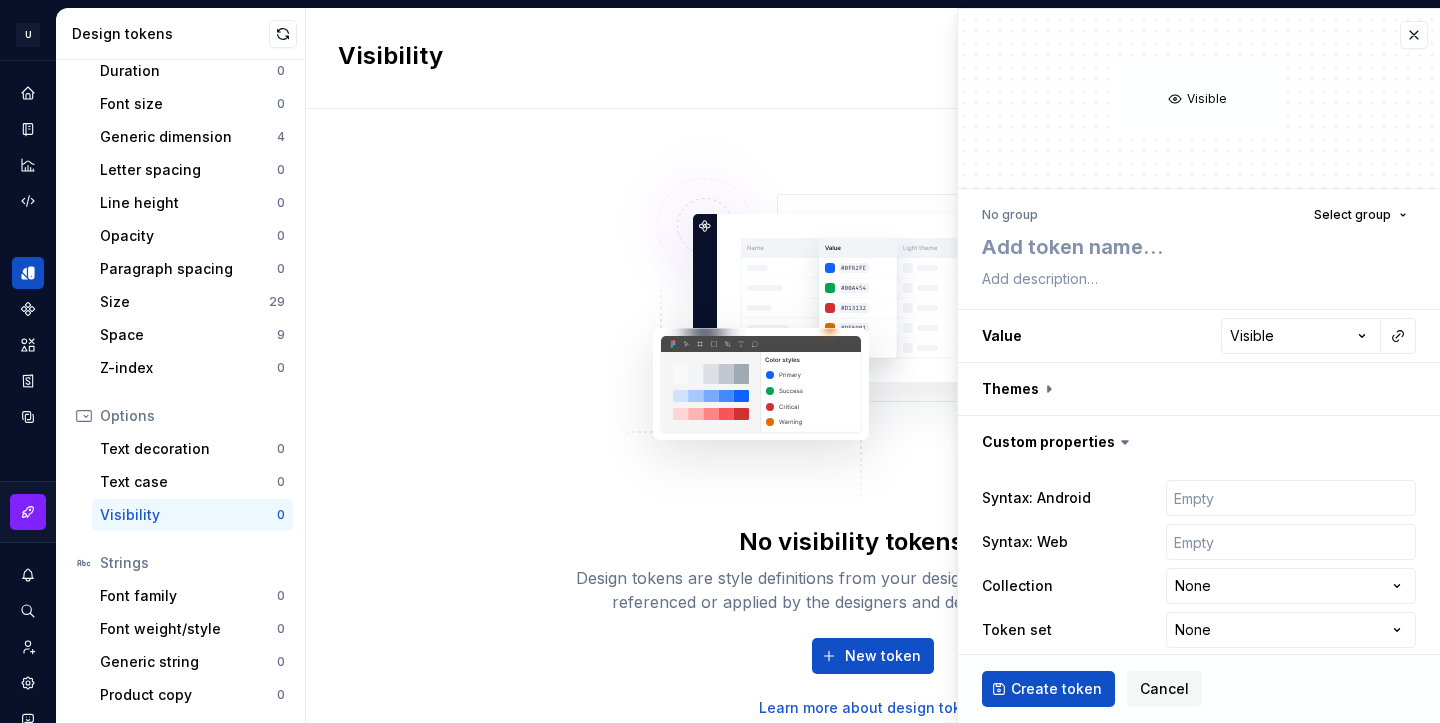 type on "*" 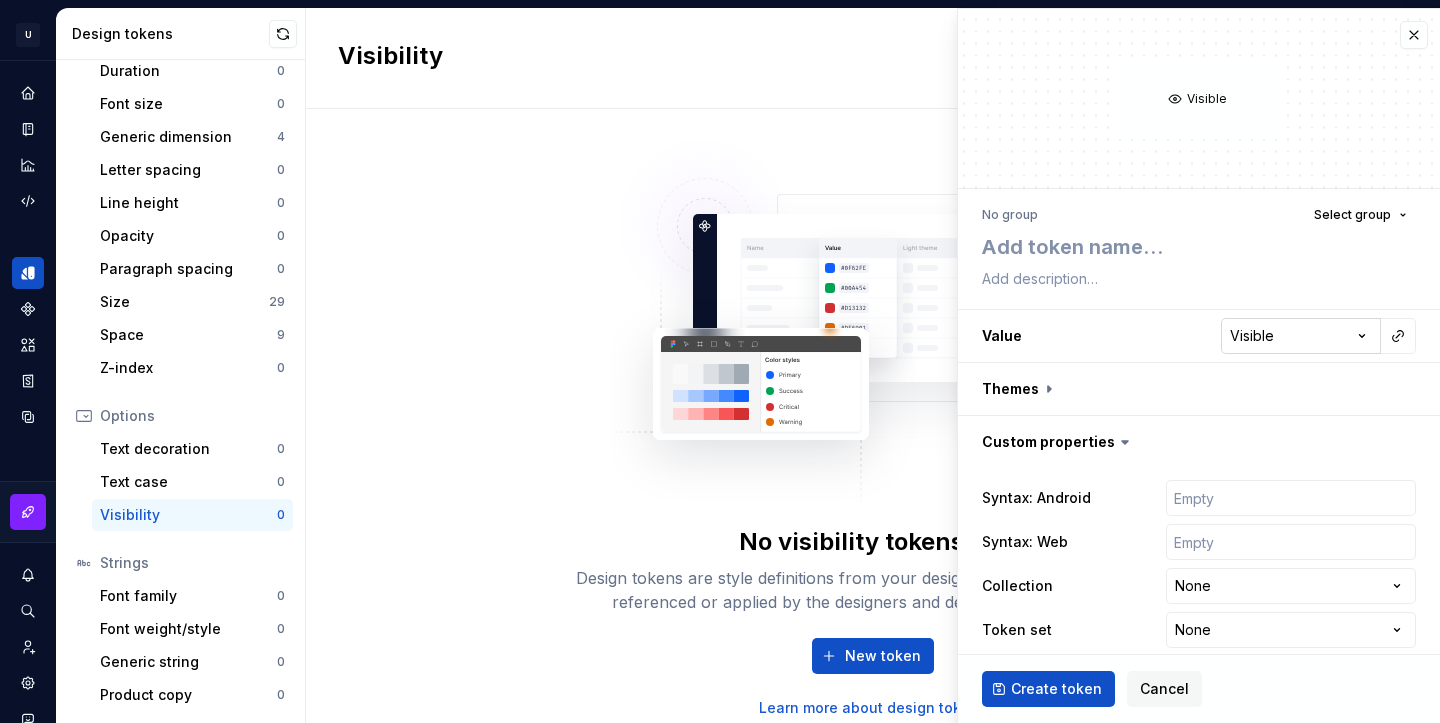 click on "U Clarice.DS U Design system data Design tokens All tokens Collections Colors 235 Typography 84 Shadows 5 Borders 0 Gradients 0 Blurs 0 Dimensions Border radius 8 Border width 6 Duration 0 Font size 0 Generic dimension 4 Letter spacing 0 Line height 0 Opacity 0 Paragraph spacing 0 Size 29 Space 9 Z-index 0 Options Text decoration 0 Text case 0 Visibility 0 Strings Font family 0 Font weight/style 0 Generic string 0 Product copy 0 Visibility New token No visibility tokens yet Design tokens are style definitions from your design system, that can be easily referenced or applied by the designers and developers consuming it. New token Learn more about design tokens   * New visibility token Visible No group Select group Value Visible ******* ****** Themes Custom properties Syntax: Android Syntax: Web Collection None **** ****** ******* ******* Token set None **** **** ******** ********* Create token Cancel" at bounding box center (720, 361) 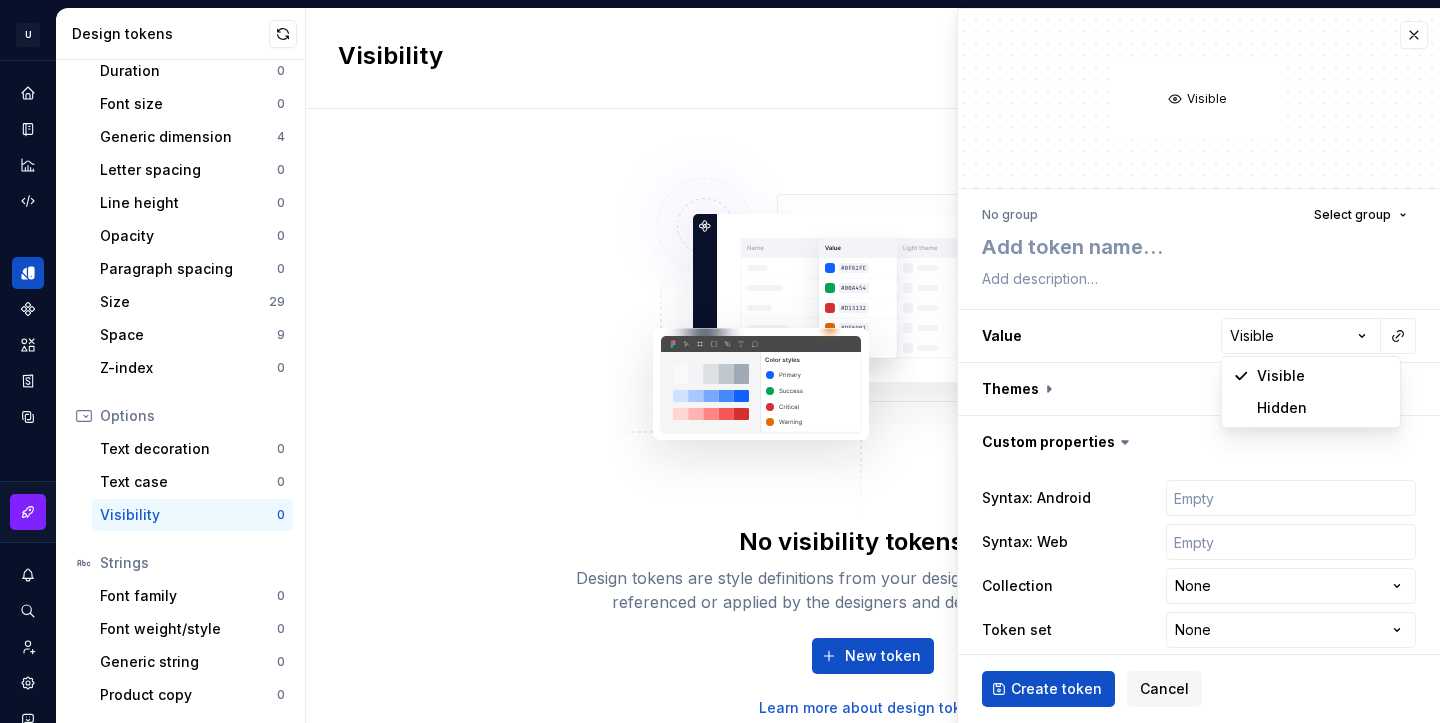 click on "U Clarice.DS U Design system data Design tokens All tokens Collections Colors 235 Typography 84 Shadows 5 Borders 0 Gradients 0 Blurs 0 Dimensions Border radius 8 Border width 6 Duration 0 Font size 0 Generic dimension 4 Letter spacing 0 Line height 0 Opacity 0 Paragraph spacing 0 Size 29 Space 9 Z-index 0 Options Text decoration 0 Text case 0 Visibility 0 Strings Font family 0 Font weight/style 0 Generic string 0 Product copy 0 Visibility New token No visibility tokens yet Design tokens are style definitions from your design system, that can be easily referenced or applied by the designers and developers consuming it. New token Learn more about design tokens   * New visibility token Visible No group Select group Value Visible ******* ****** Themes Custom properties Syntax: Android Syntax: Web Collection None **** ****** ******* ******* Token set None **** **** ******** ********* Create token Cancel Visible Hidden" at bounding box center [720, 361] 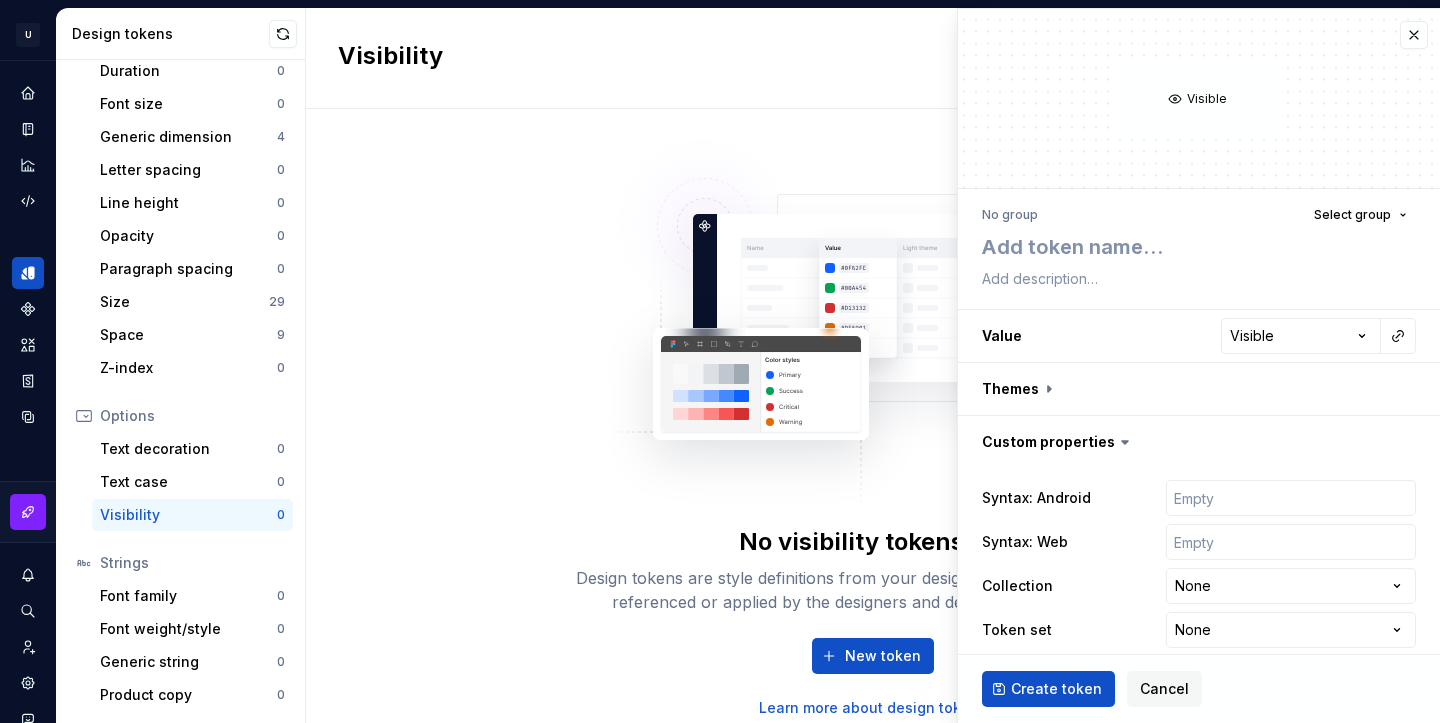click at bounding box center [1414, 35] 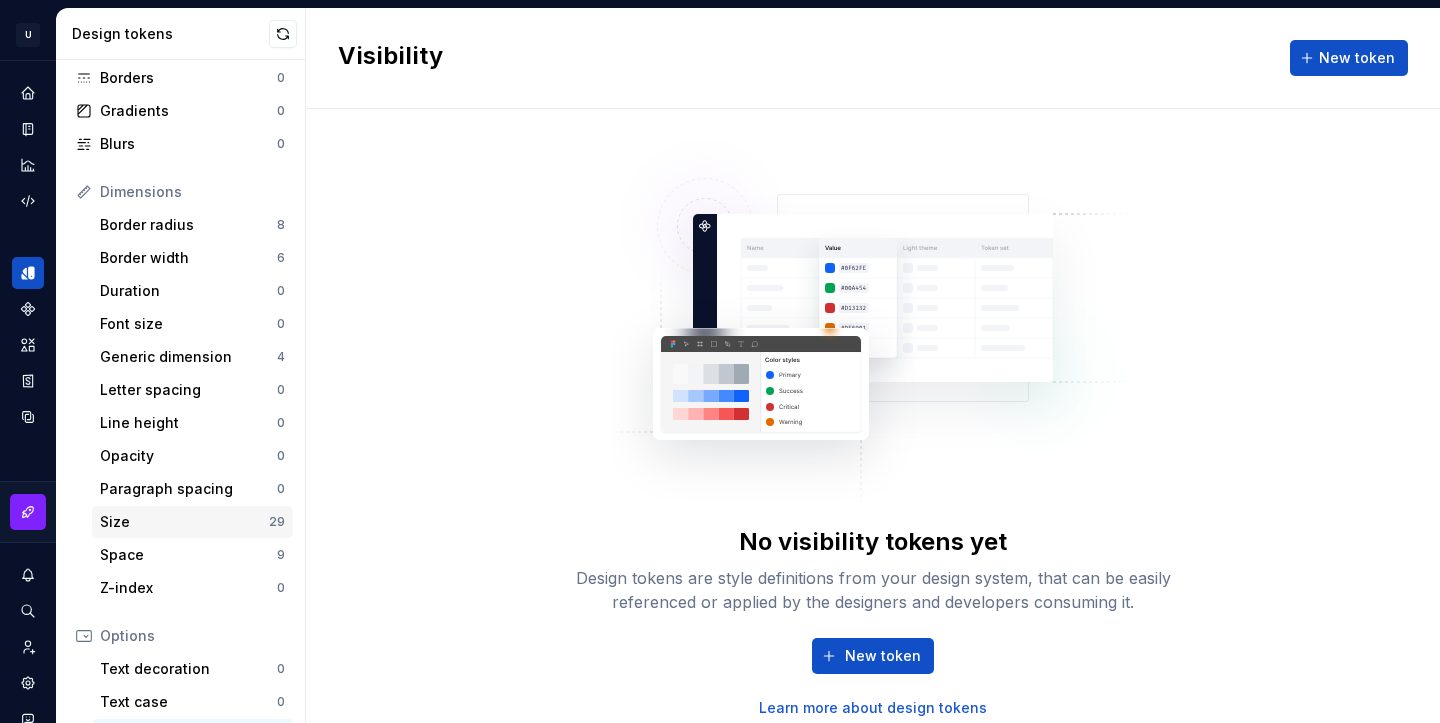 scroll, scrollTop: 149, scrollLeft: 0, axis: vertical 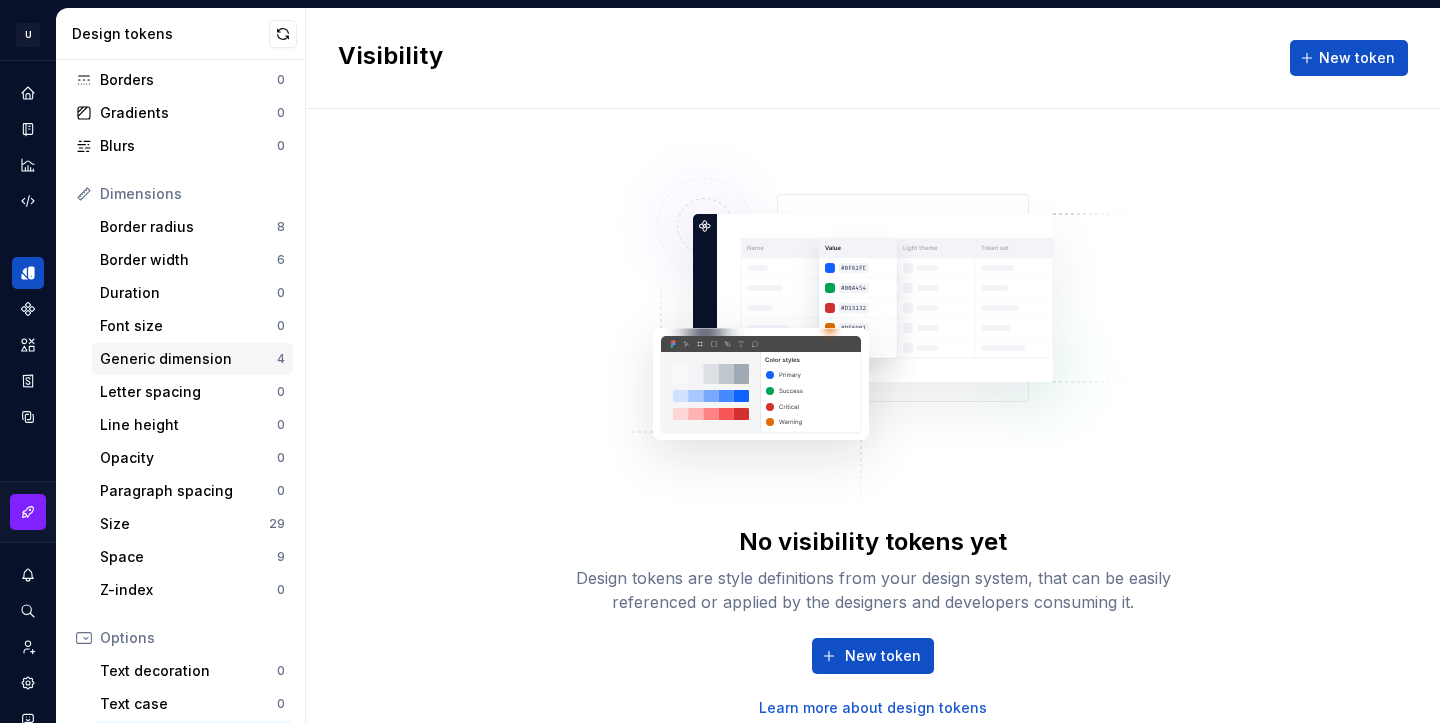 click on "Generic dimension" at bounding box center [188, 359] 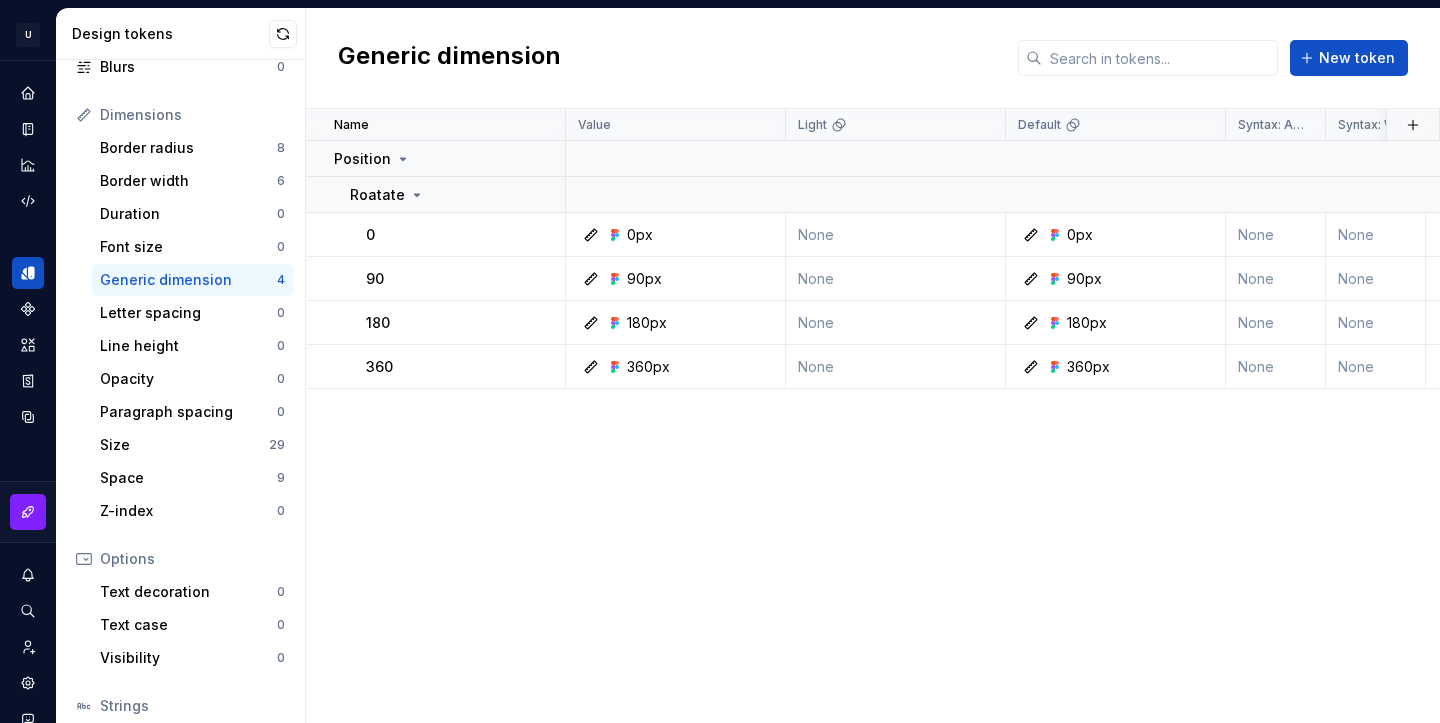 scroll, scrollTop: 259, scrollLeft: 0, axis: vertical 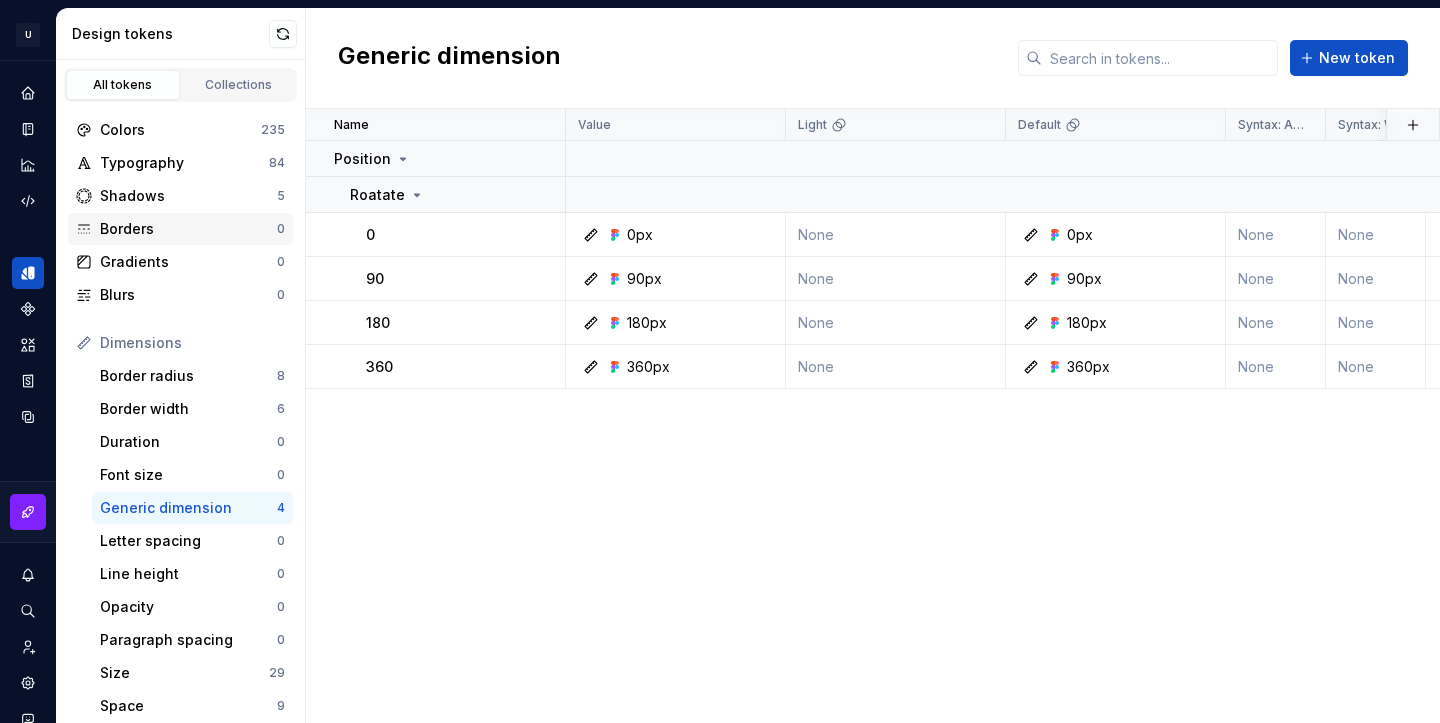 click on "Borders" at bounding box center [188, 229] 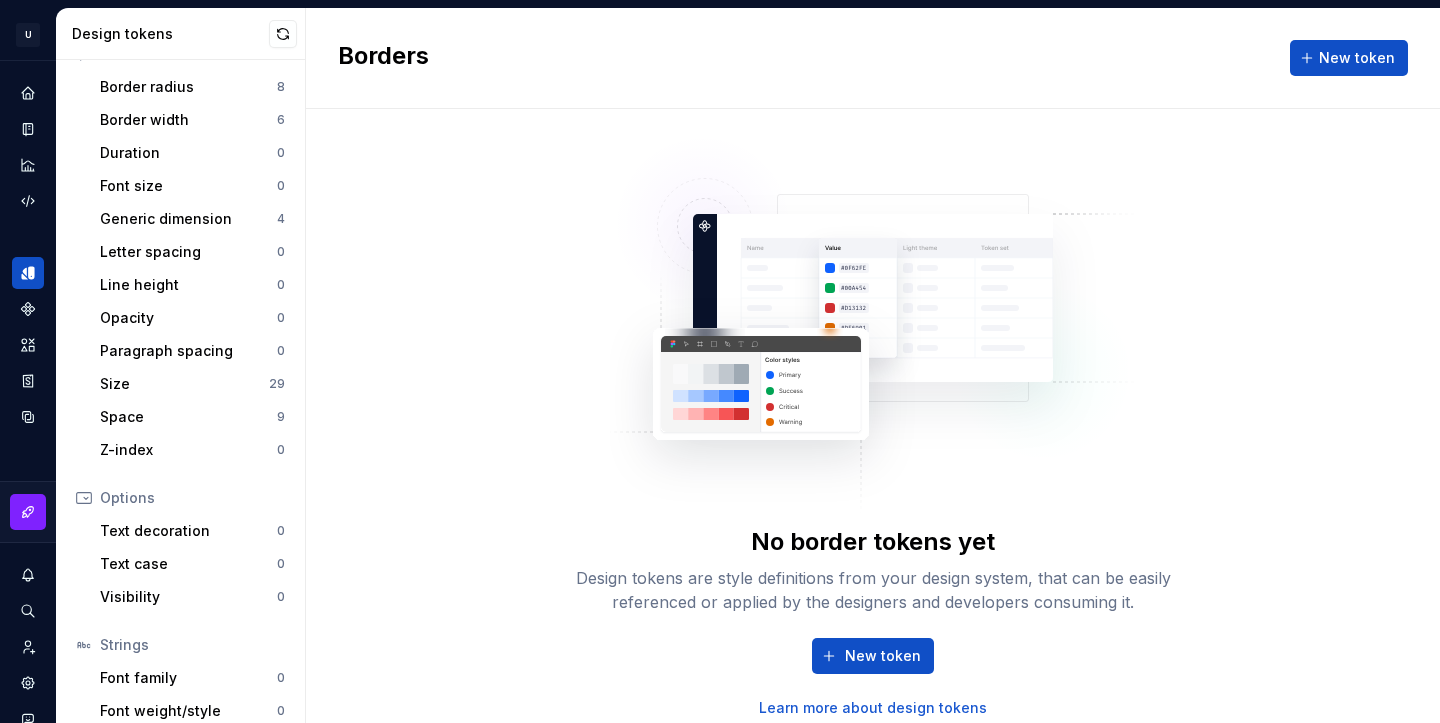 scroll, scrollTop: 371, scrollLeft: 0, axis: vertical 